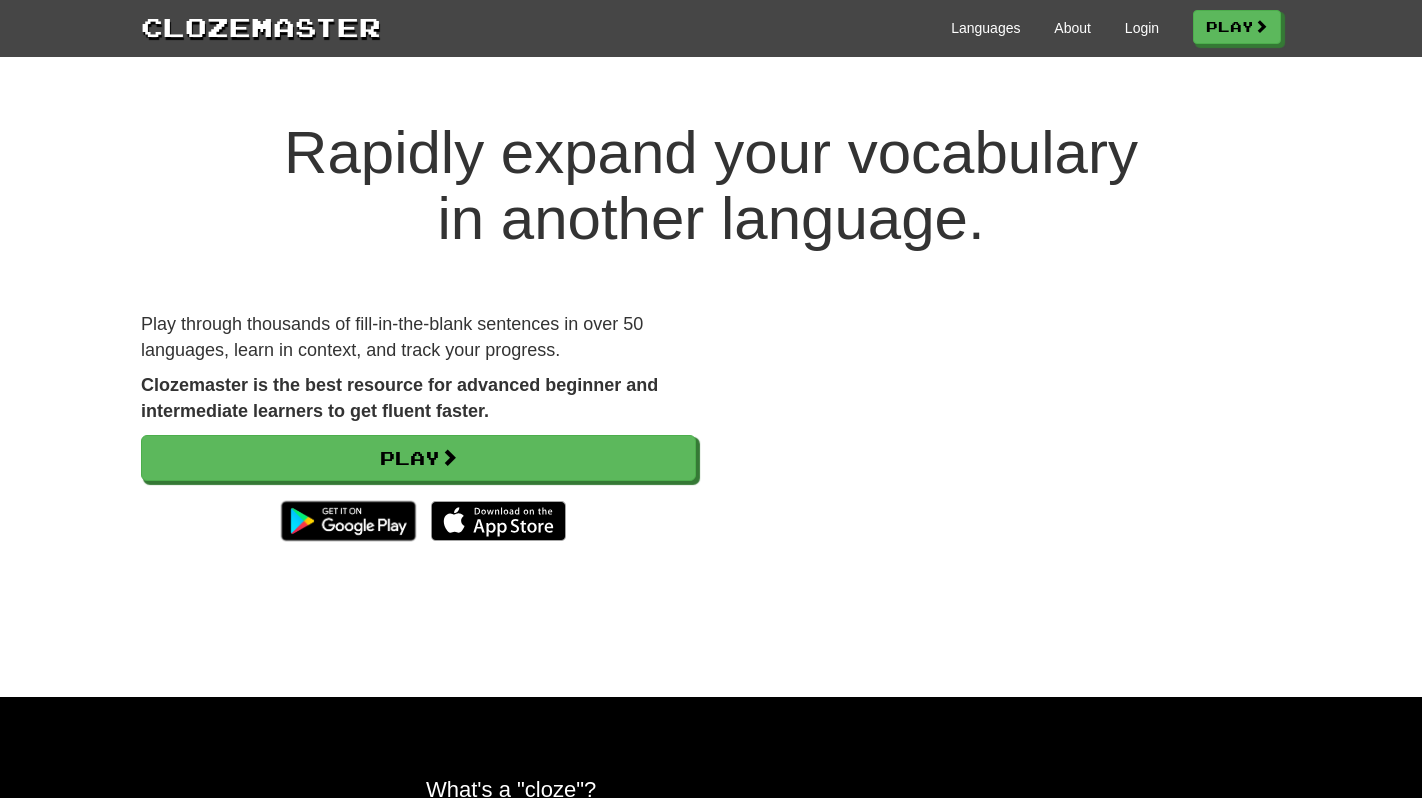 scroll, scrollTop: 0, scrollLeft: 0, axis: both 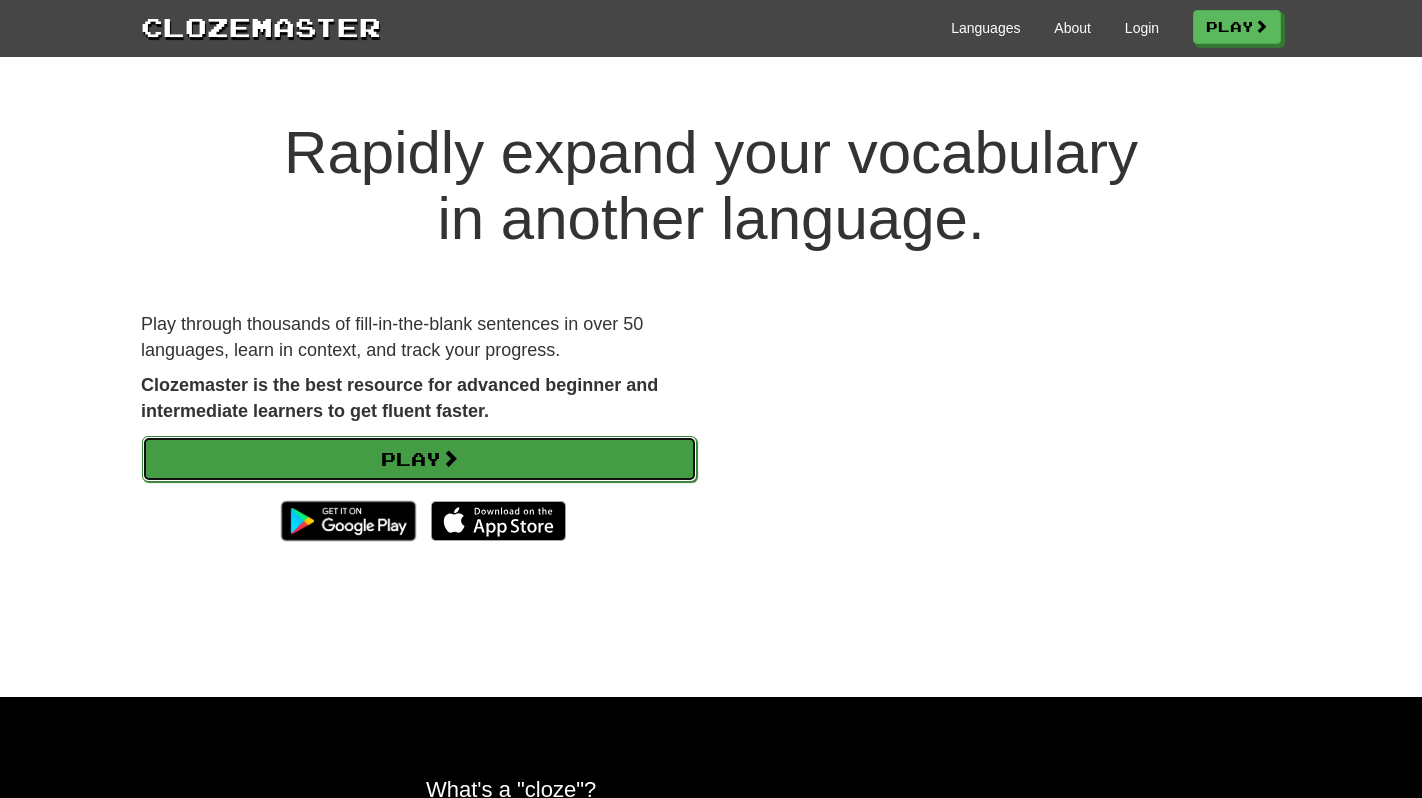 click on "Play" at bounding box center [419, 459] 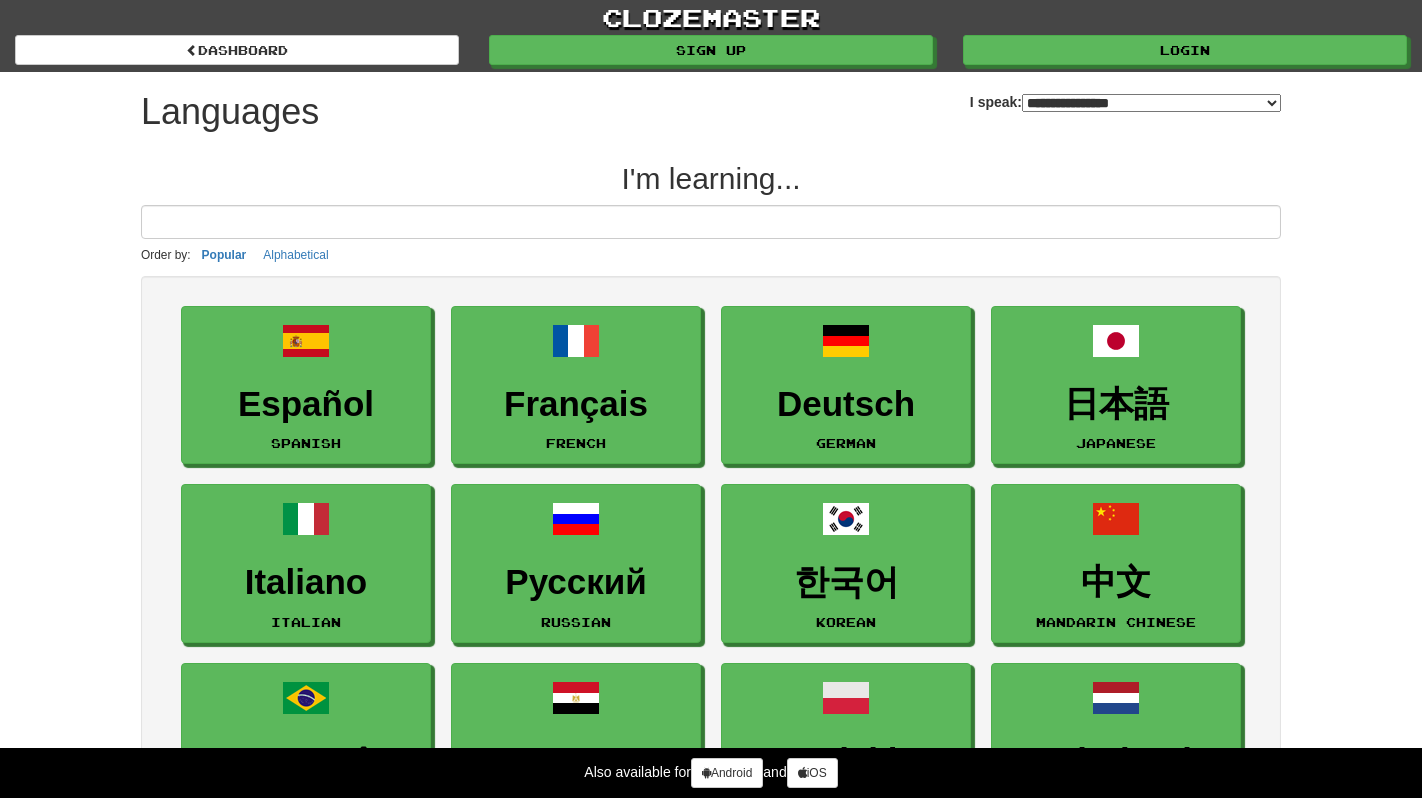 select on "*******" 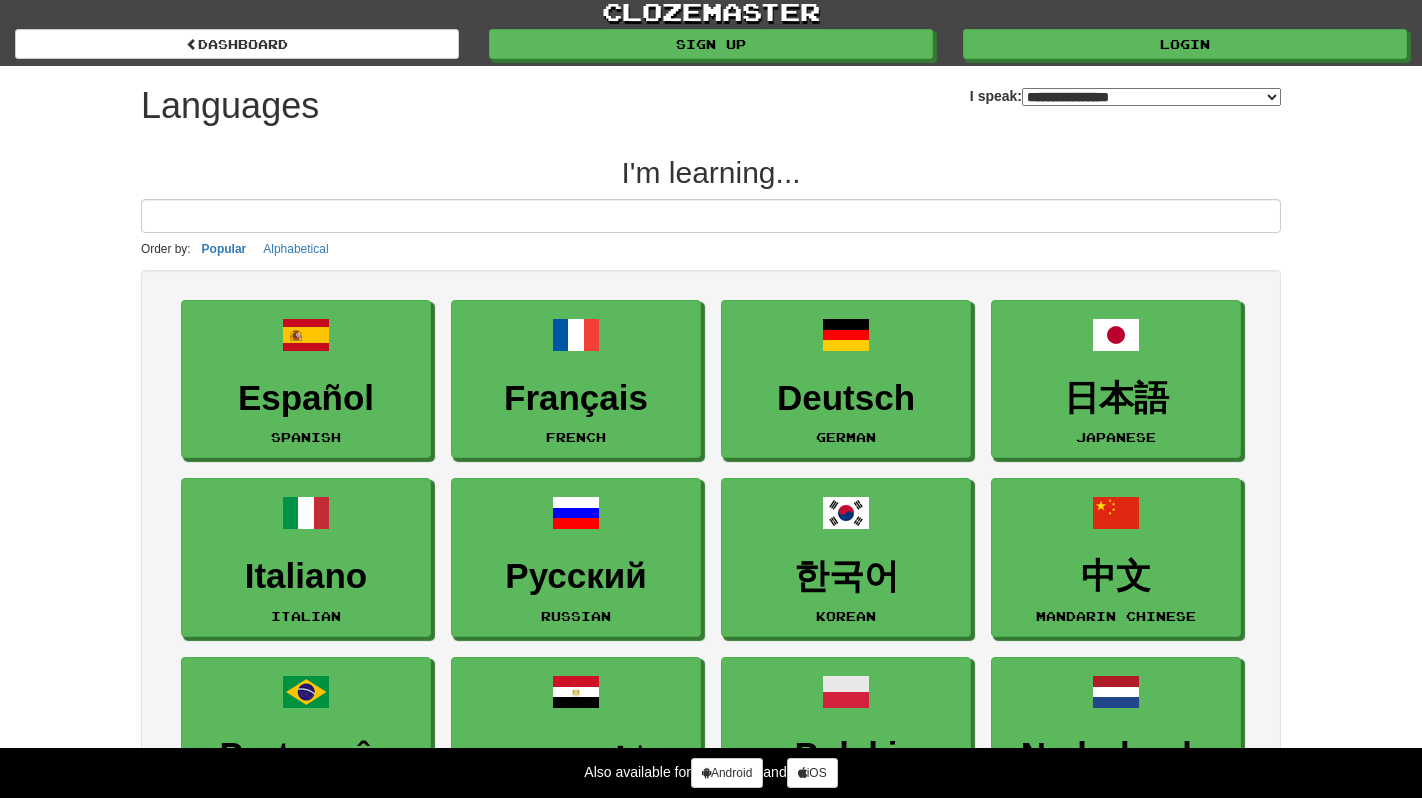 scroll, scrollTop: 10, scrollLeft: 0, axis: vertical 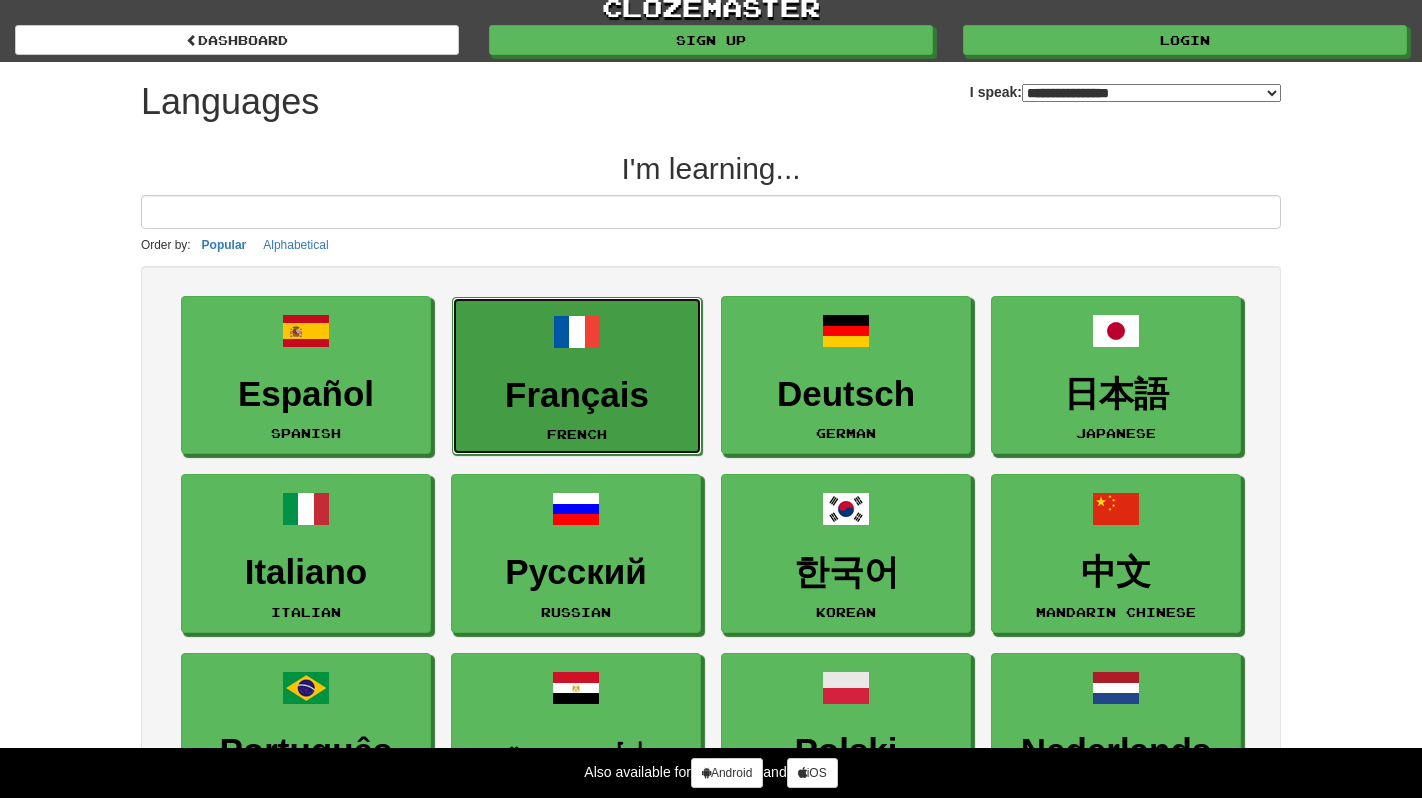 click on "Français" at bounding box center (577, 395) 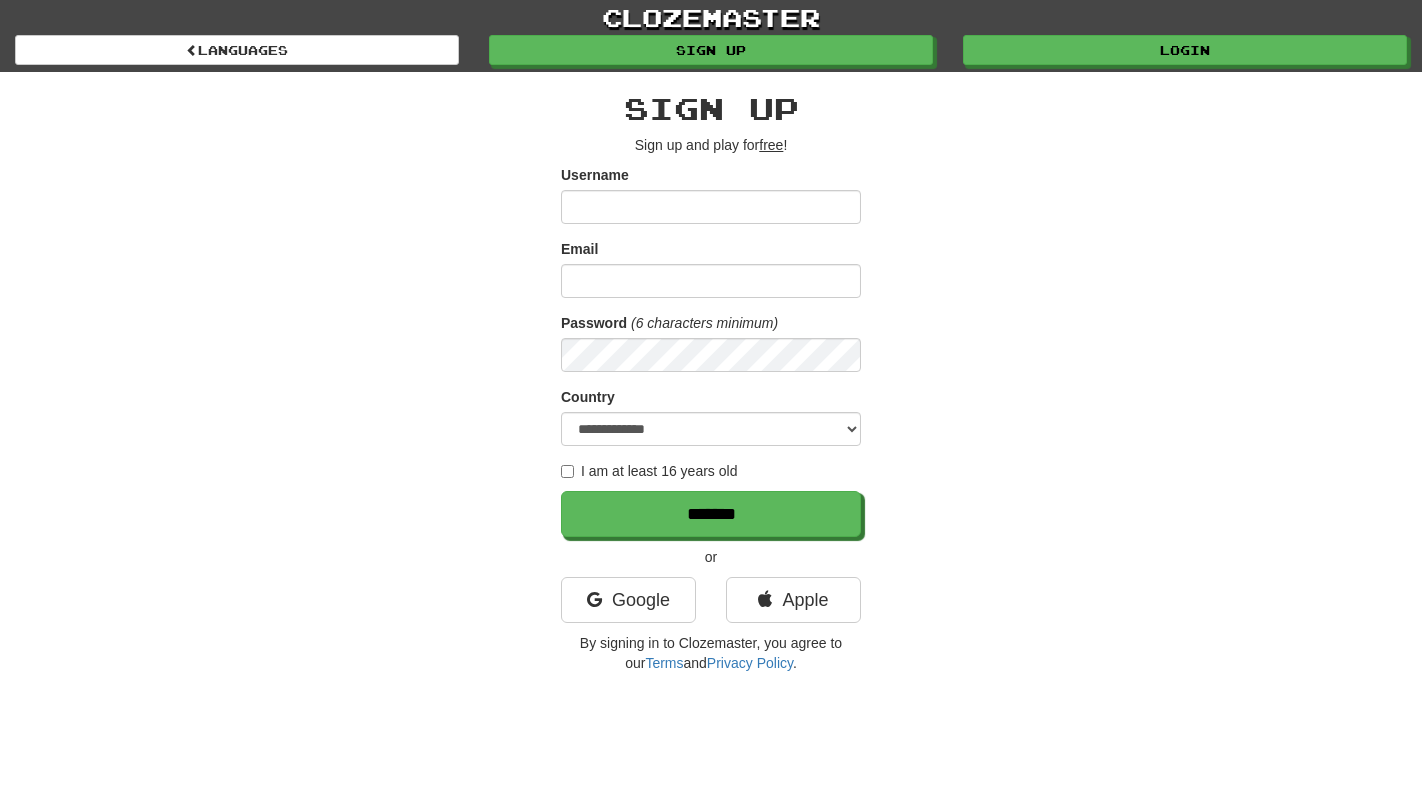 scroll, scrollTop: 0, scrollLeft: 0, axis: both 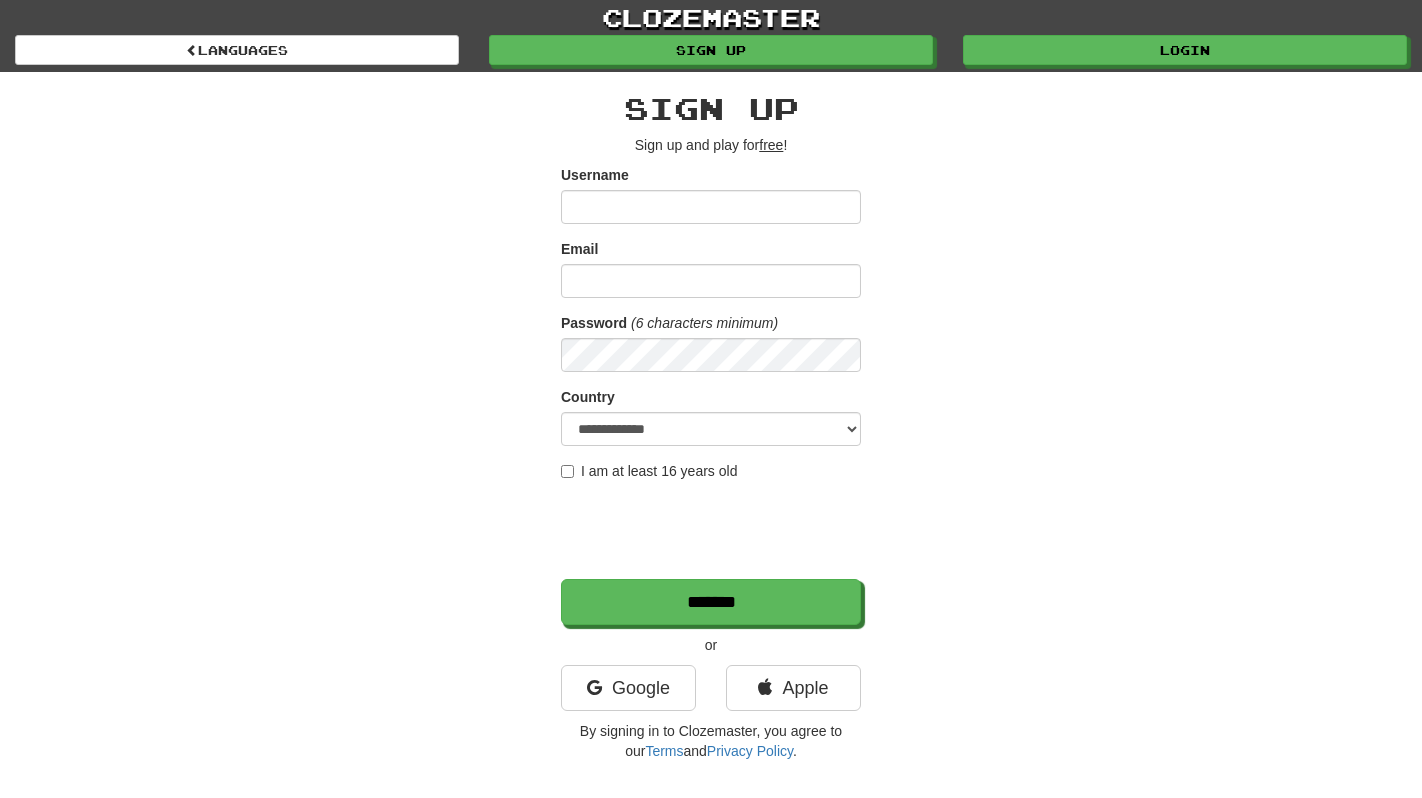 click on "Username" at bounding box center [711, 207] 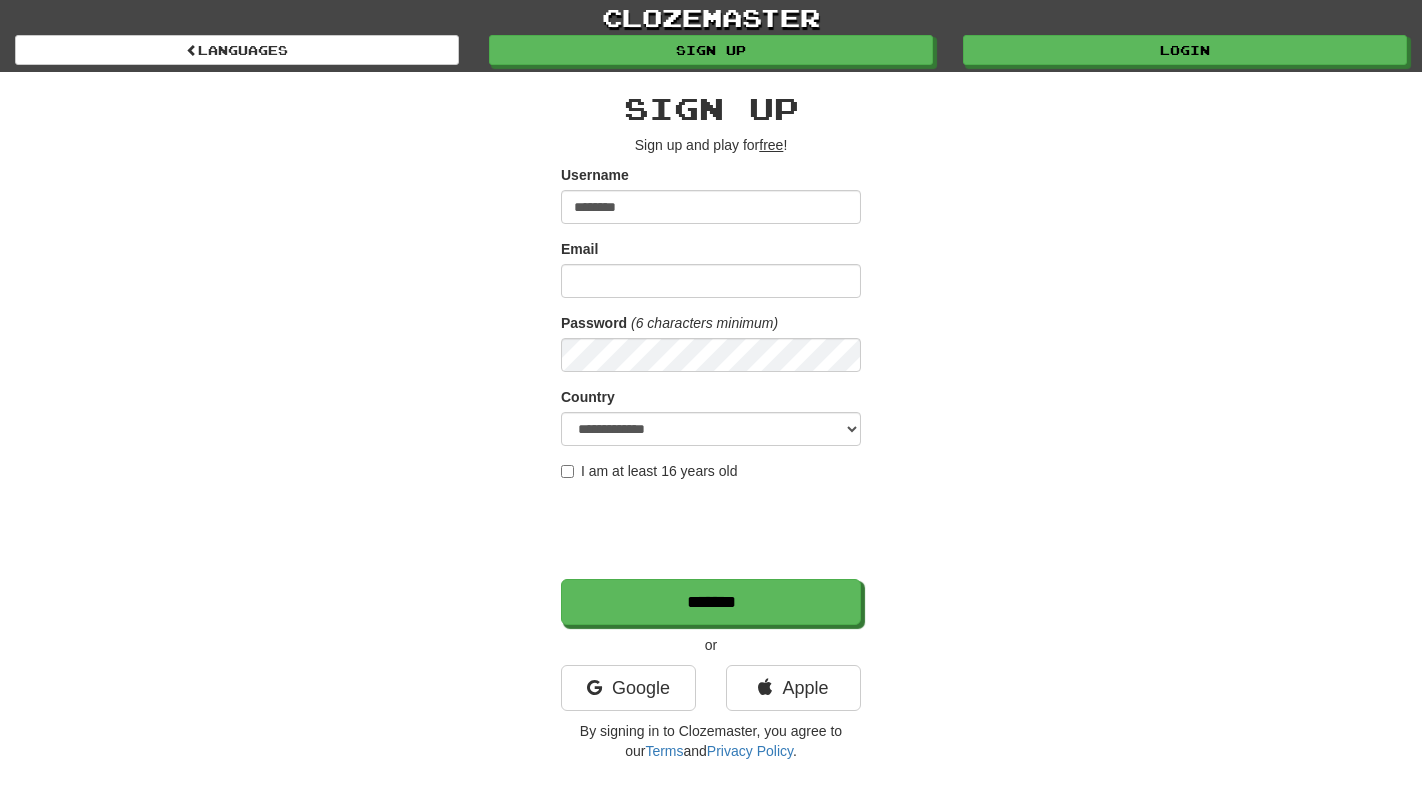 type on "********" 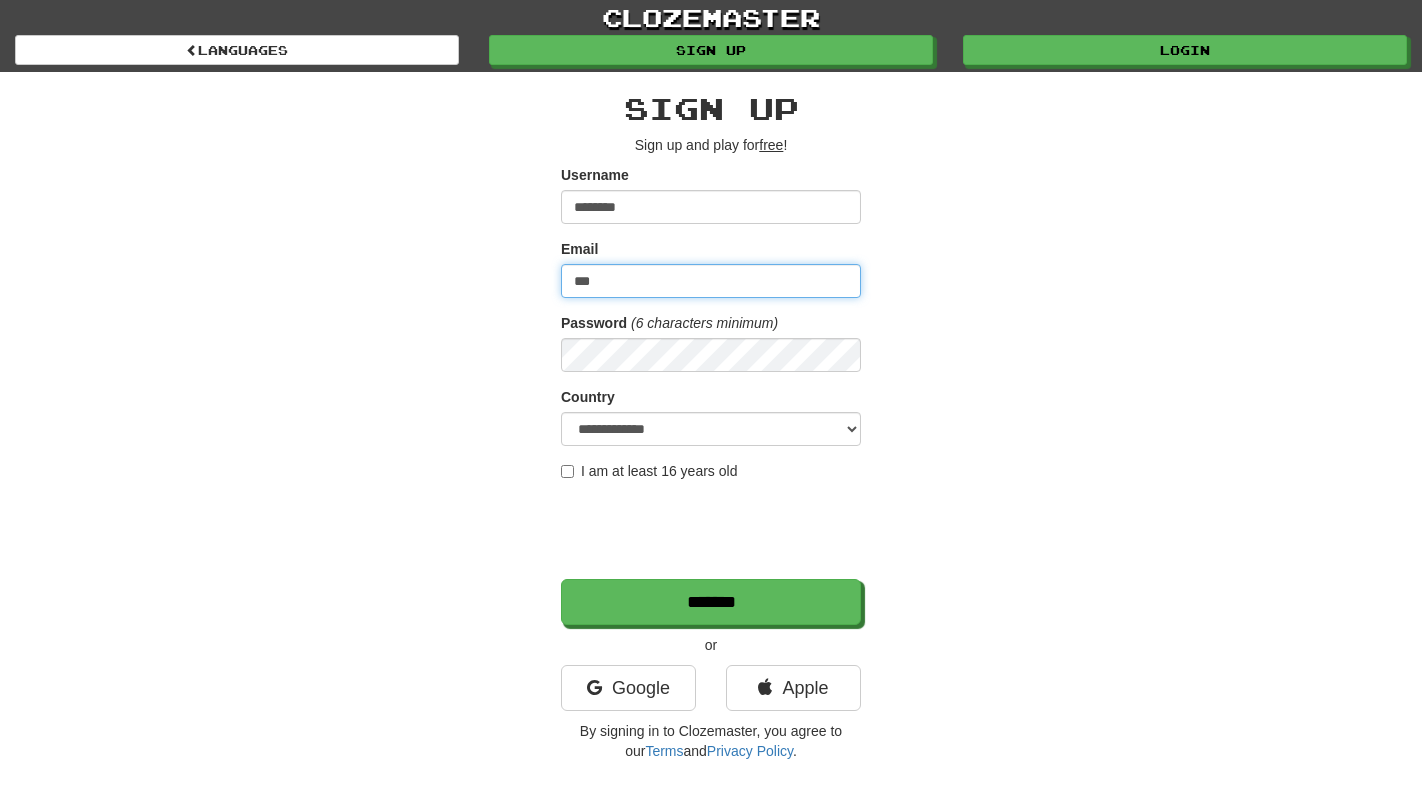 type on "**********" 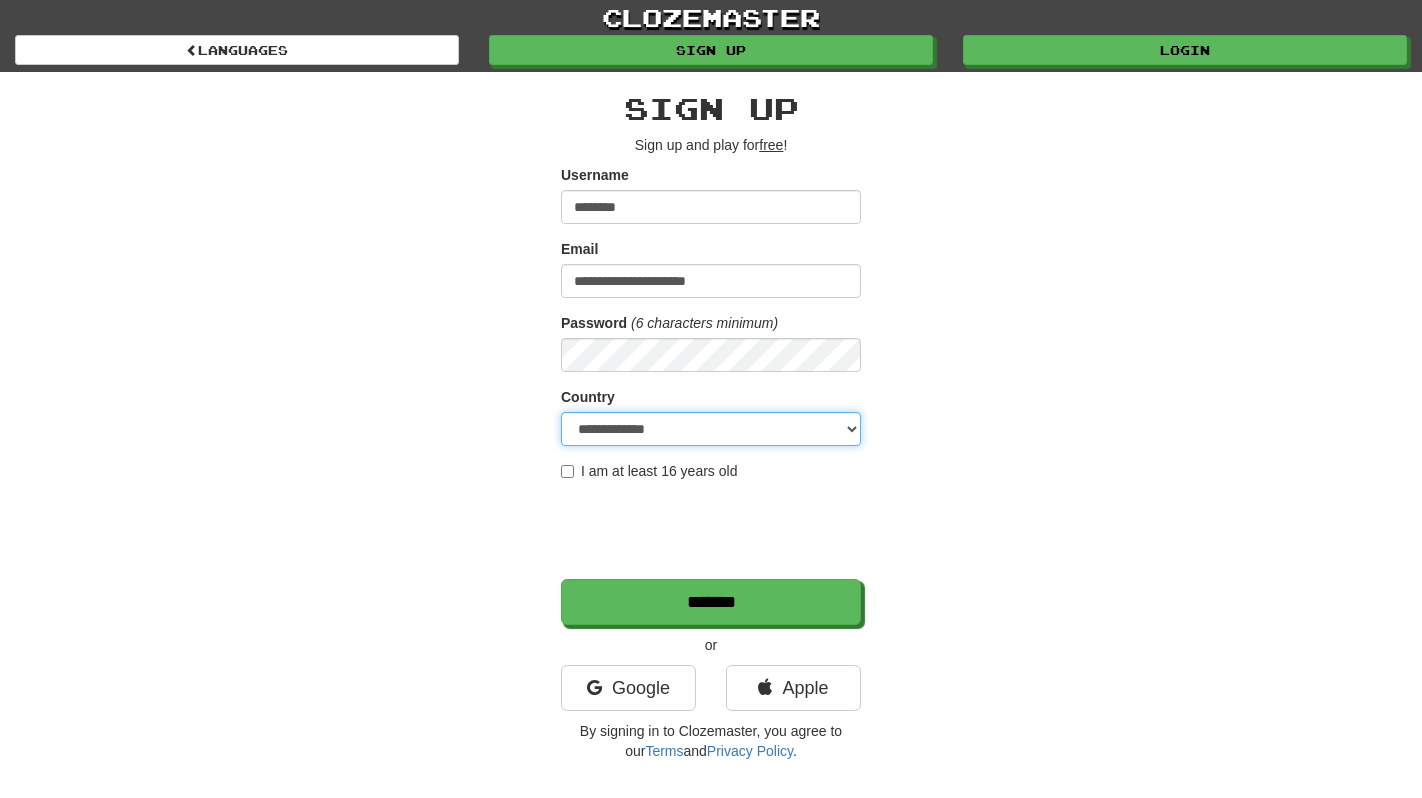 select on "**" 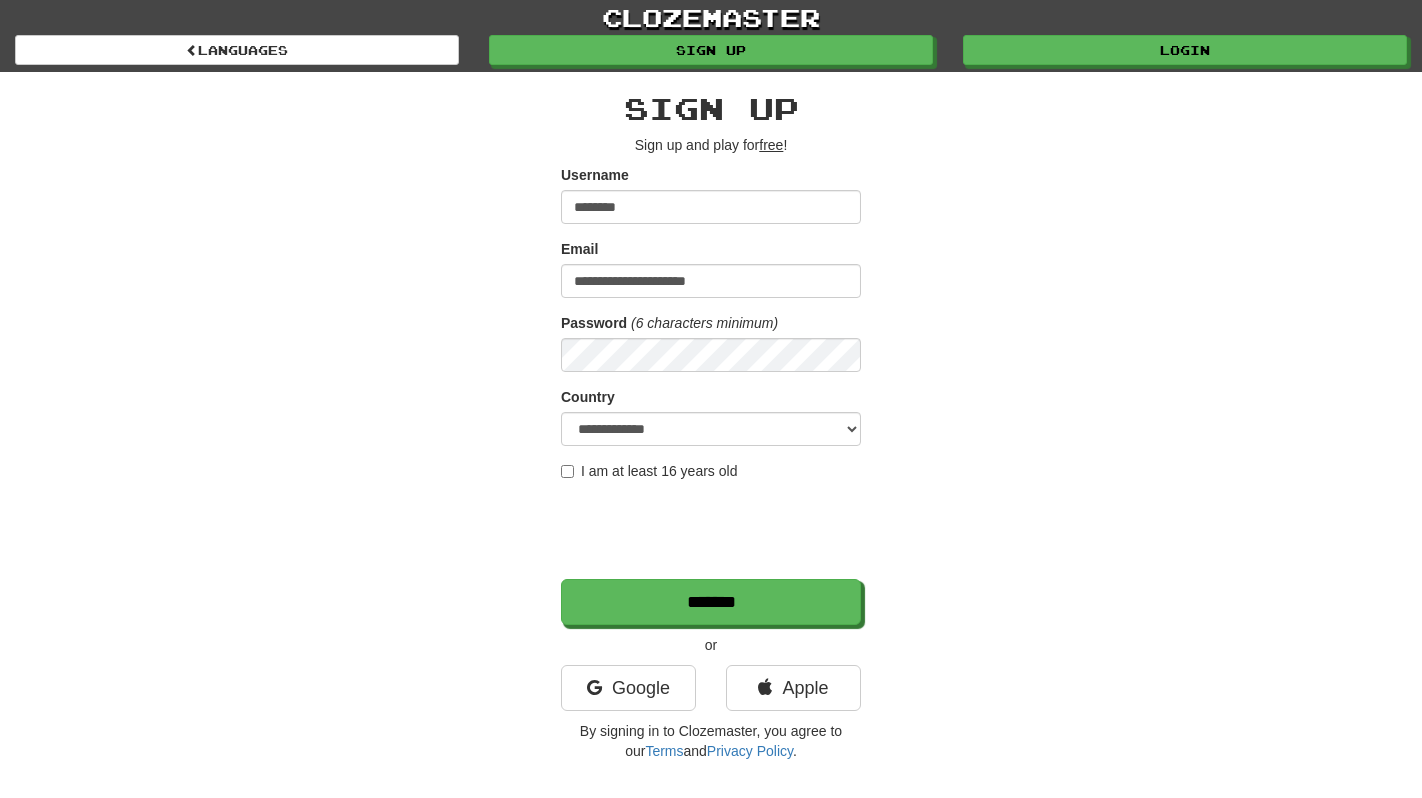 click on "I am at least 16 years old" at bounding box center [649, 471] 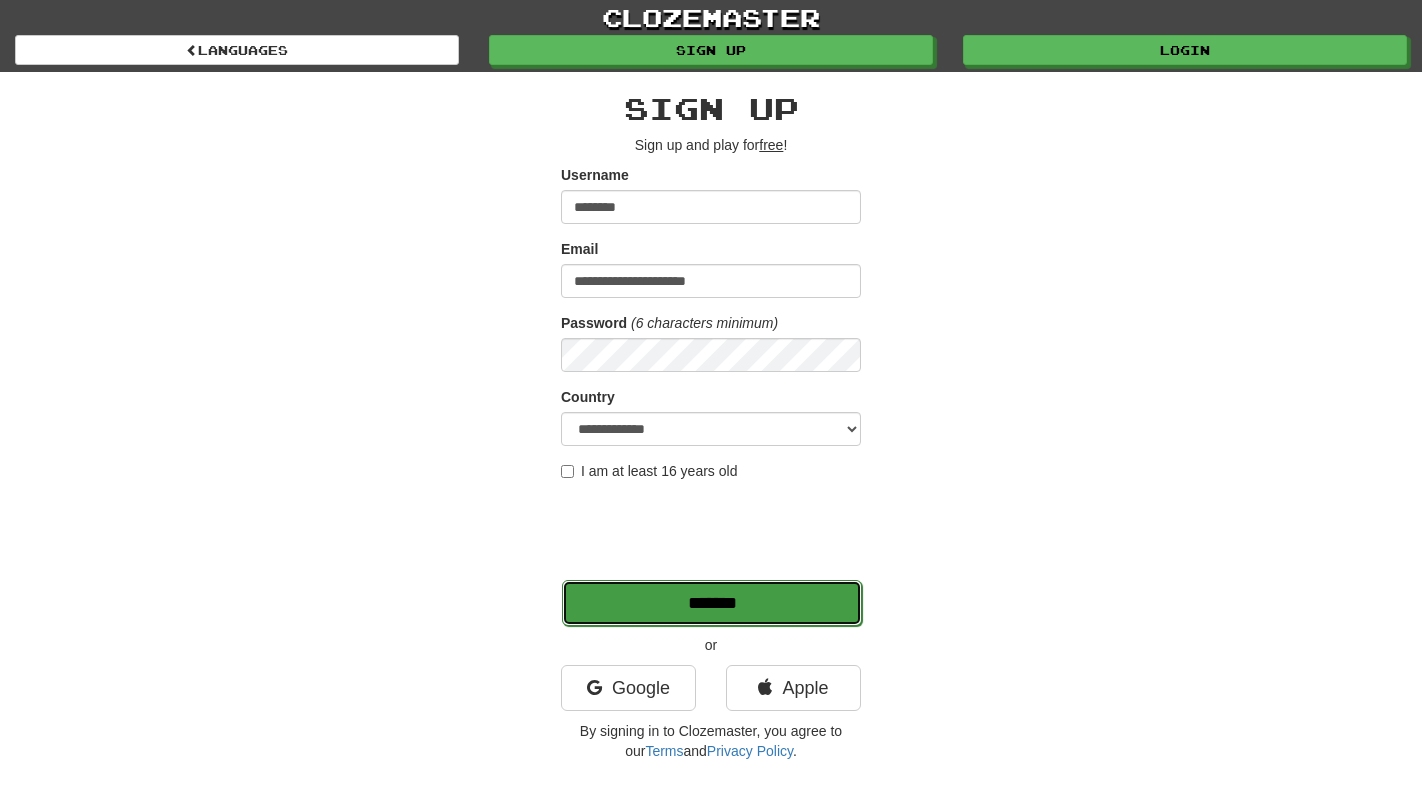 click on "*******" at bounding box center (712, 603) 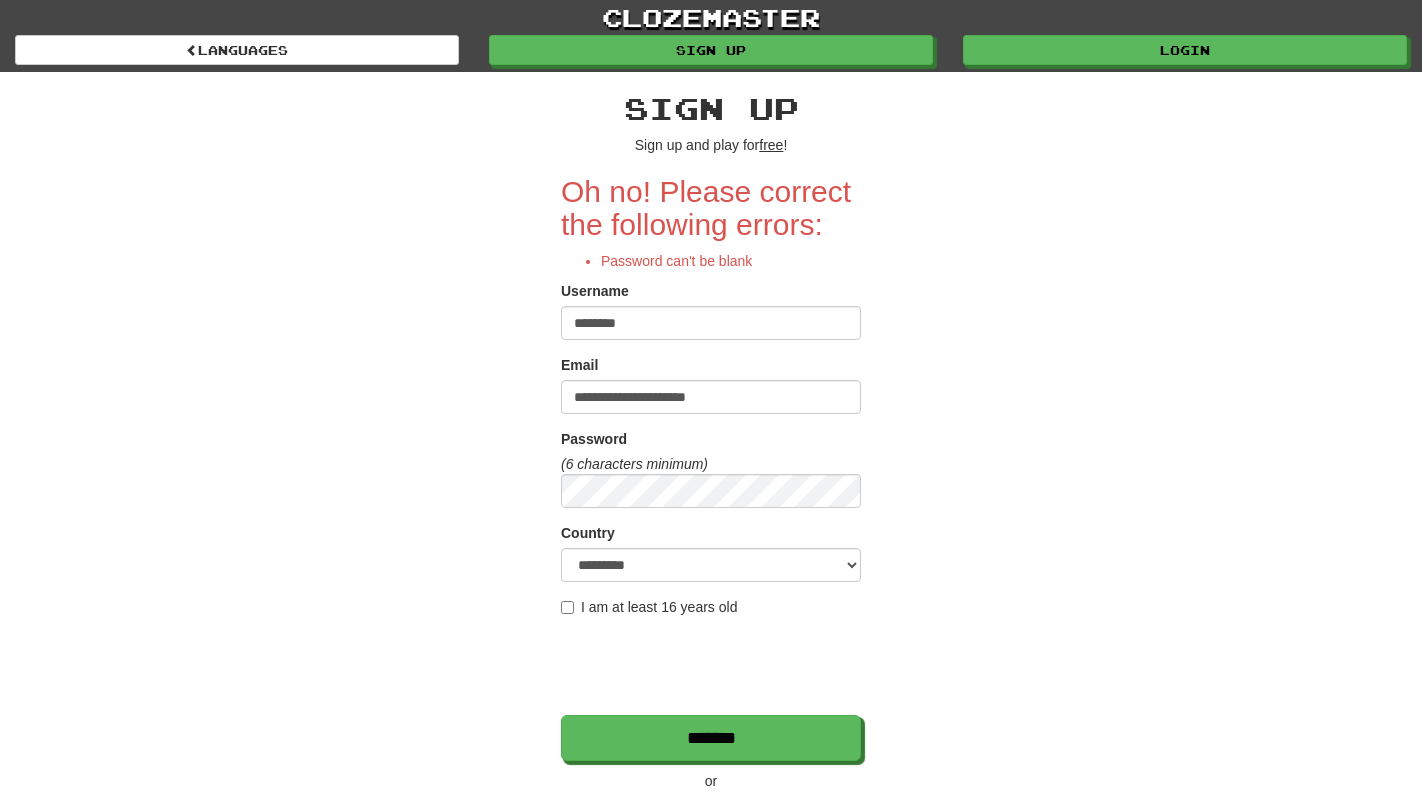 scroll, scrollTop: 0, scrollLeft: 0, axis: both 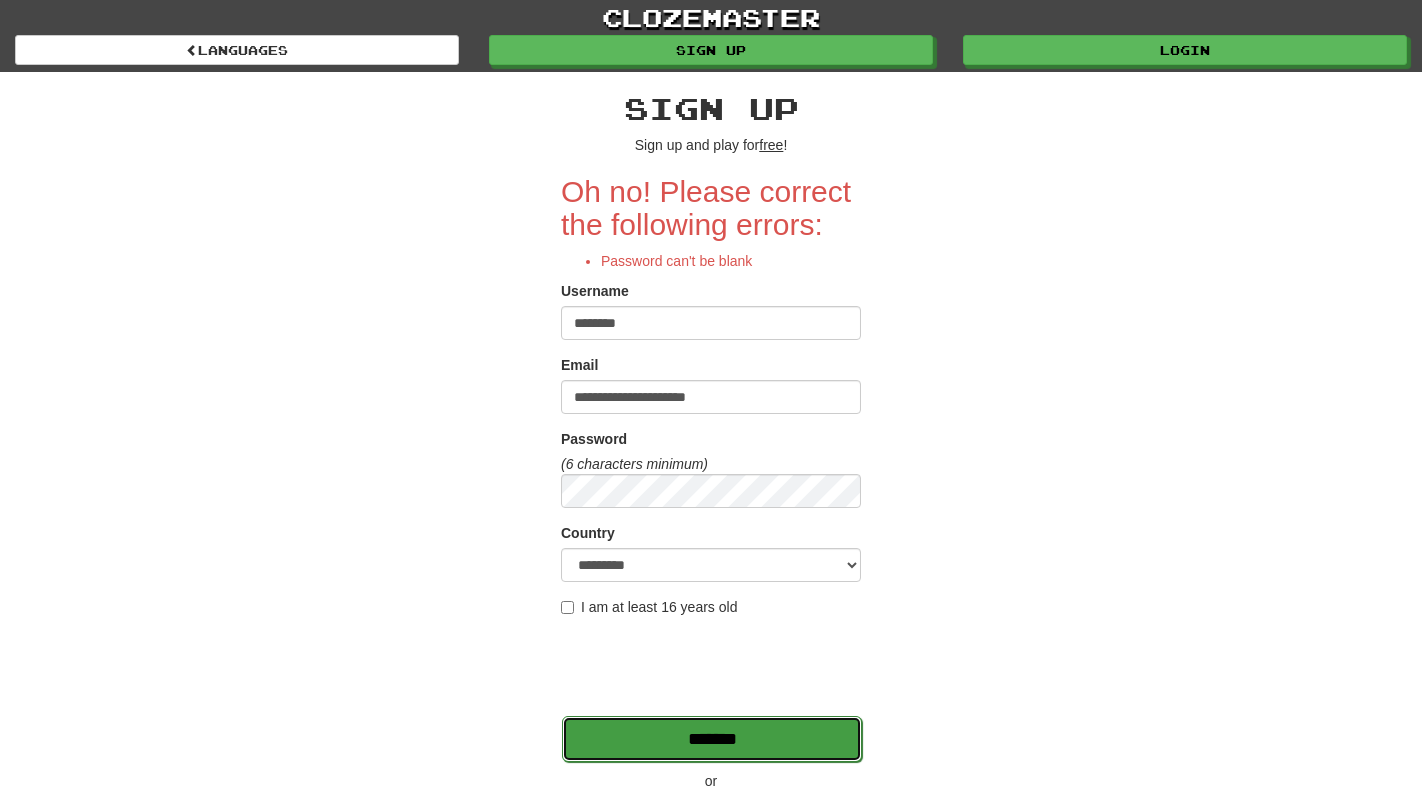 click on "*******" at bounding box center (712, 739) 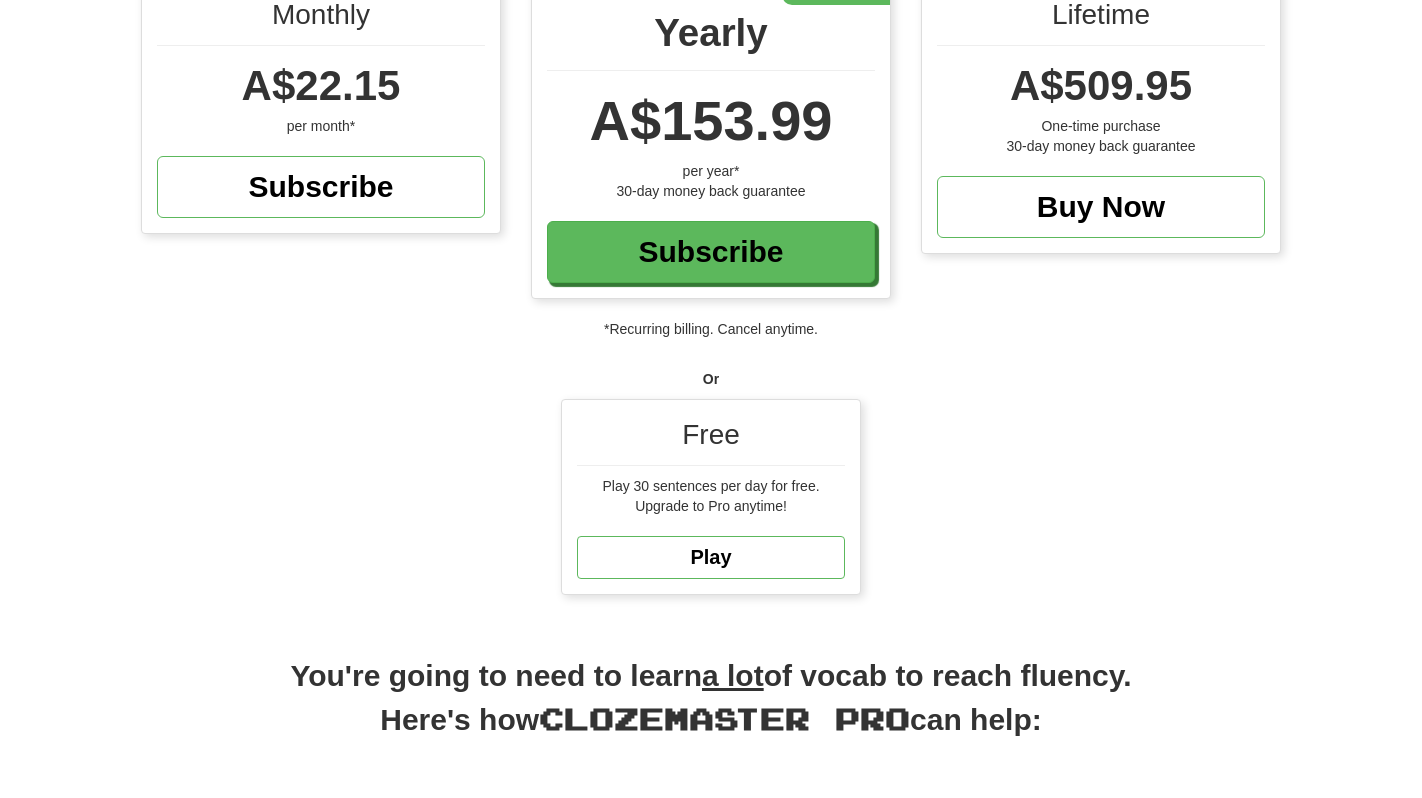 scroll, scrollTop: 277, scrollLeft: 0, axis: vertical 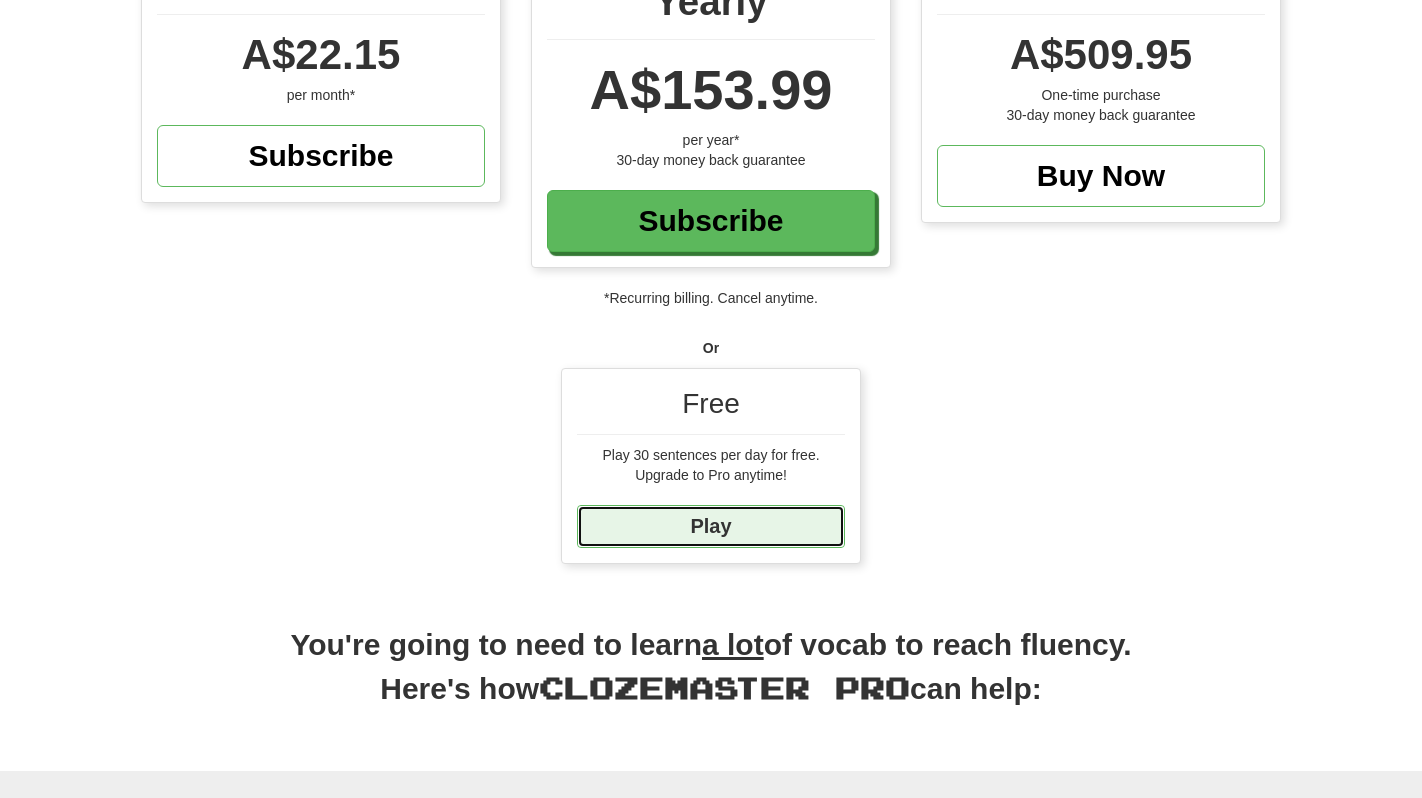 click on "Play" at bounding box center [711, 526] 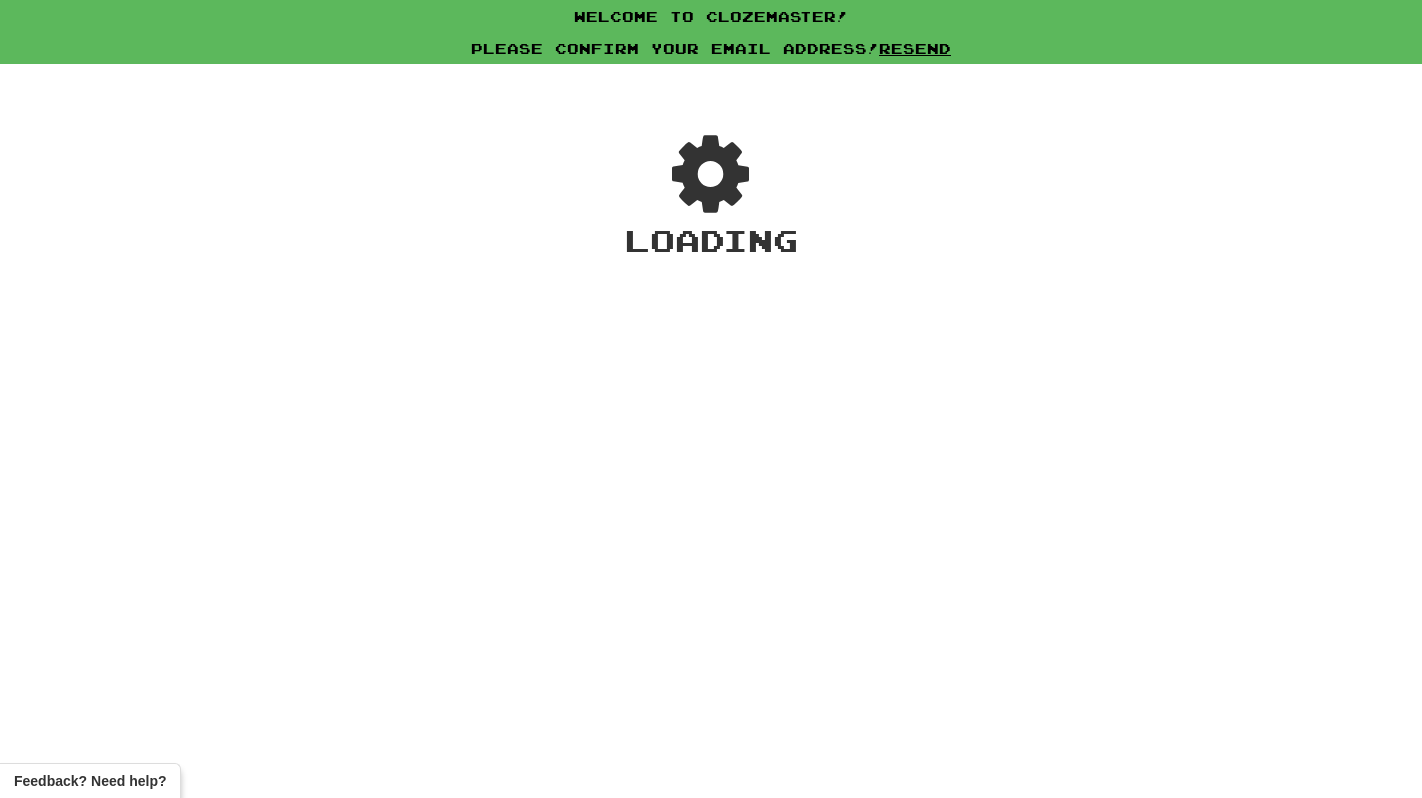 scroll, scrollTop: 0, scrollLeft: 0, axis: both 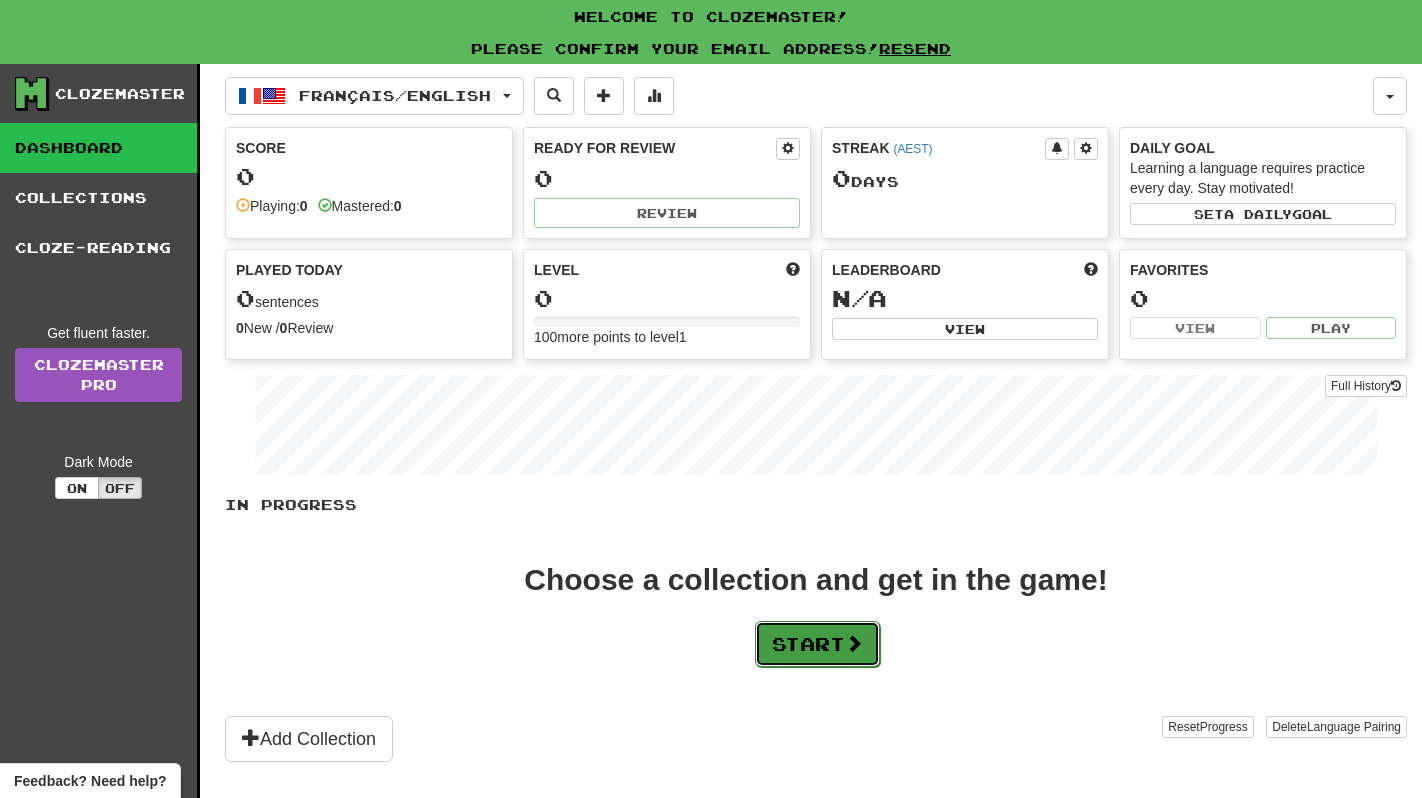 click on "Start" at bounding box center [817, 644] 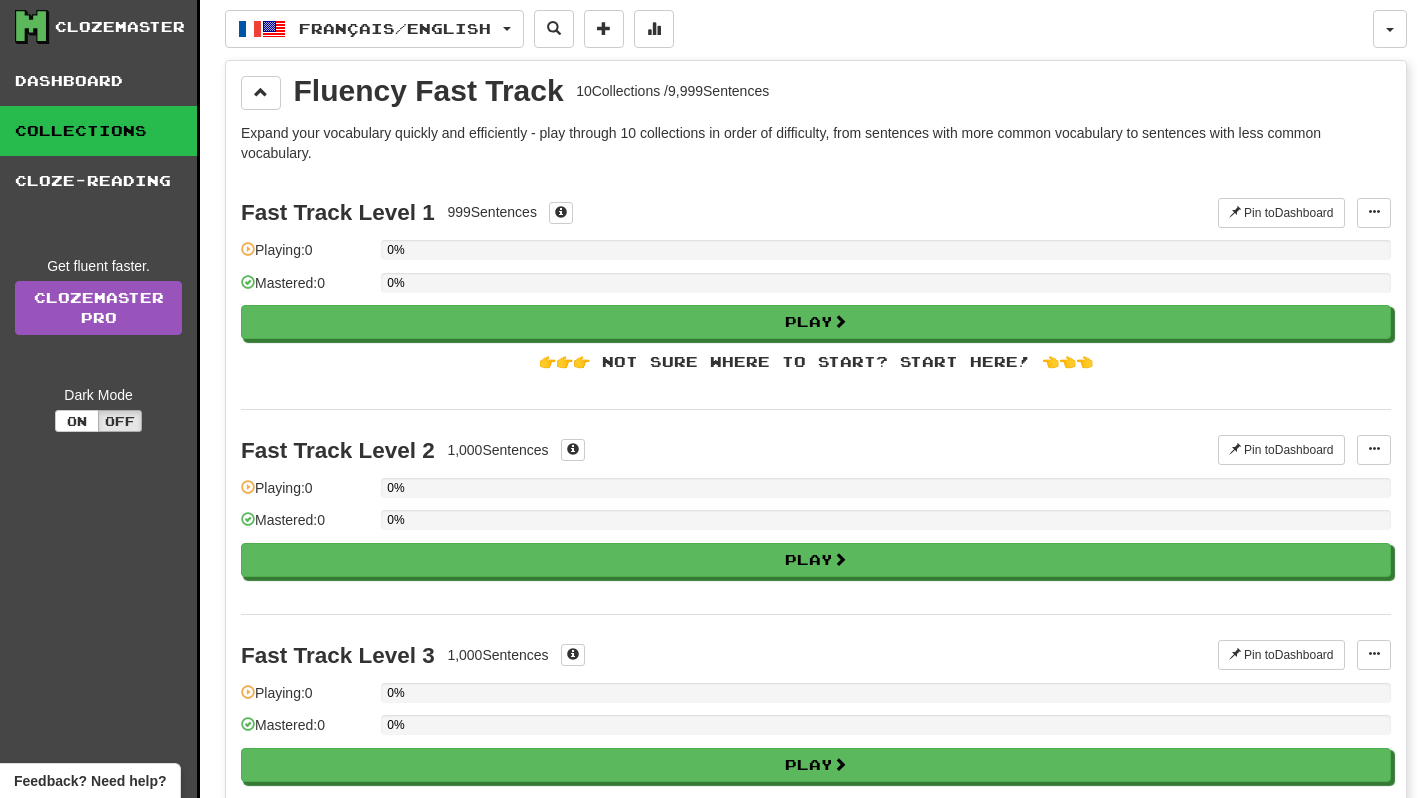 scroll, scrollTop: 65, scrollLeft: 0, axis: vertical 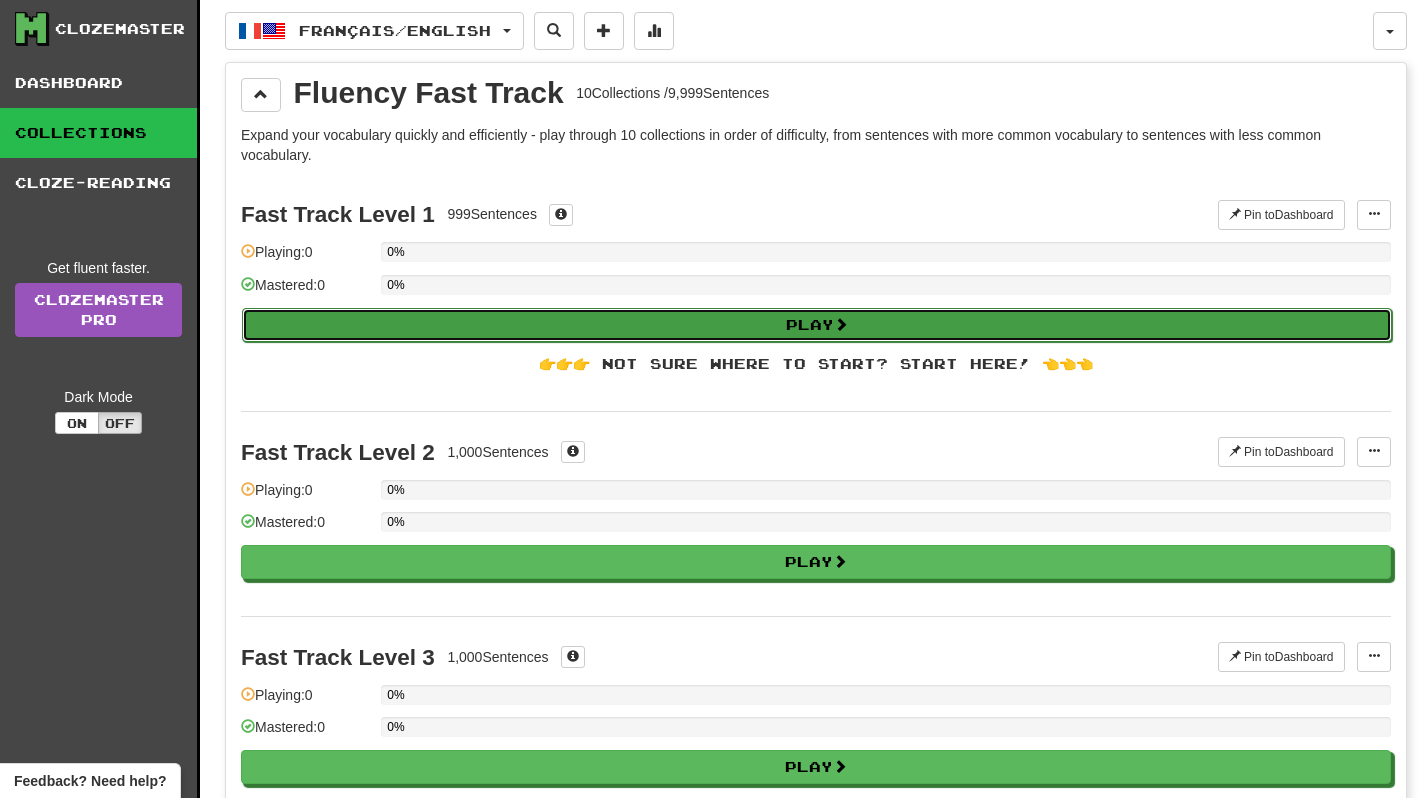 click on "Play" at bounding box center [817, 325] 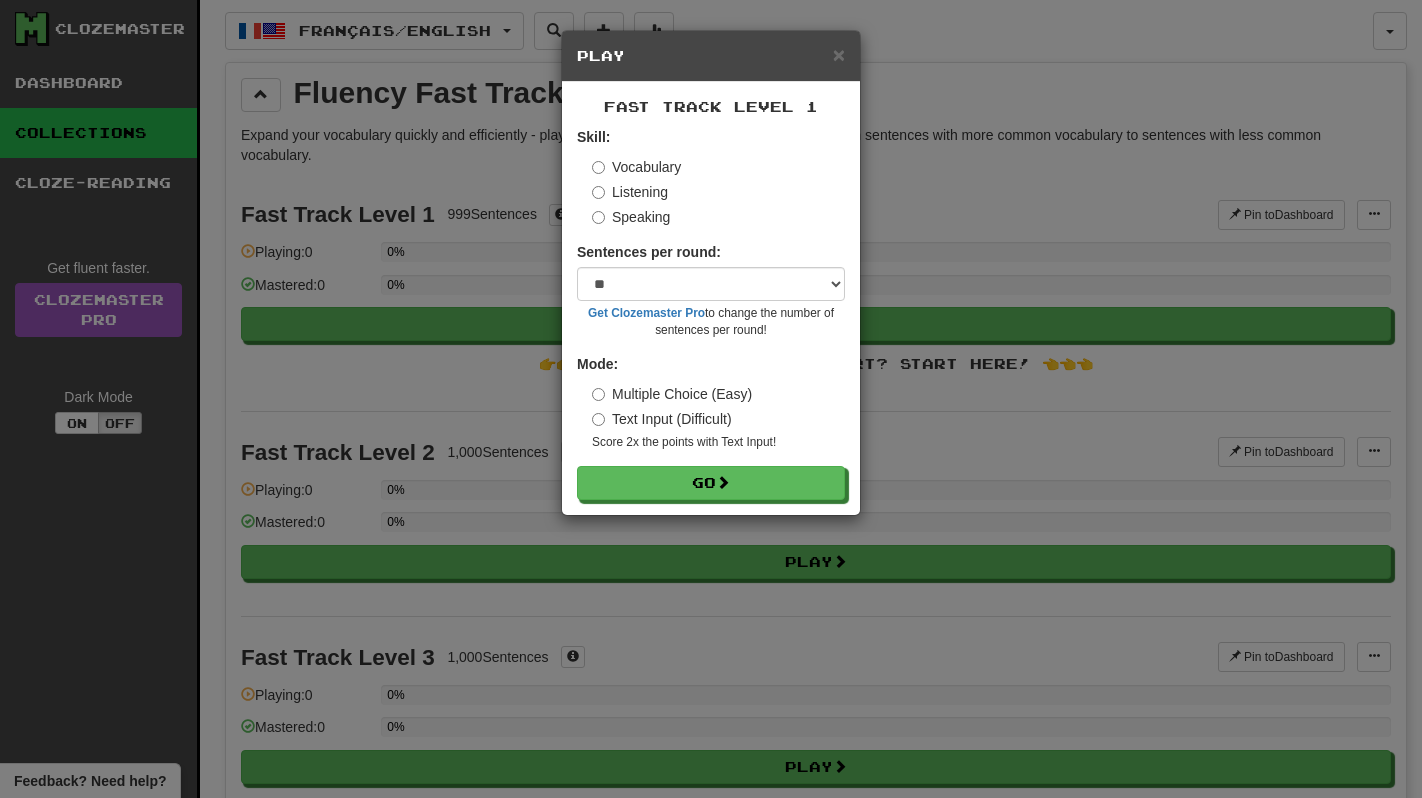 click on "Text Input (Difficult)" at bounding box center (662, 419) 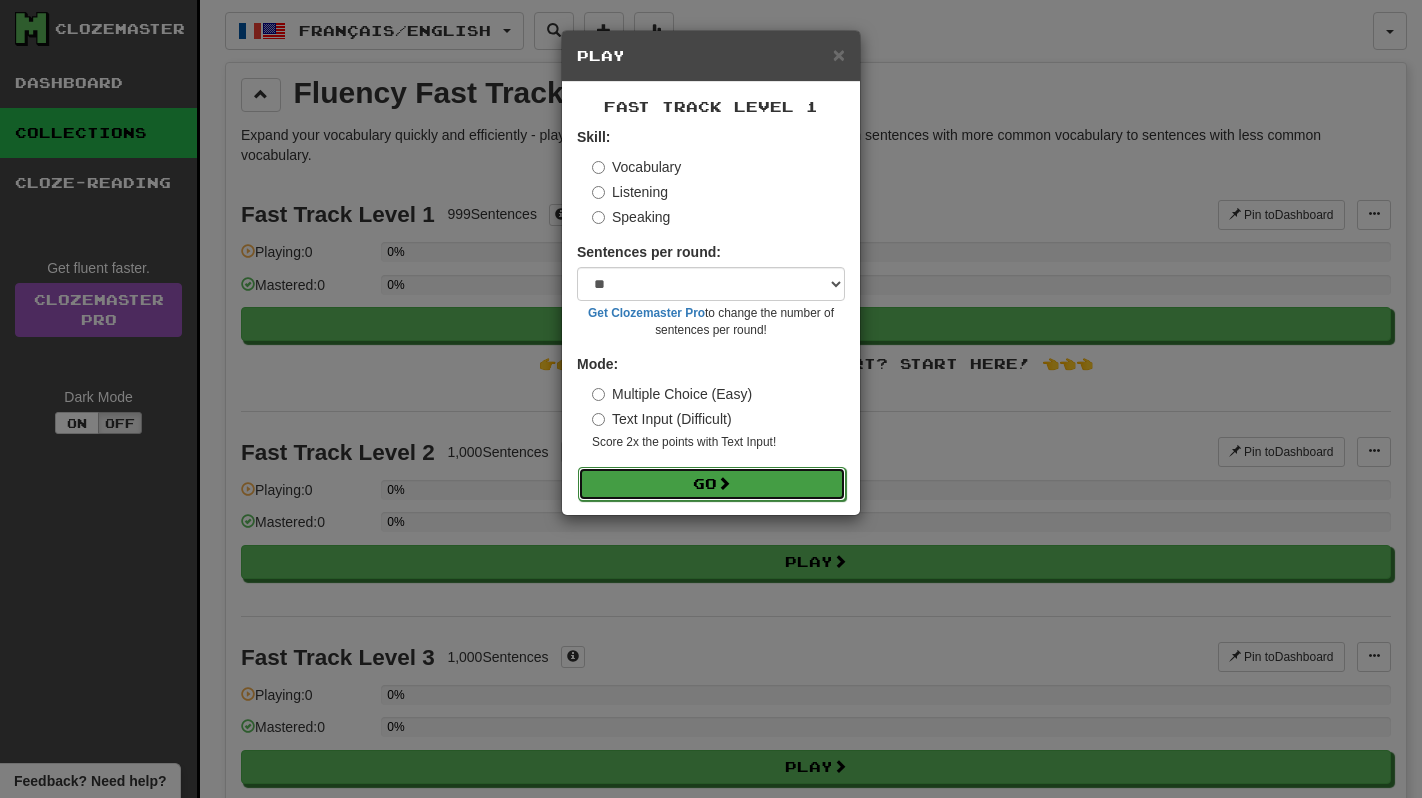 click on "Go" at bounding box center [712, 484] 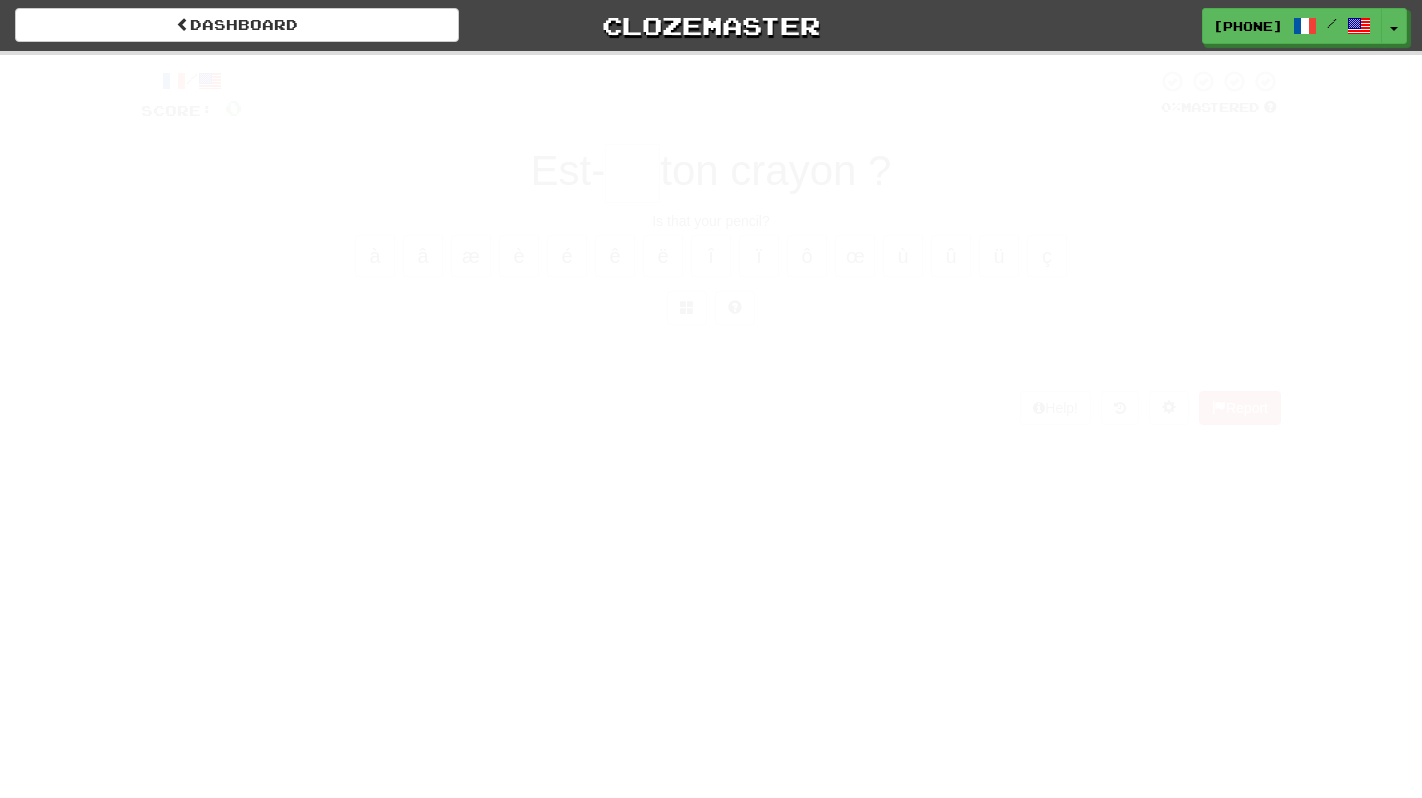 scroll, scrollTop: 0, scrollLeft: 0, axis: both 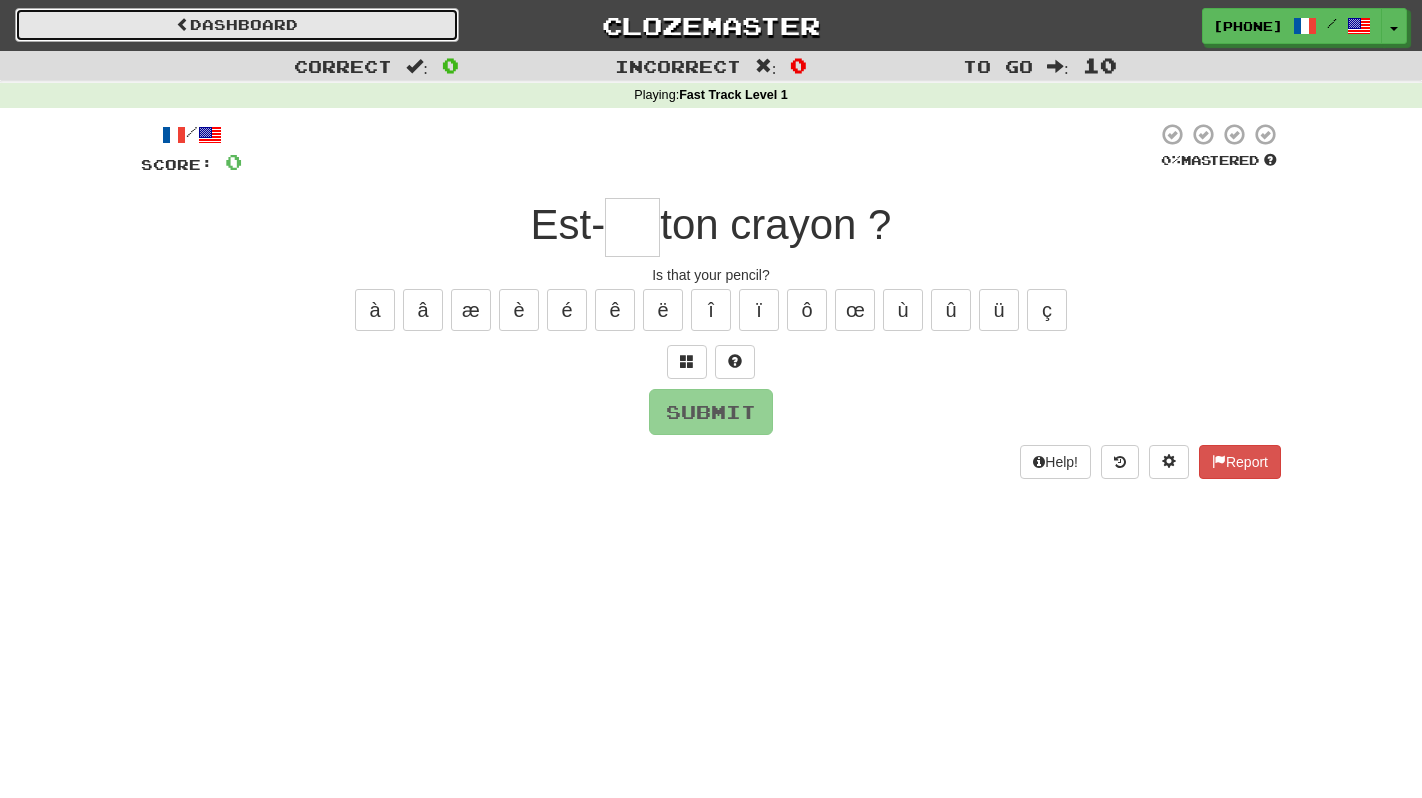 click at bounding box center [183, 24] 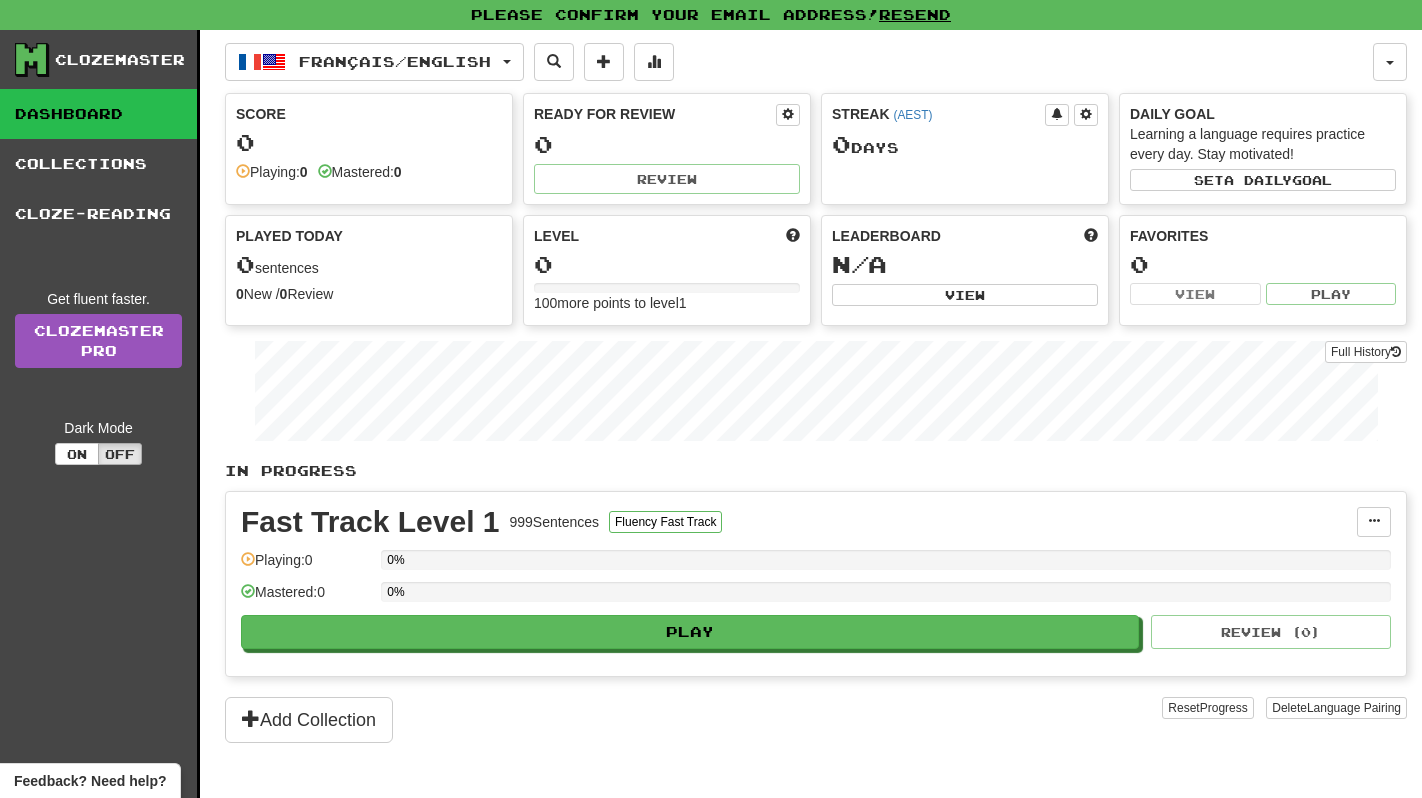 scroll, scrollTop: 0, scrollLeft: 0, axis: both 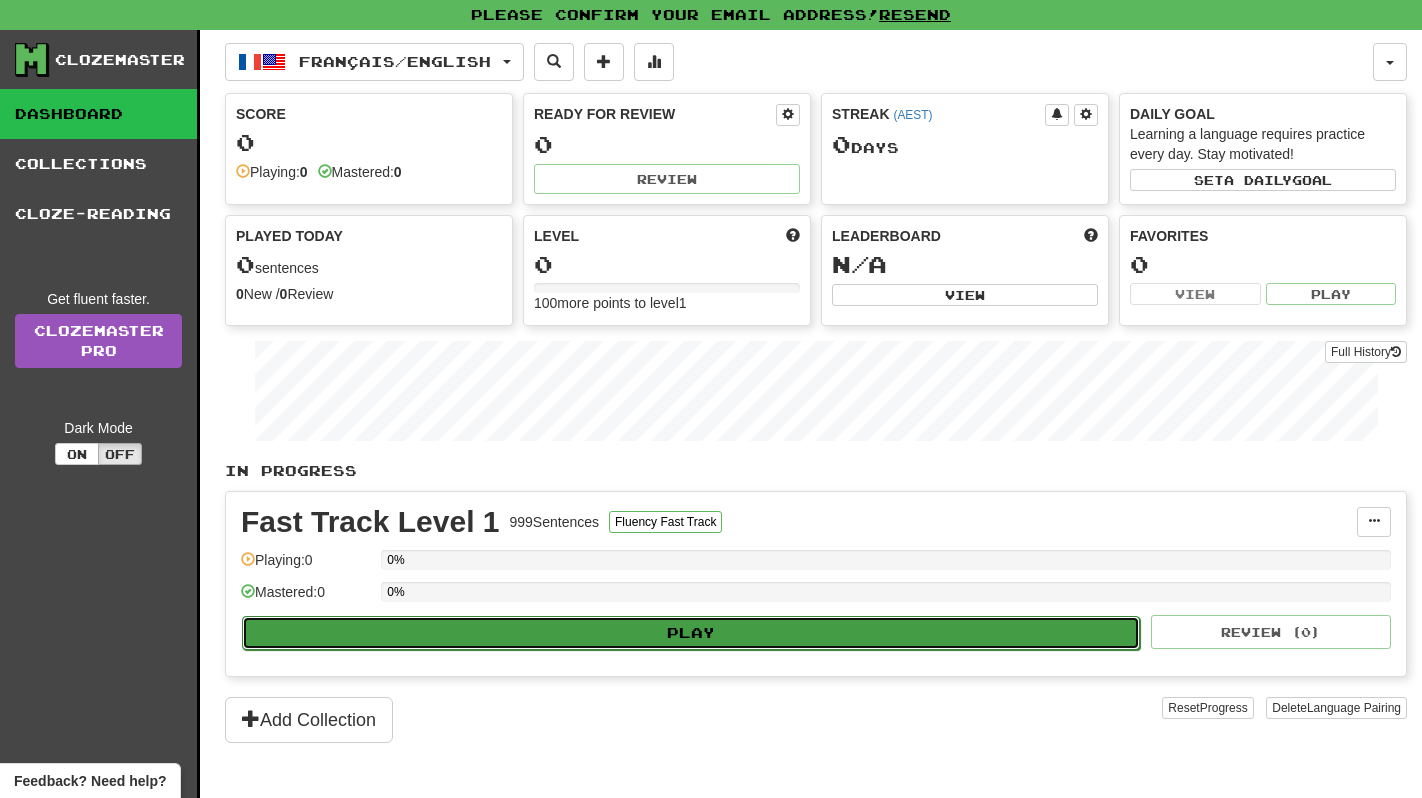 click on "Play" at bounding box center (691, 633) 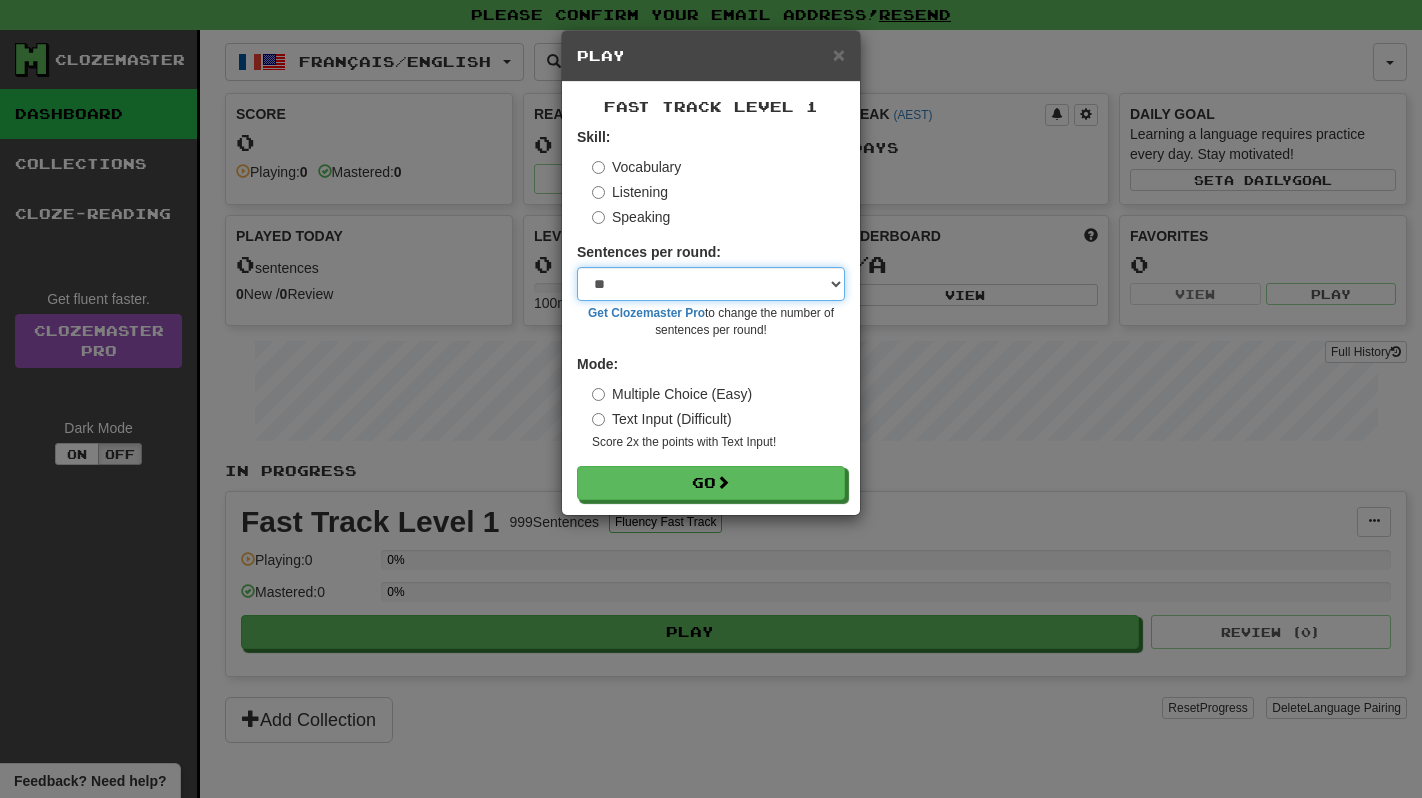 click on "* ** ** ** ** ** *** ********" at bounding box center [711, 284] 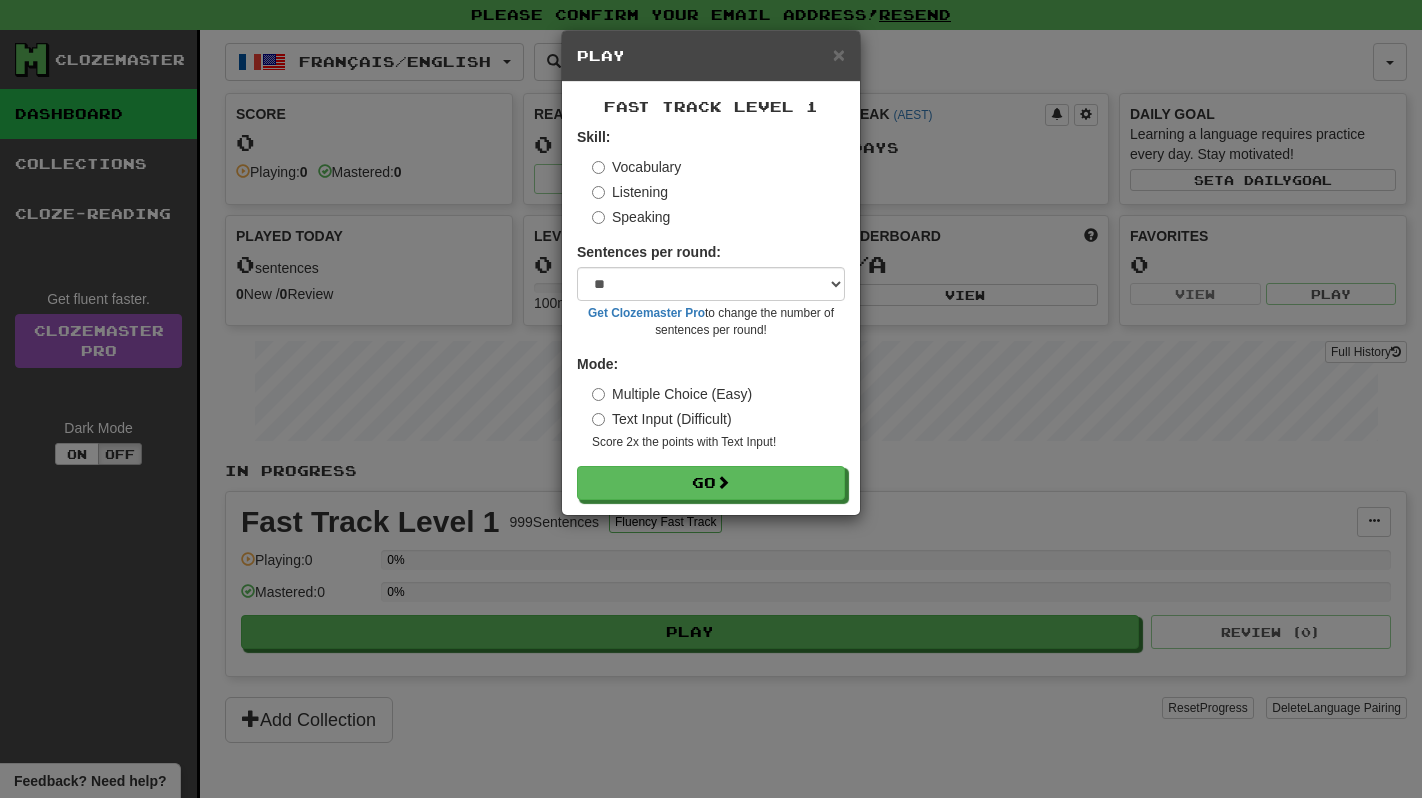 click on "Multiple Choice (Easy)" at bounding box center [672, 394] 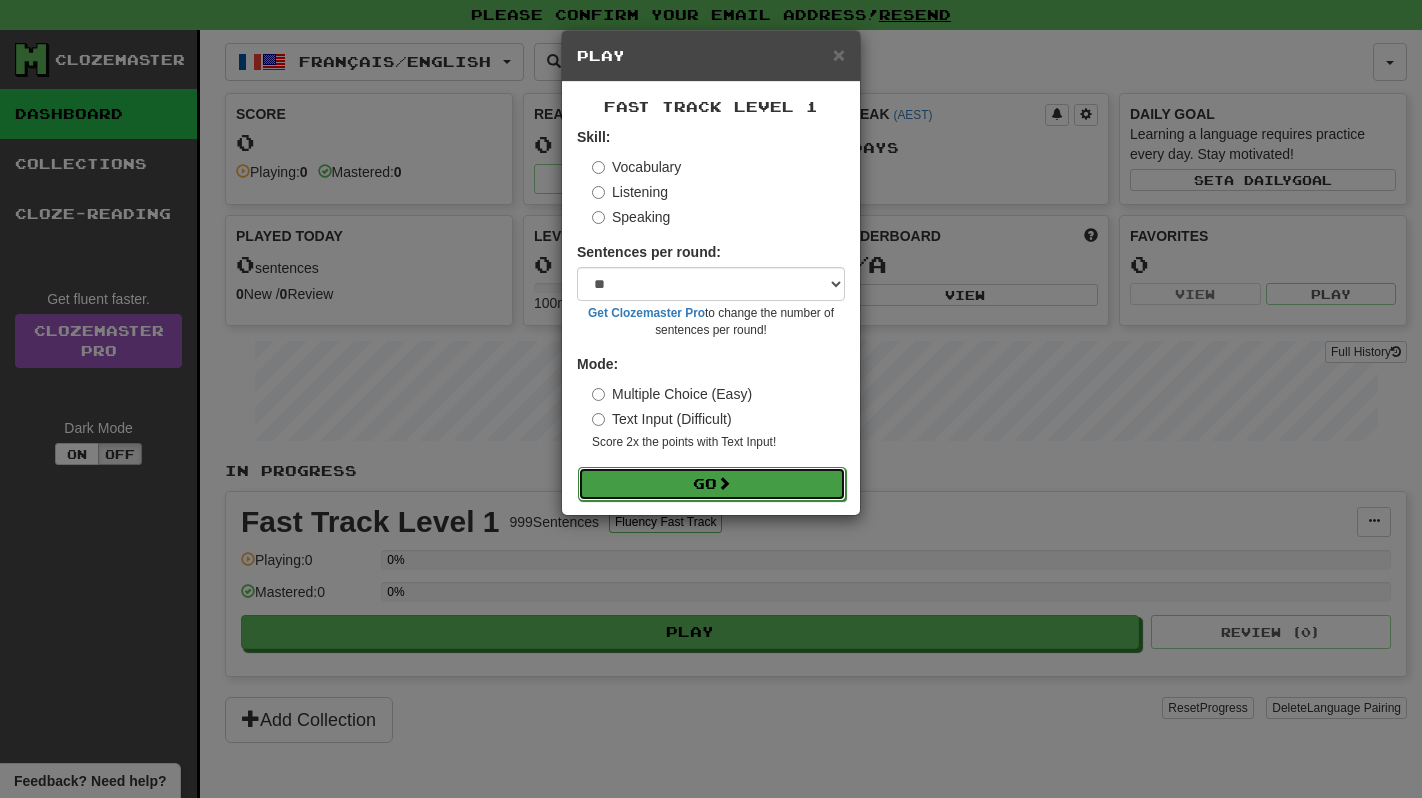 click on "Go" at bounding box center [712, 484] 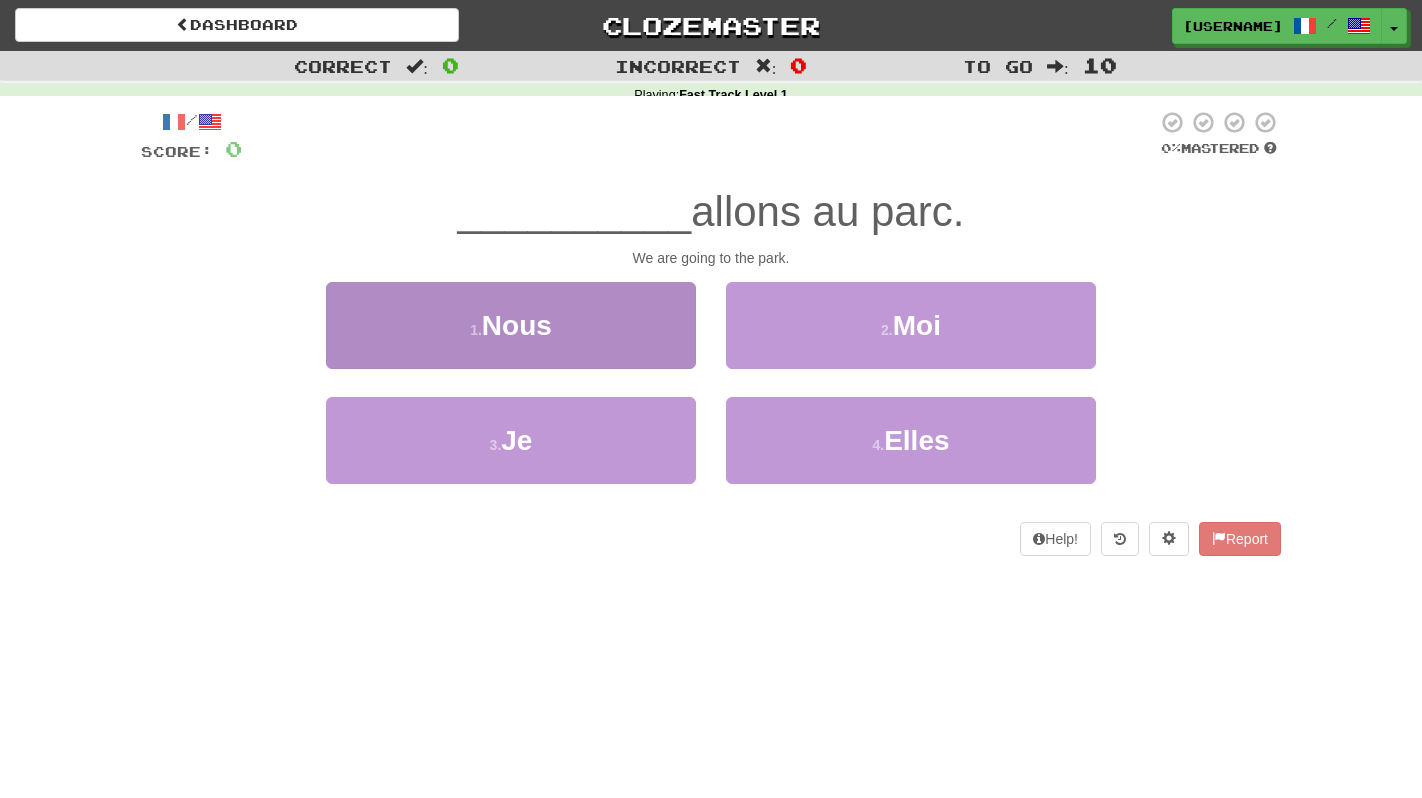 scroll, scrollTop: 0, scrollLeft: 0, axis: both 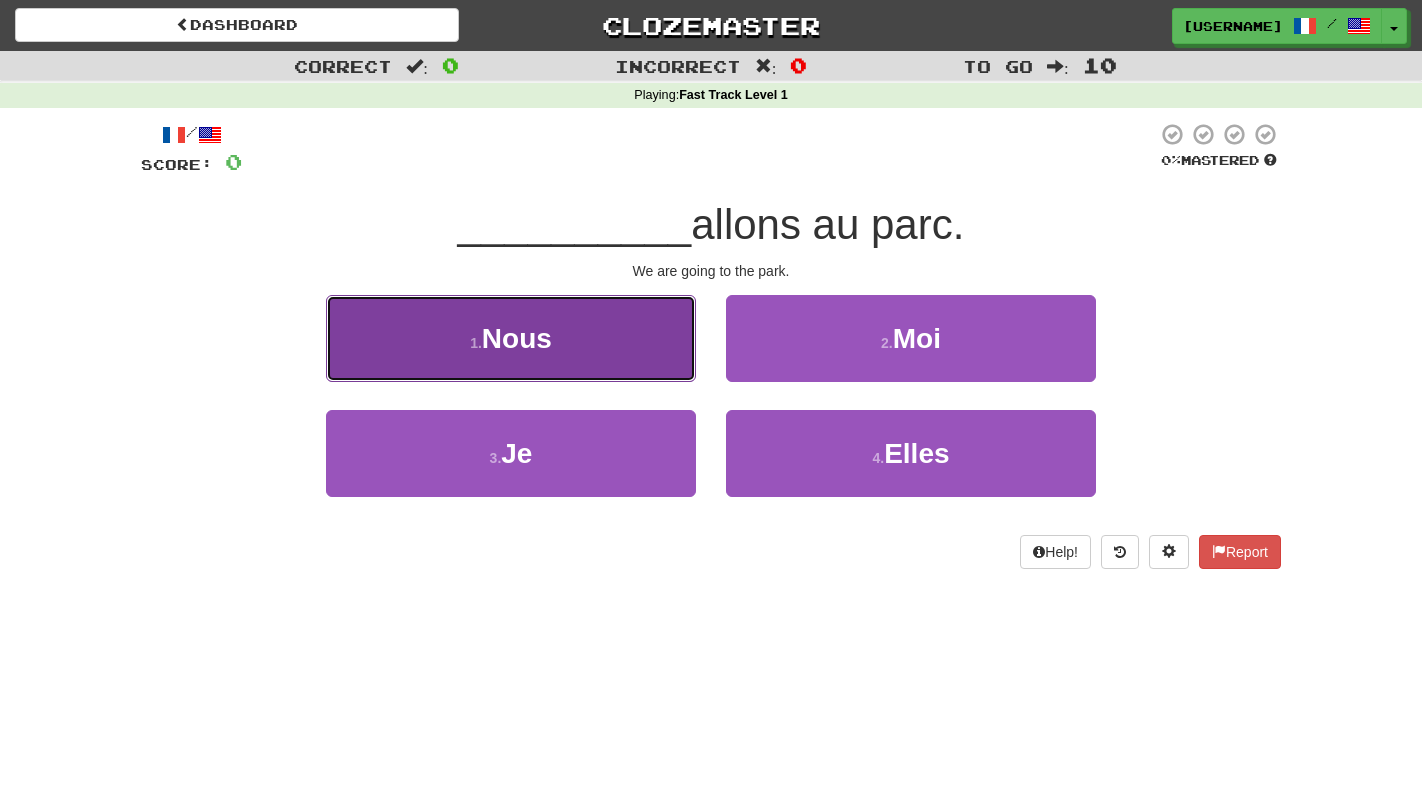 click on "1 .  Nous" at bounding box center [511, 338] 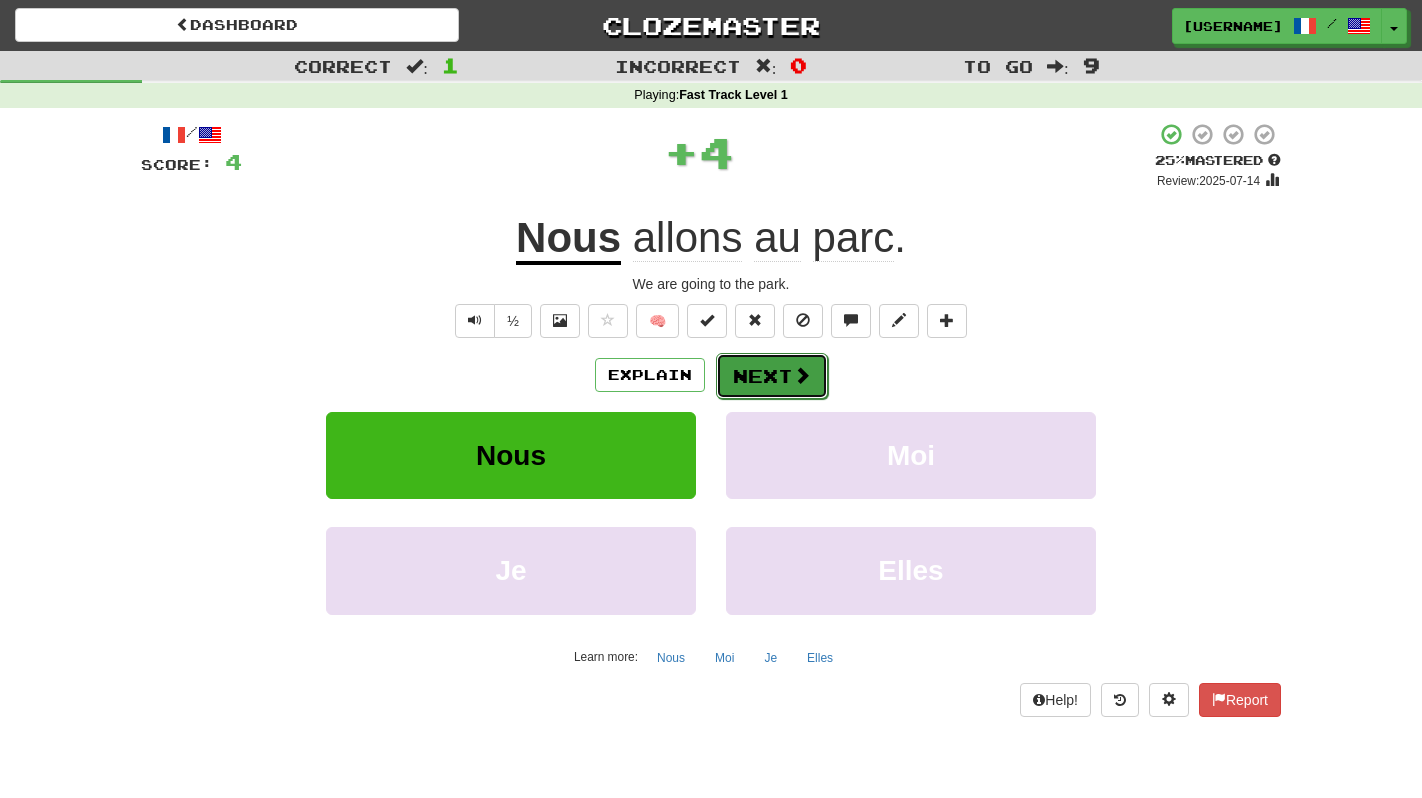 click at bounding box center (802, 375) 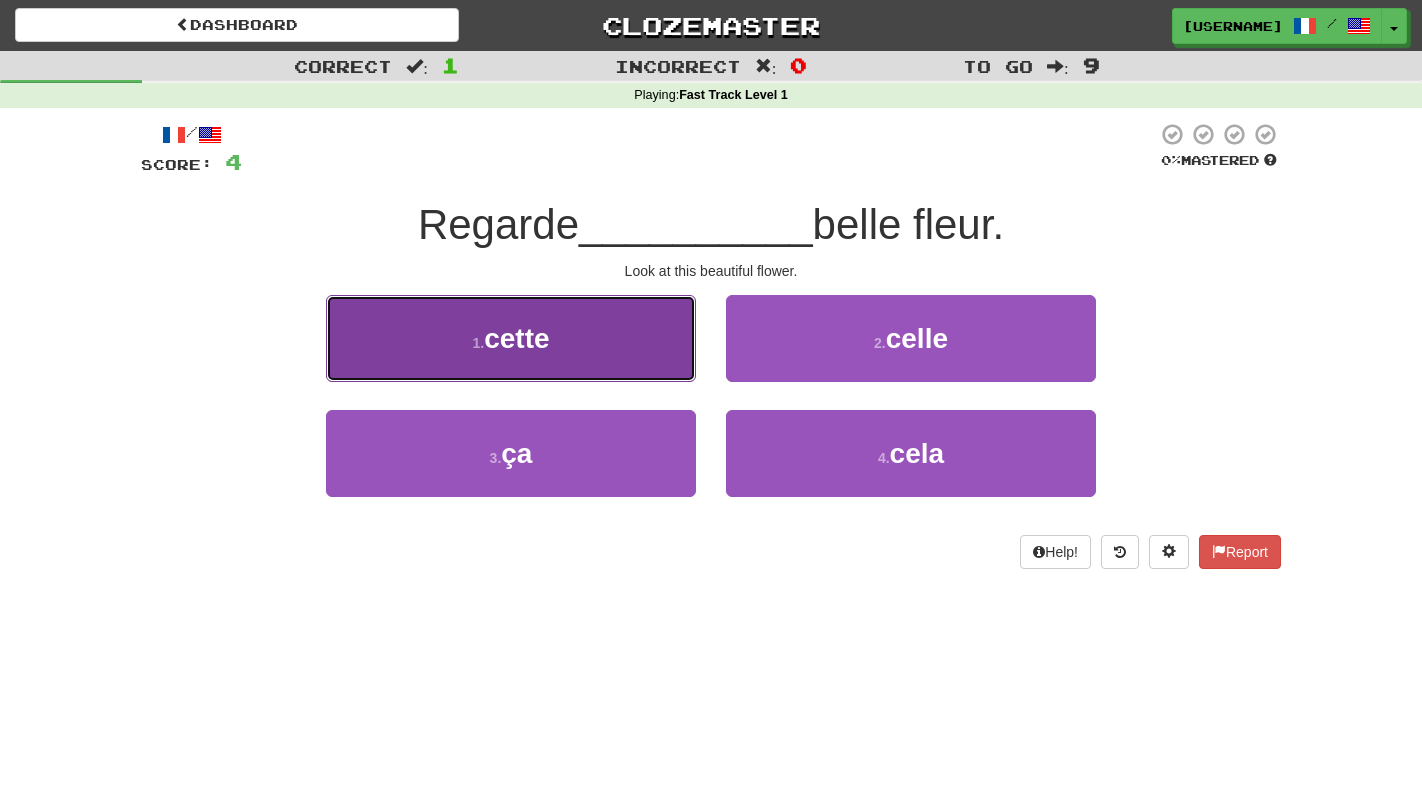 click on "1 .  cette" at bounding box center [511, 338] 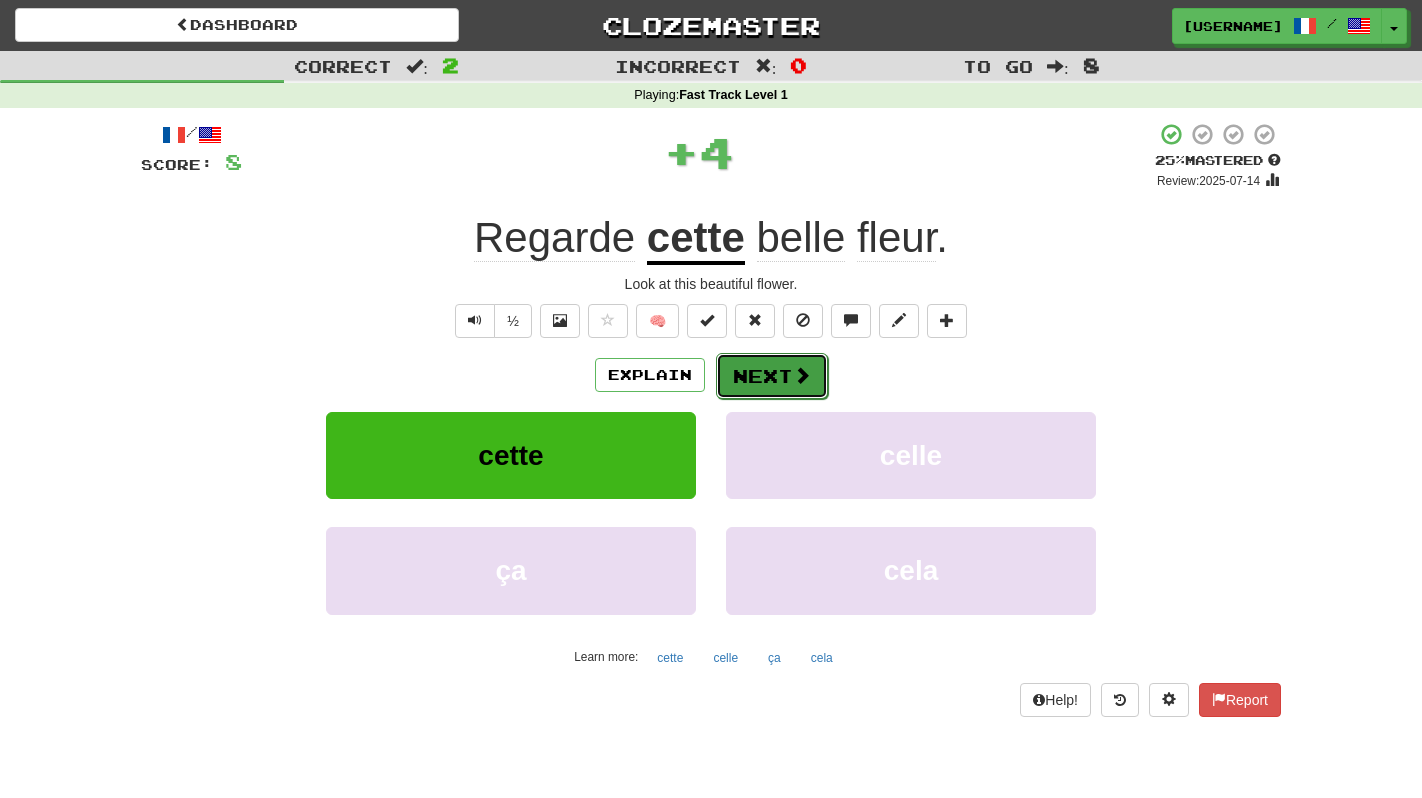 click on "Next" at bounding box center (772, 376) 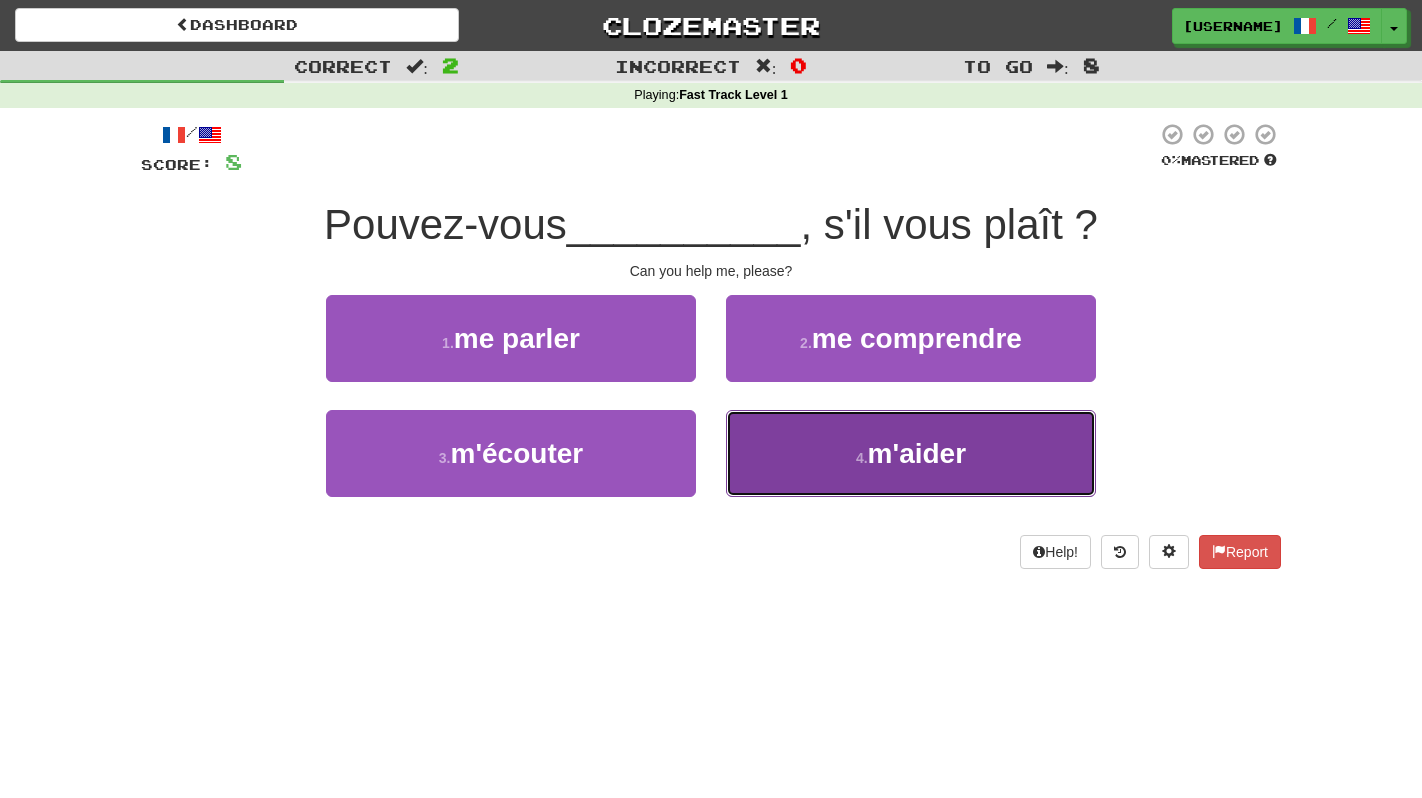 click on "4 .  m'aider" at bounding box center (911, 453) 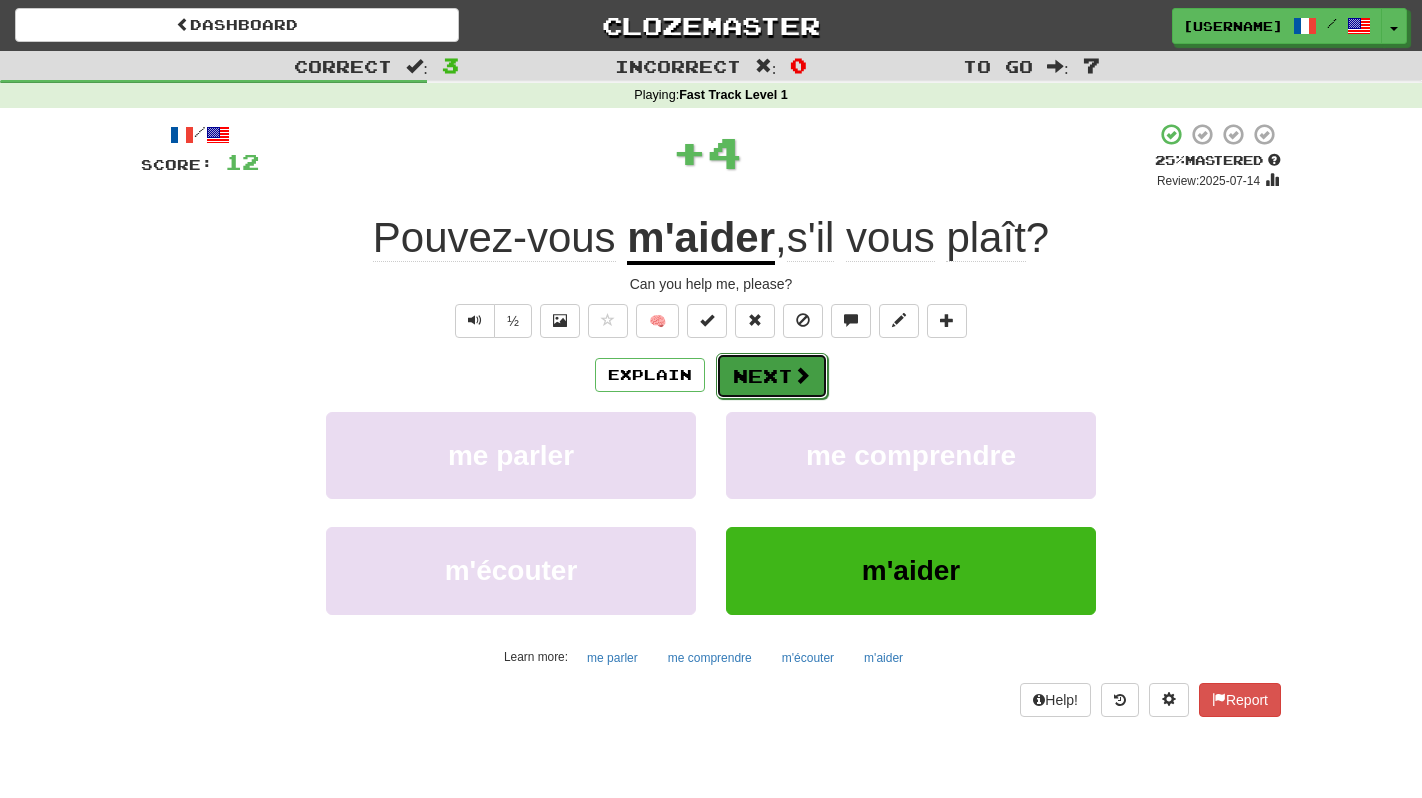 click on "Next" at bounding box center (772, 376) 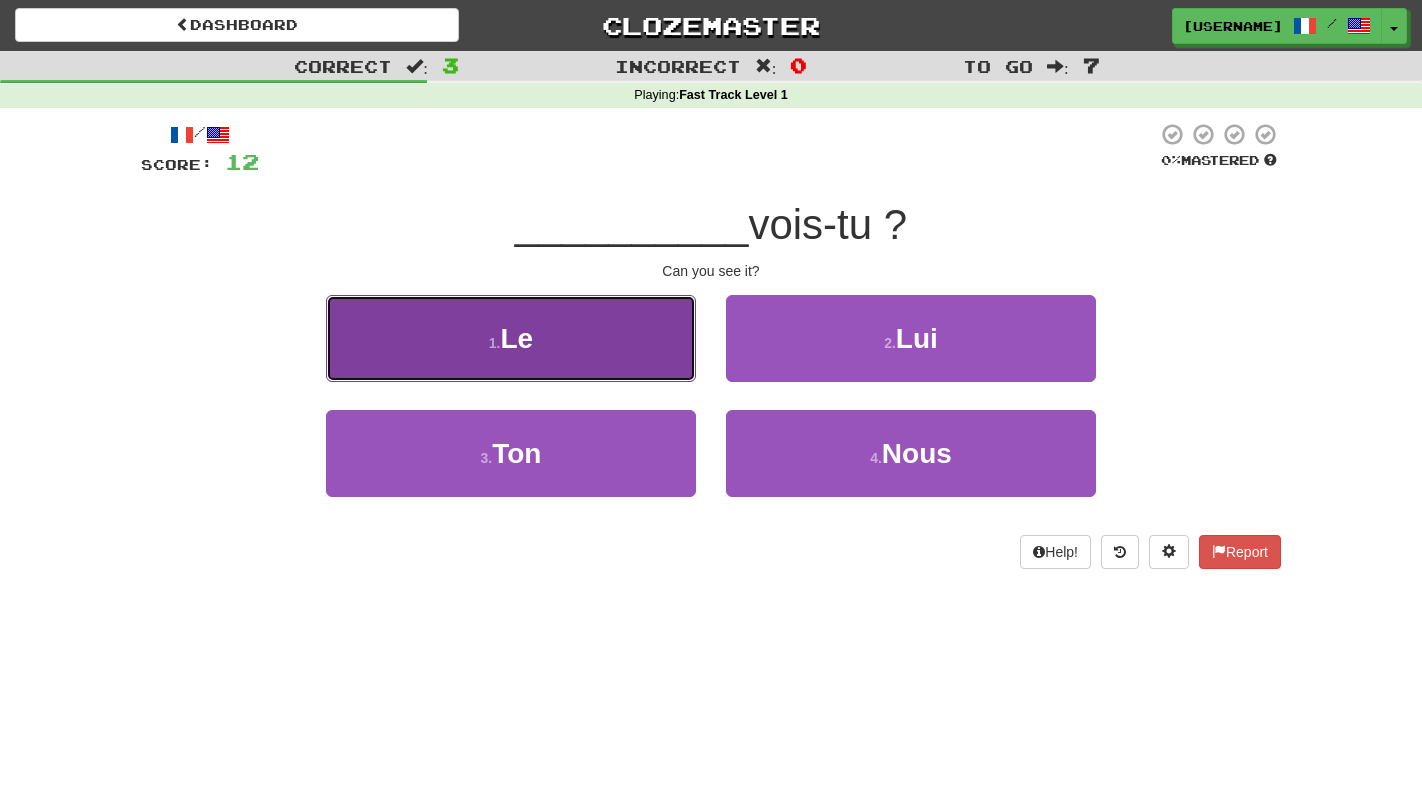 click on "1 .  Le" at bounding box center (511, 338) 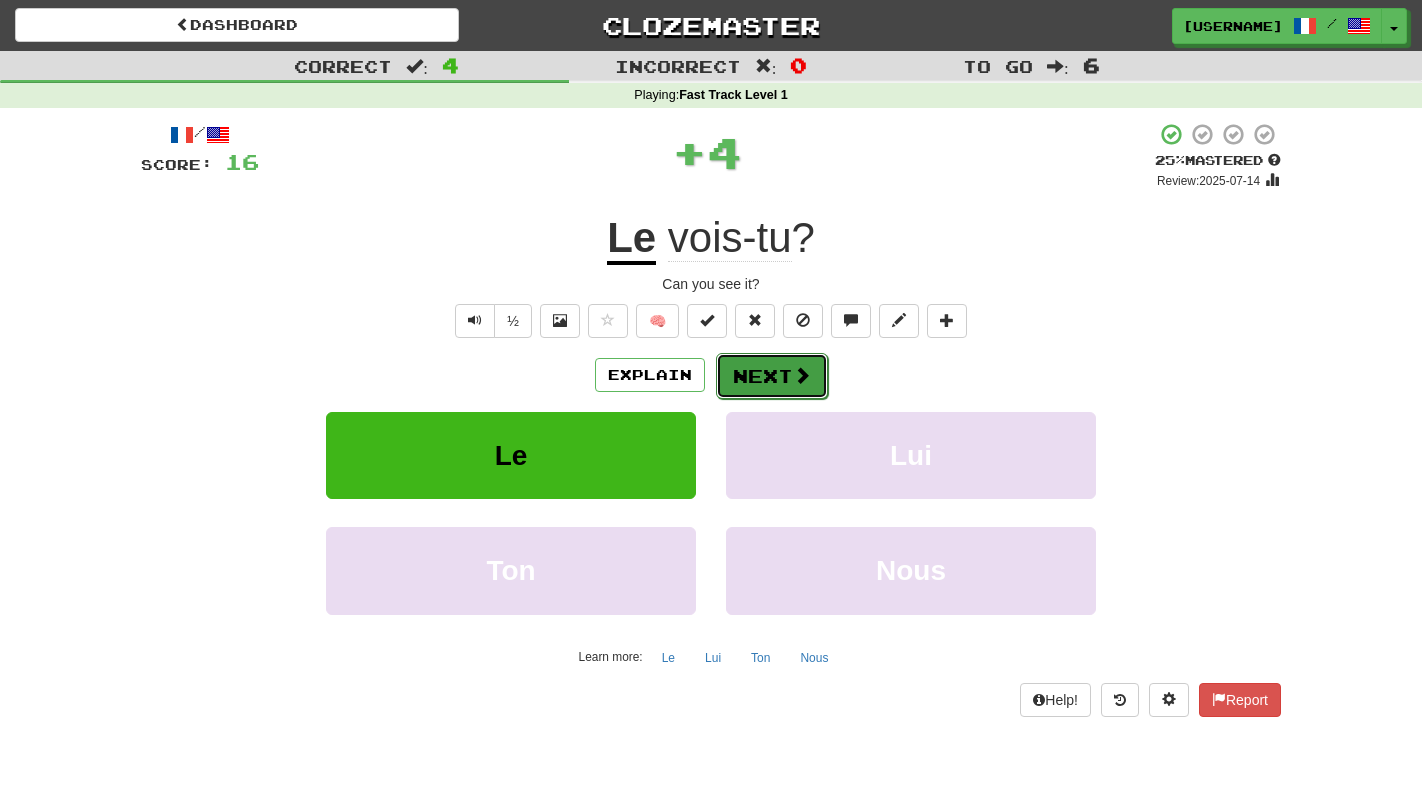 click on "Next" at bounding box center (772, 376) 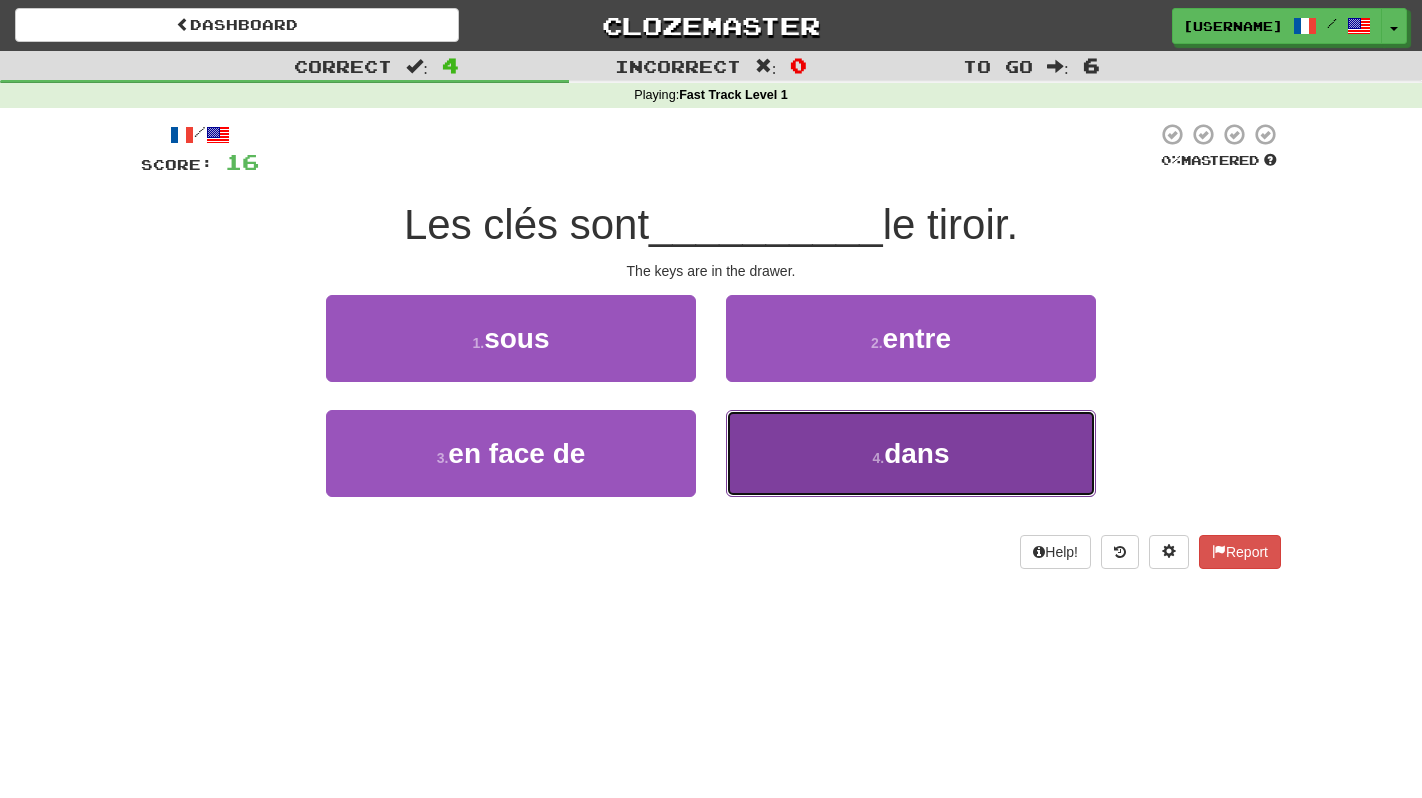 click on "4 .  dans" at bounding box center (911, 453) 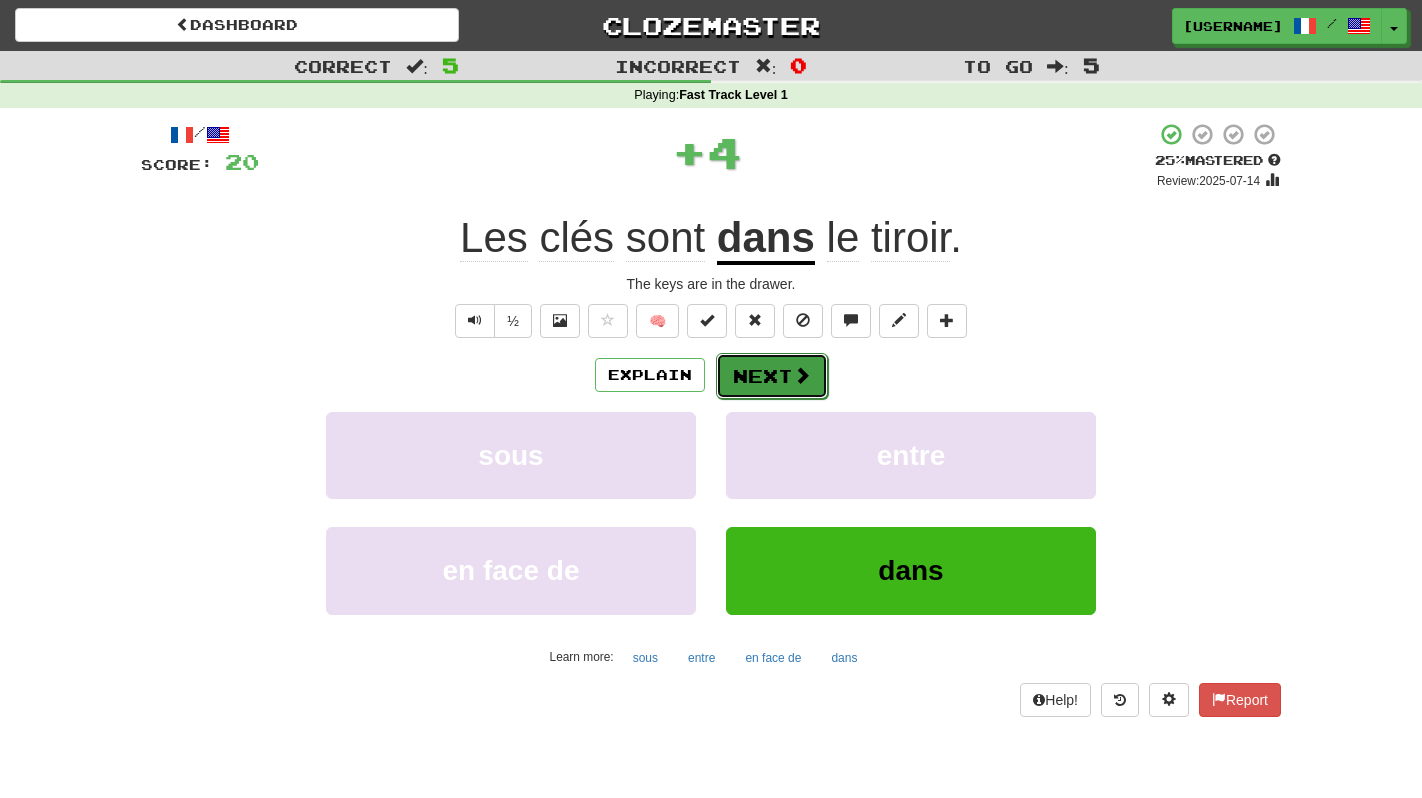 click on "Next" at bounding box center (772, 376) 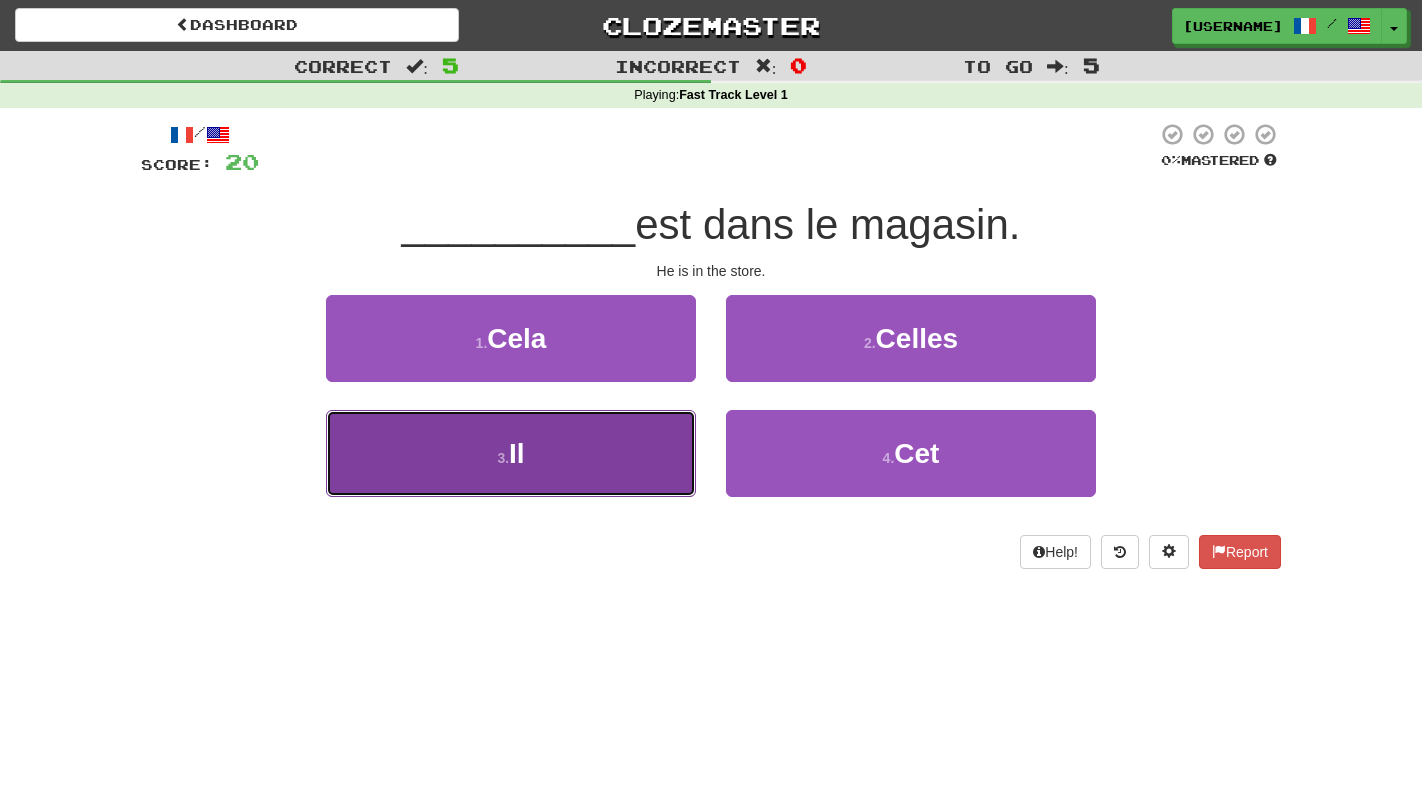 click on "3 .  Il" at bounding box center (511, 453) 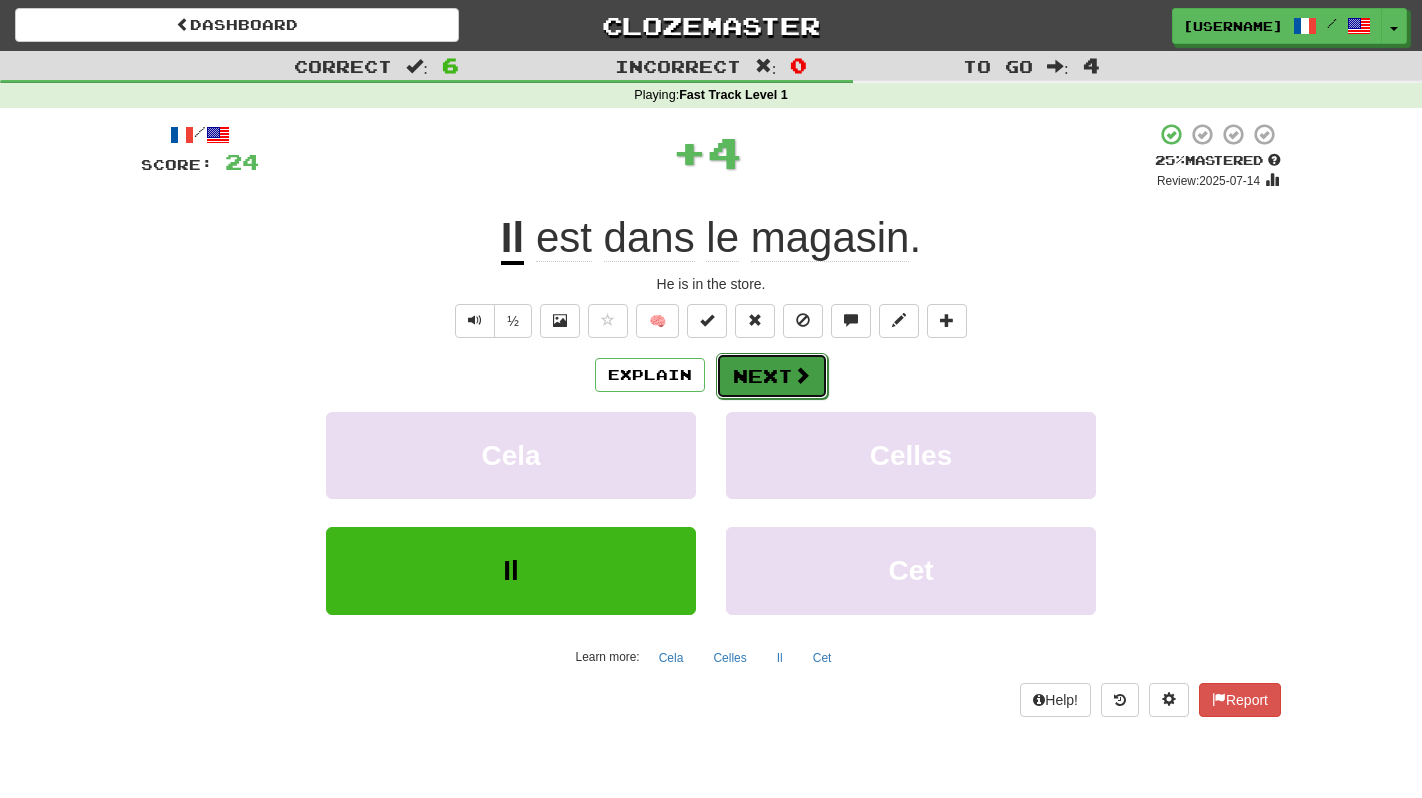 click at bounding box center (802, 375) 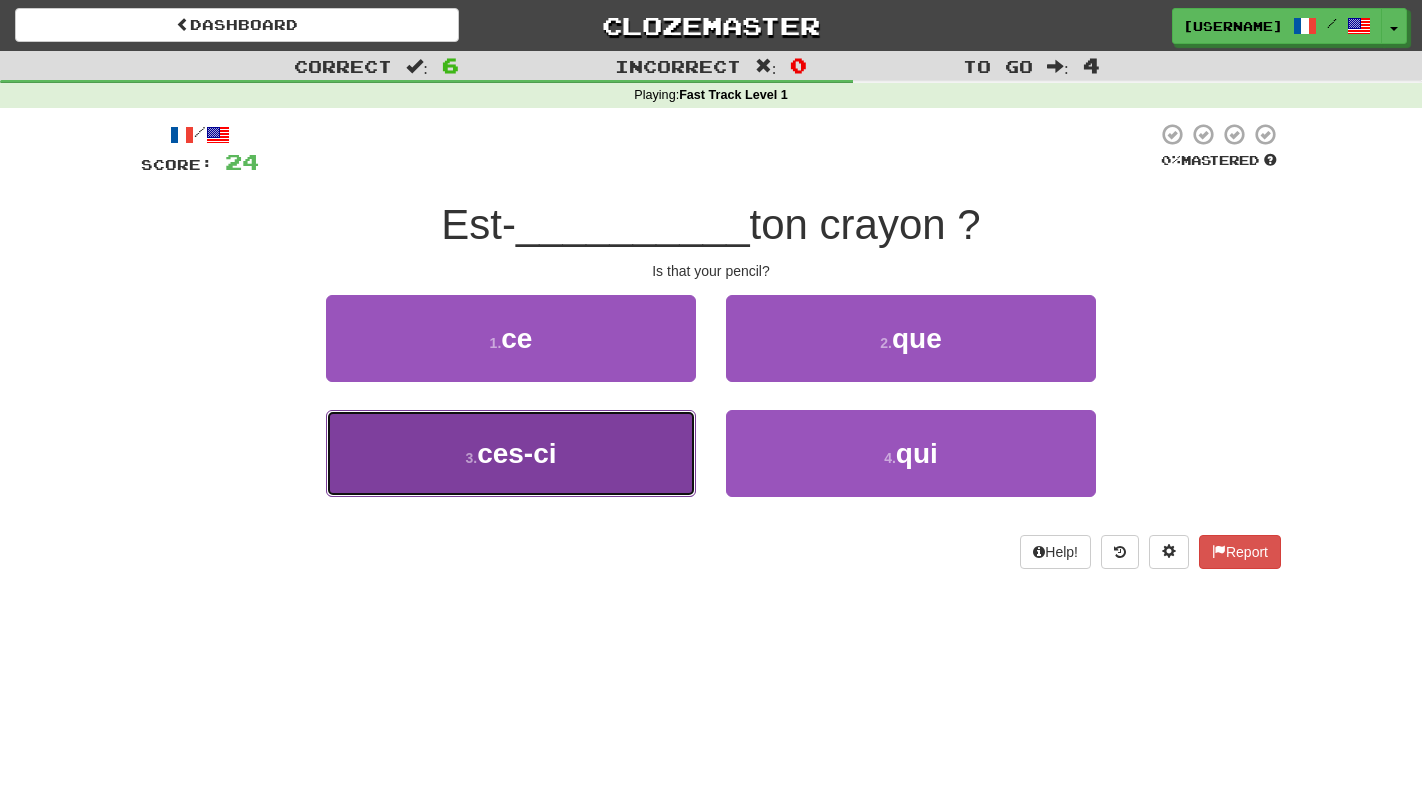 click on "3 .  ces-ci" at bounding box center [511, 453] 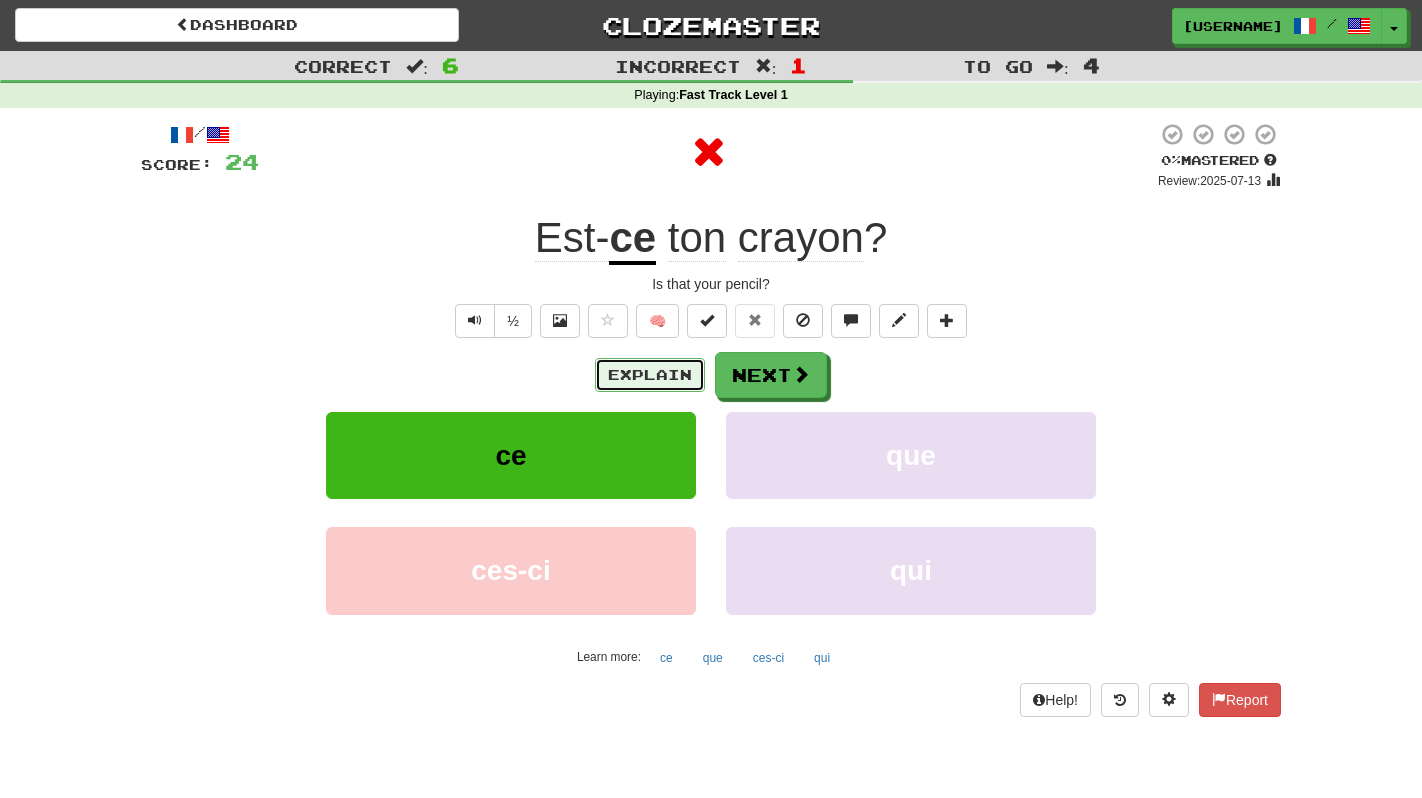 click on "Explain" at bounding box center [650, 375] 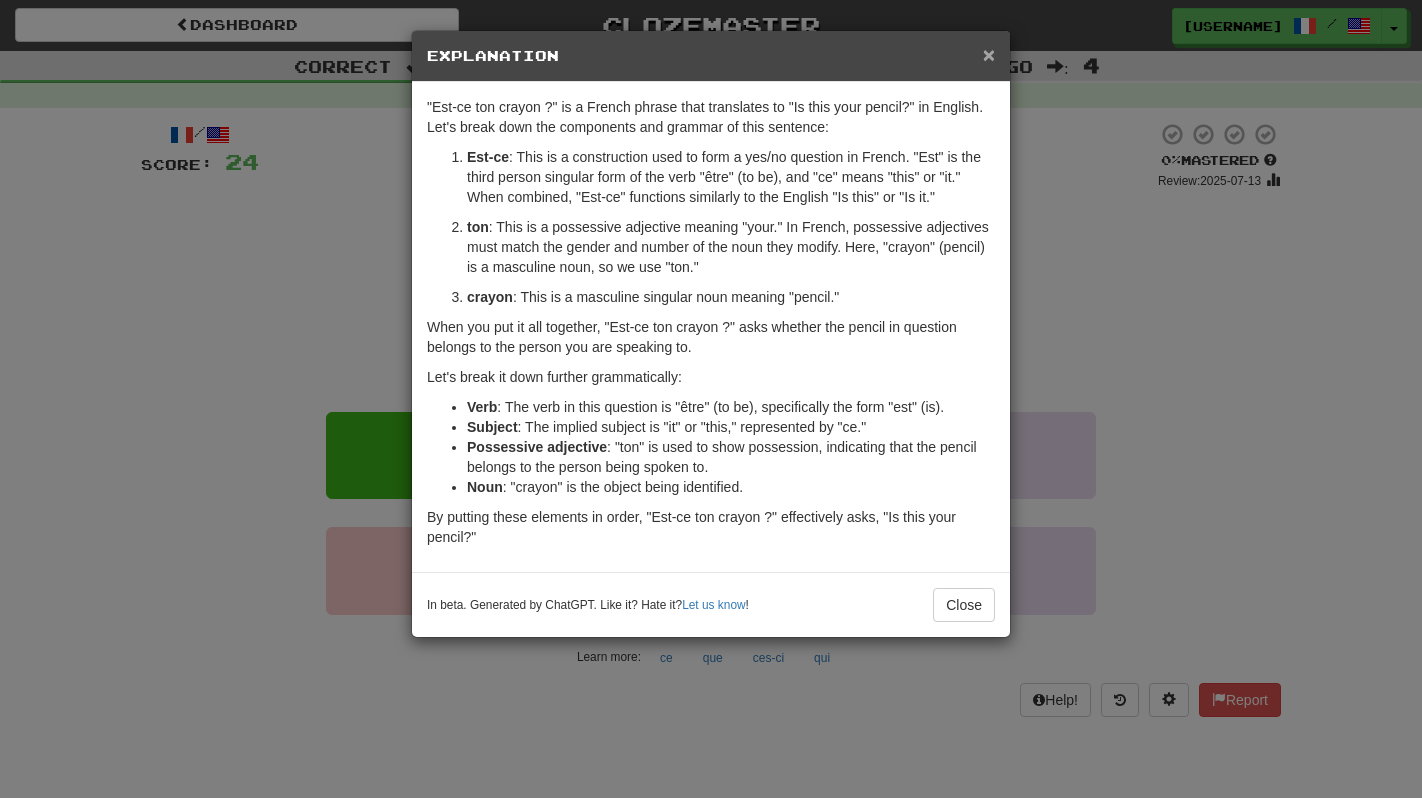 click on "×" at bounding box center (989, 54) 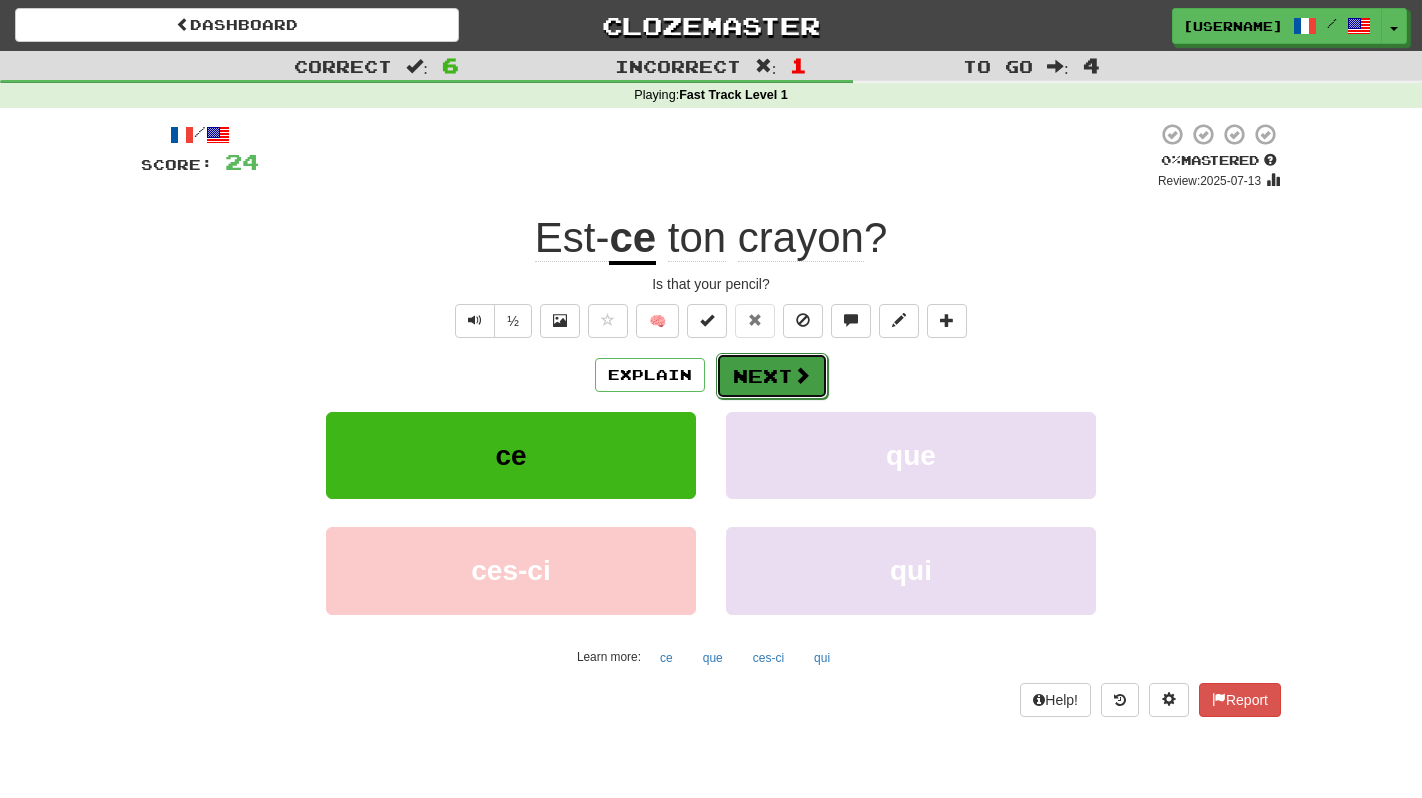 click at bounding box center (802, 375) 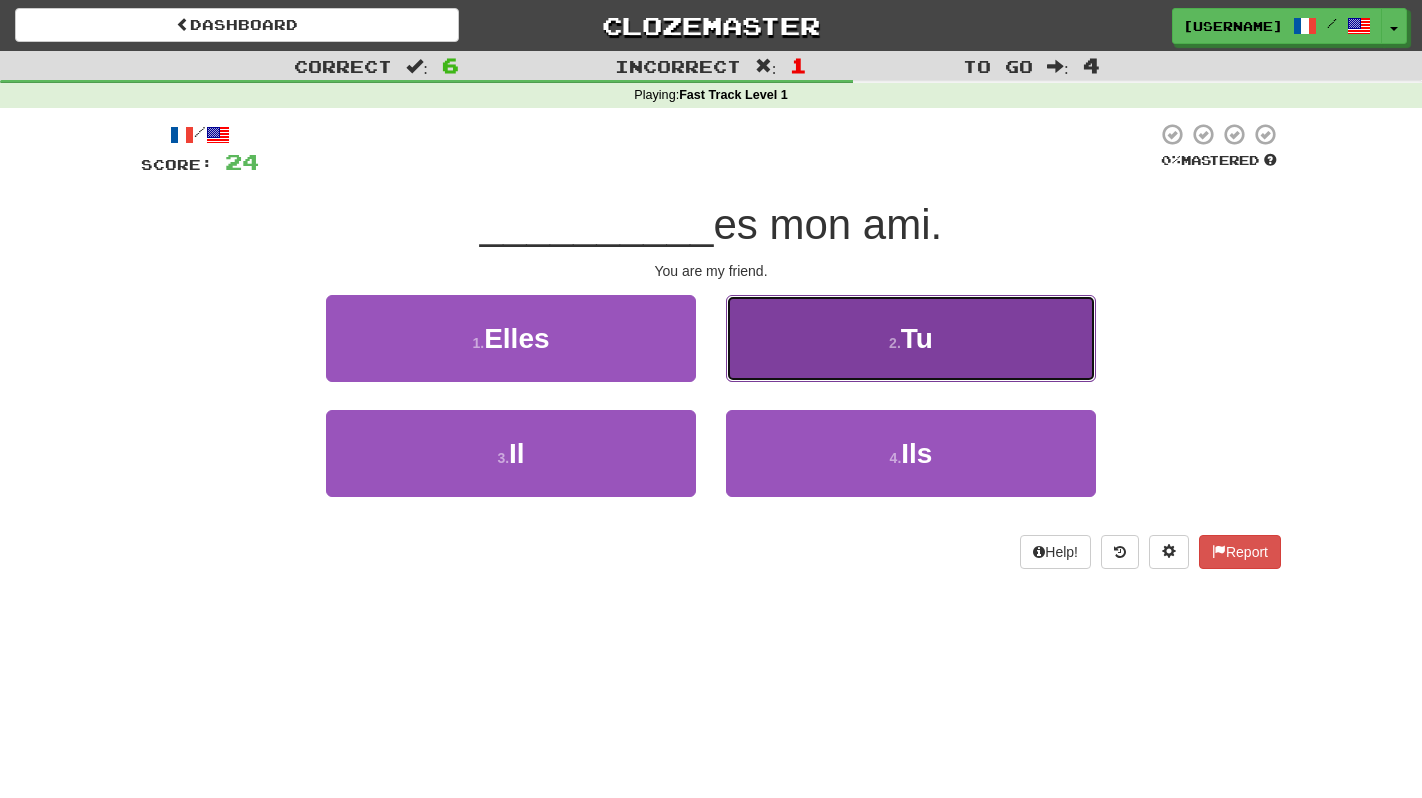 click on "2 .  Tu" at bounding box center [911, 338] 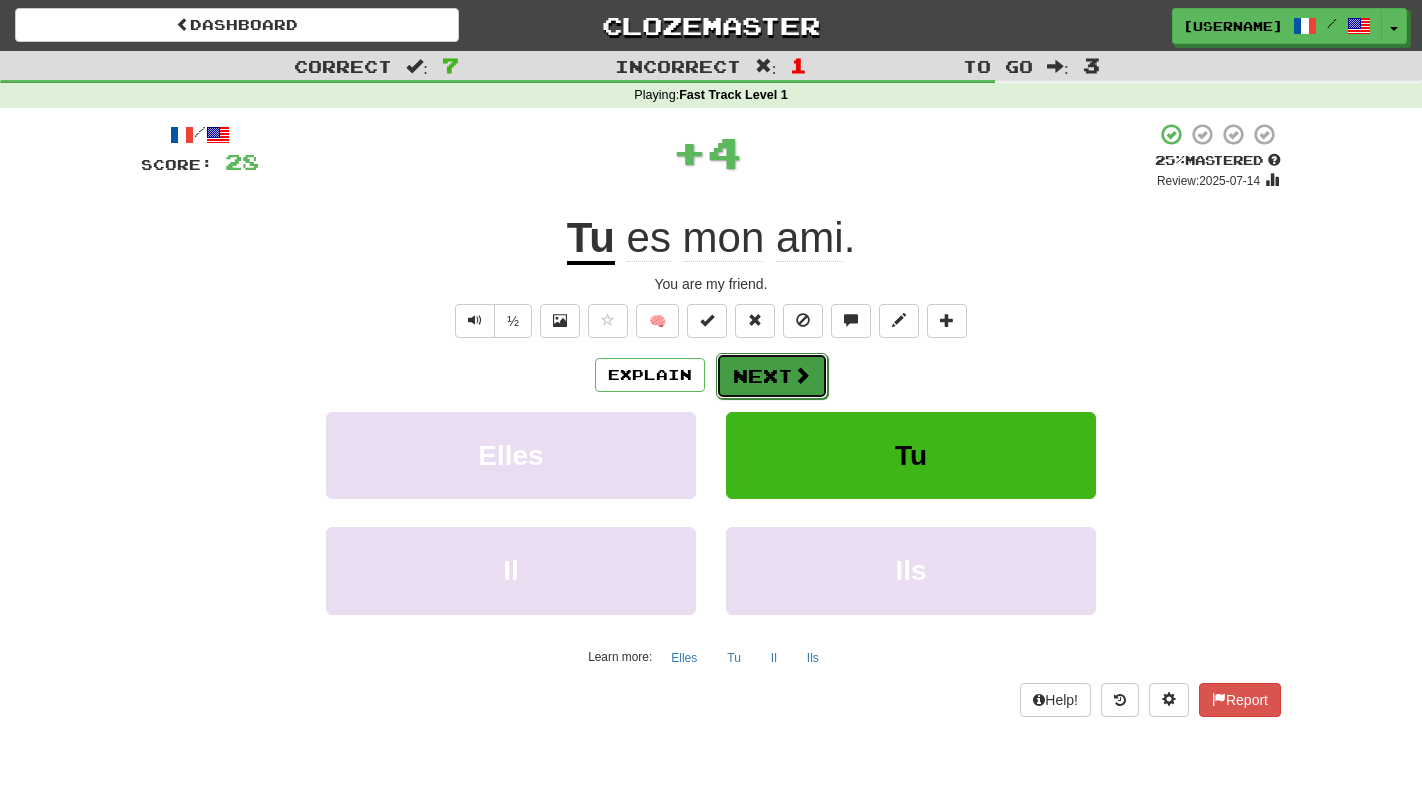 click at bounding box center [802, 375] 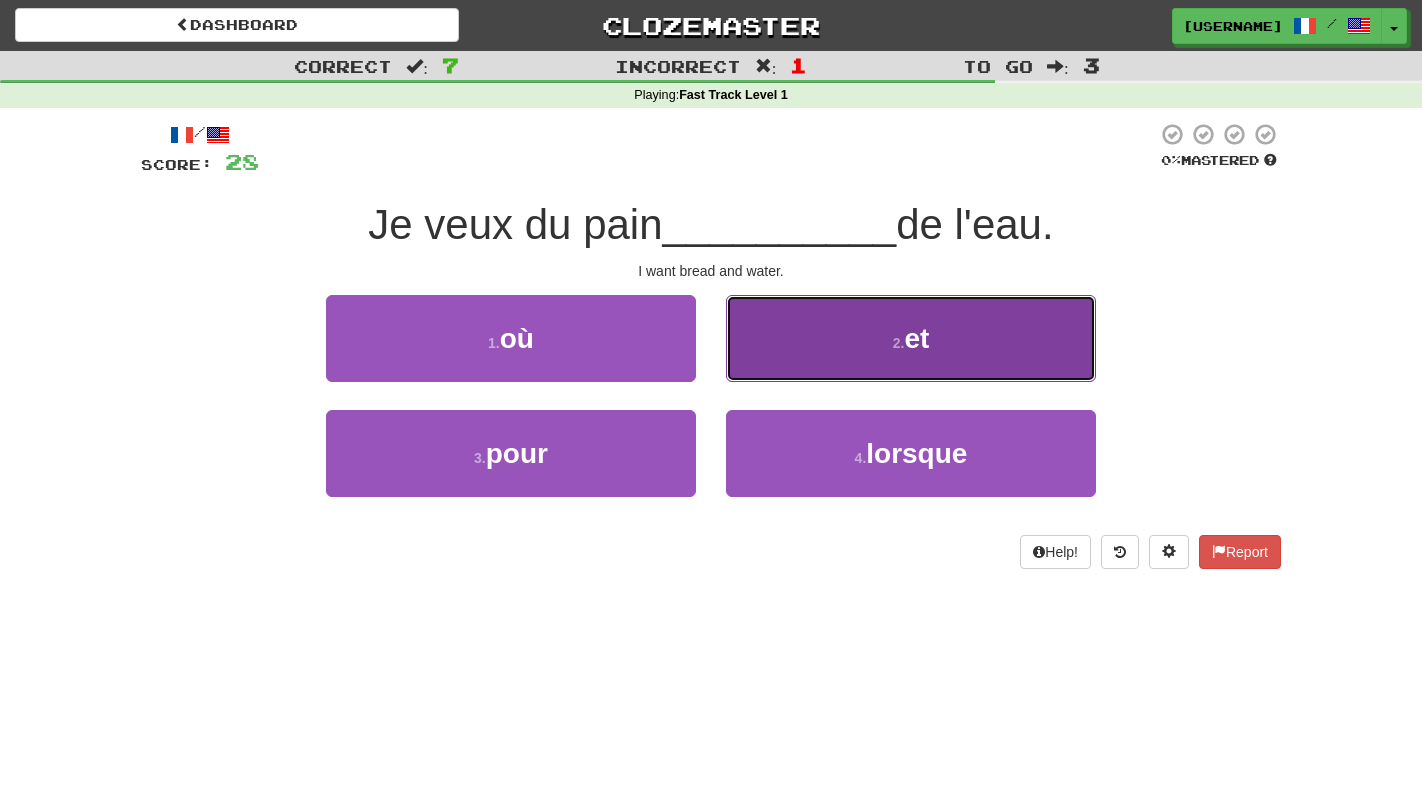 click on "2 .  et" at bounding box center [911, 338] 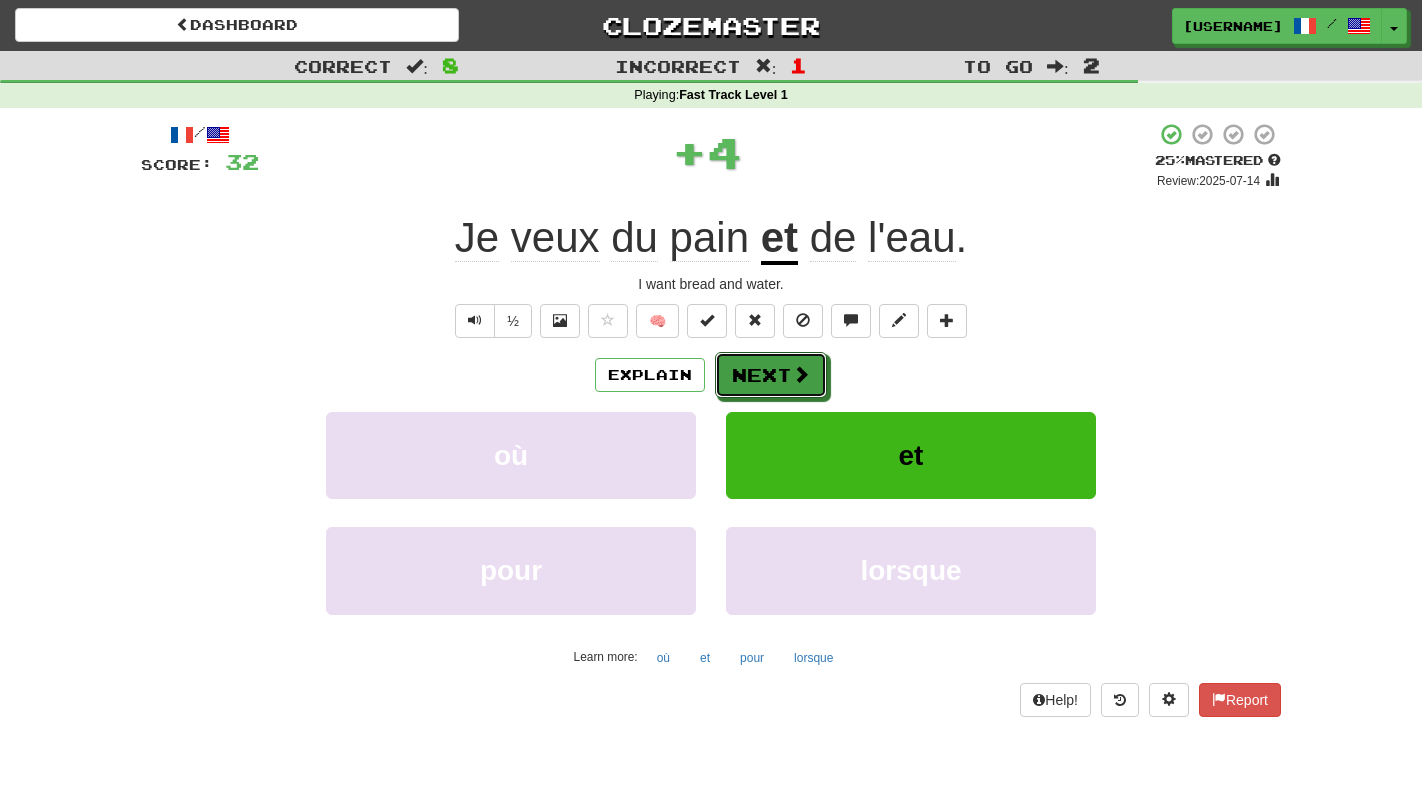 click at bounding box center (801, 374) 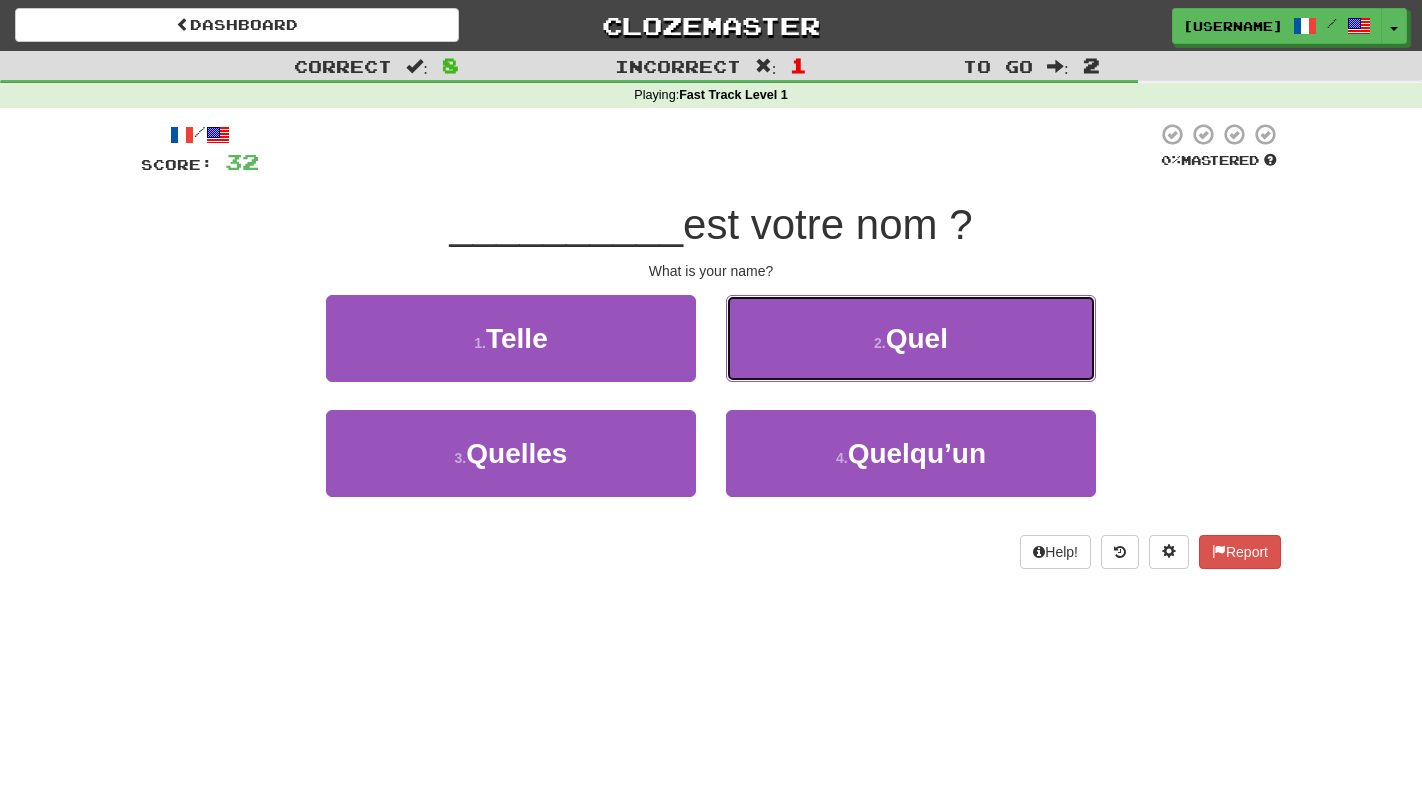 click on "2 .  Quel" at bounding box center [911, 338] 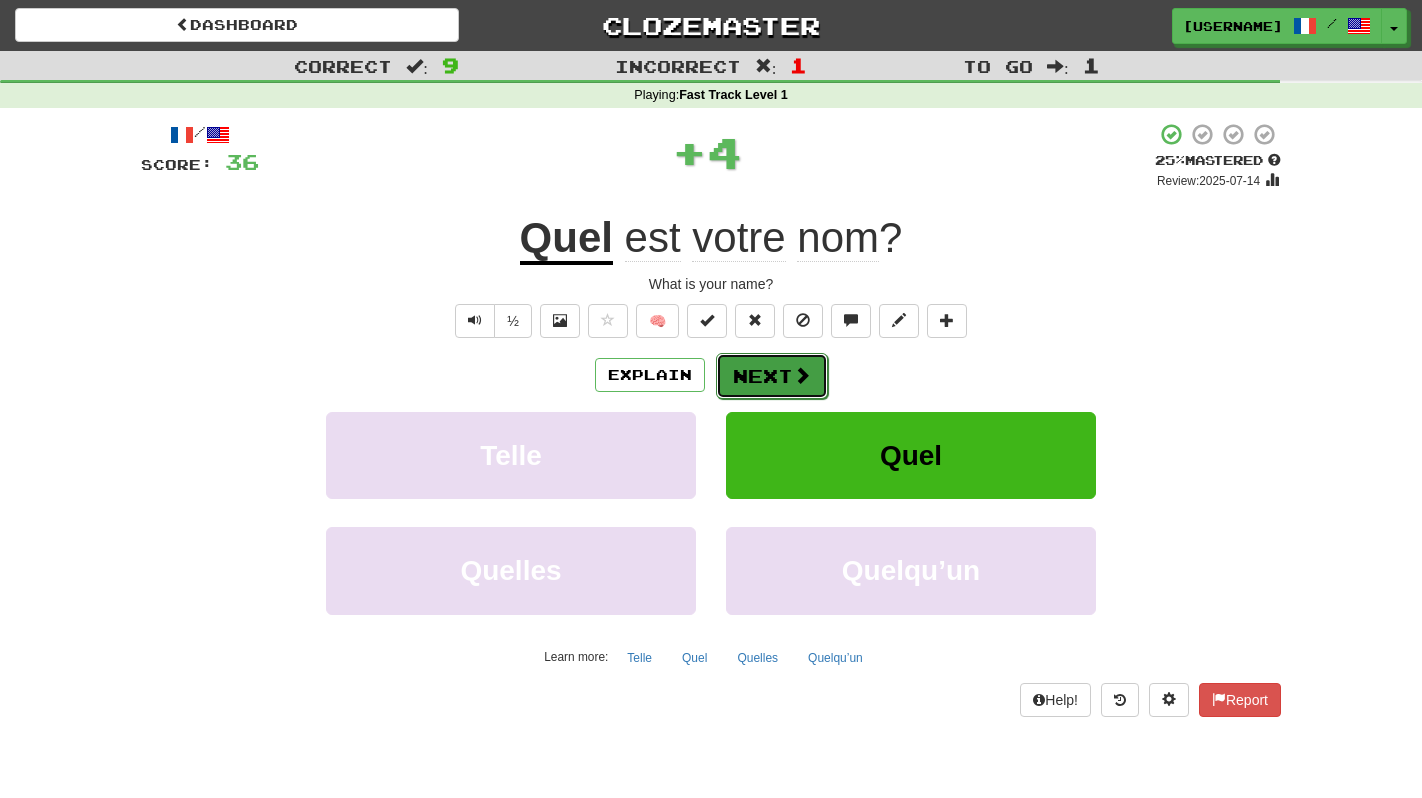 click at bounding box center (802, 375) 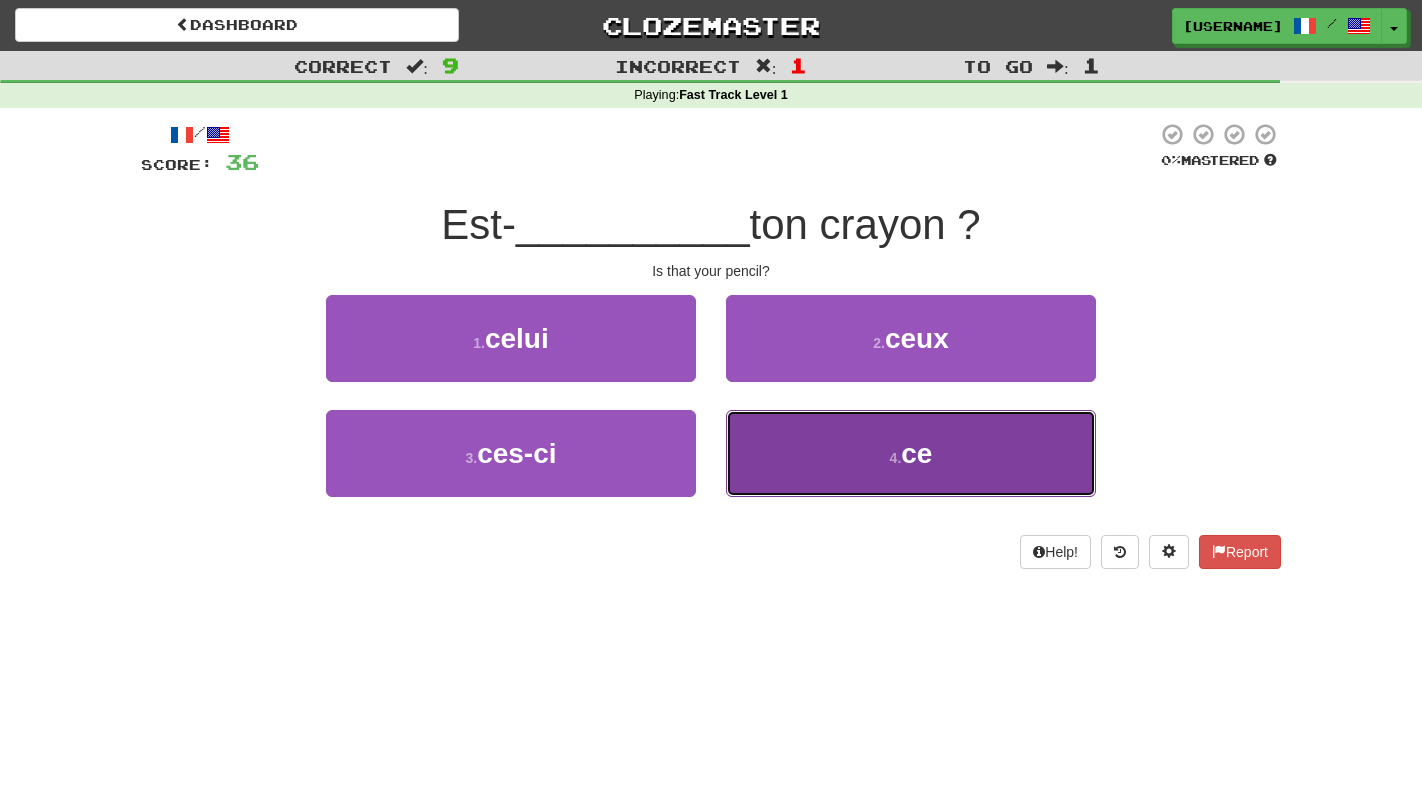 click on "4 .  ce" at bounding box center [911, 453] 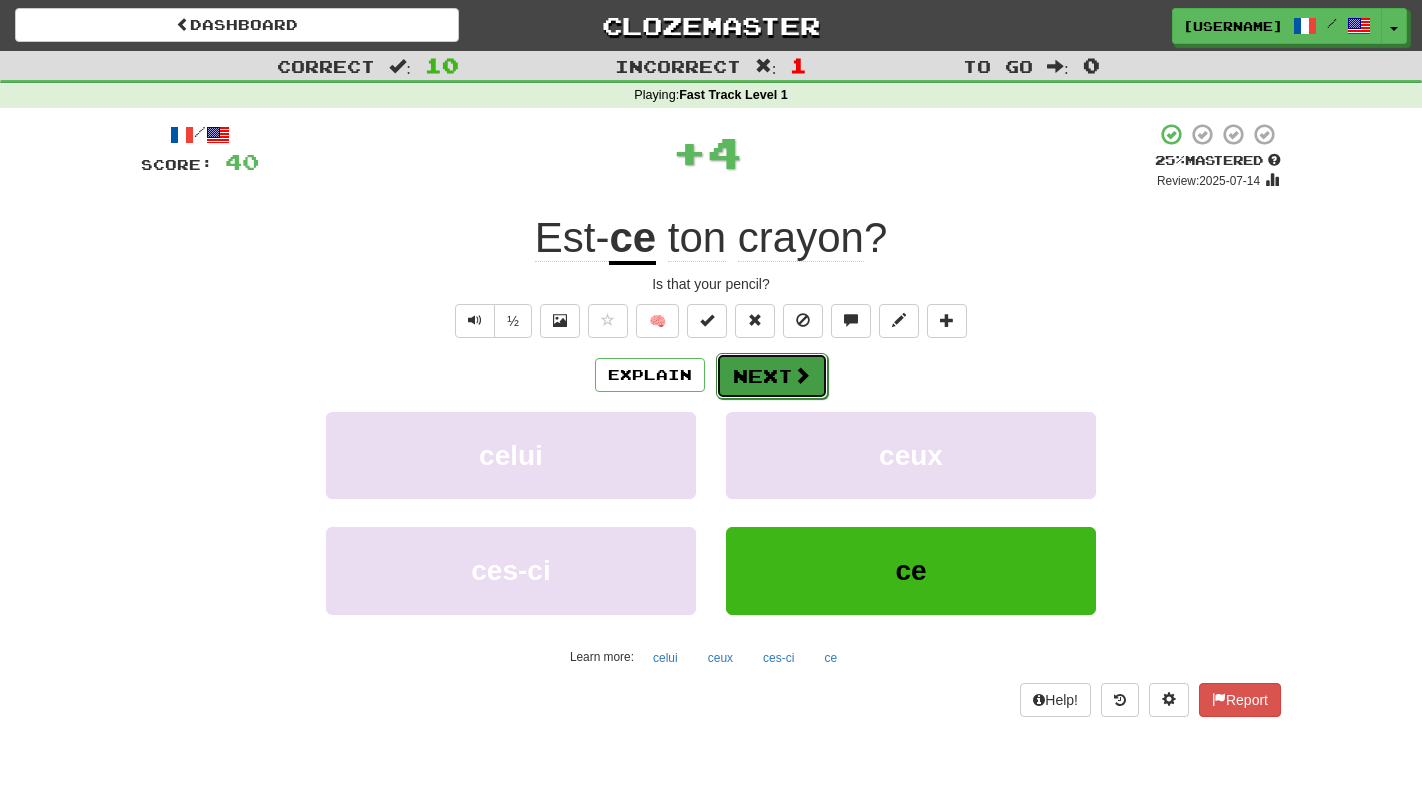 click on "Next" at bounding box center (772, 376) 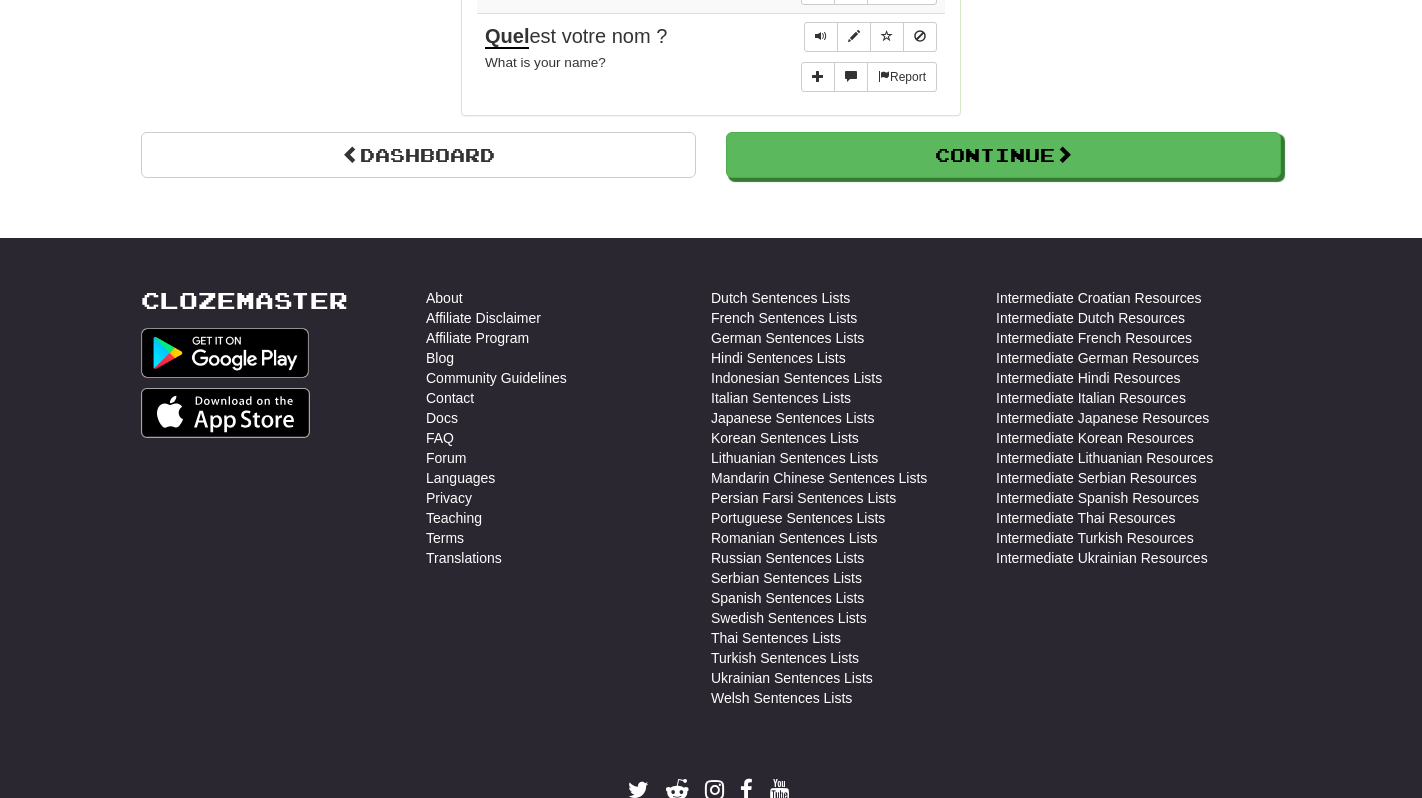 scroll, scrollTop: 2052, scrollLeft: 0, axis: vertical 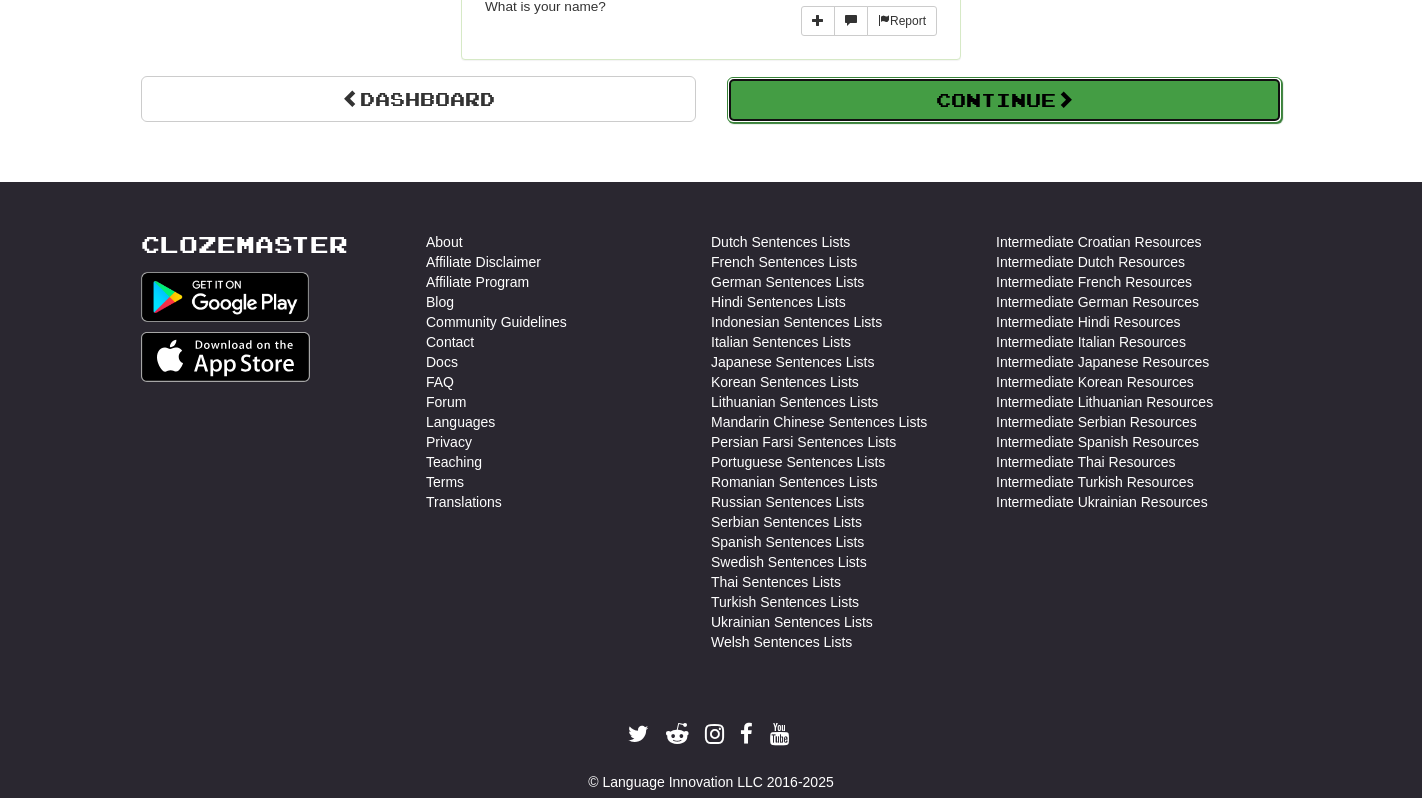 click on "Continue" at bounding box center (1004, 100) 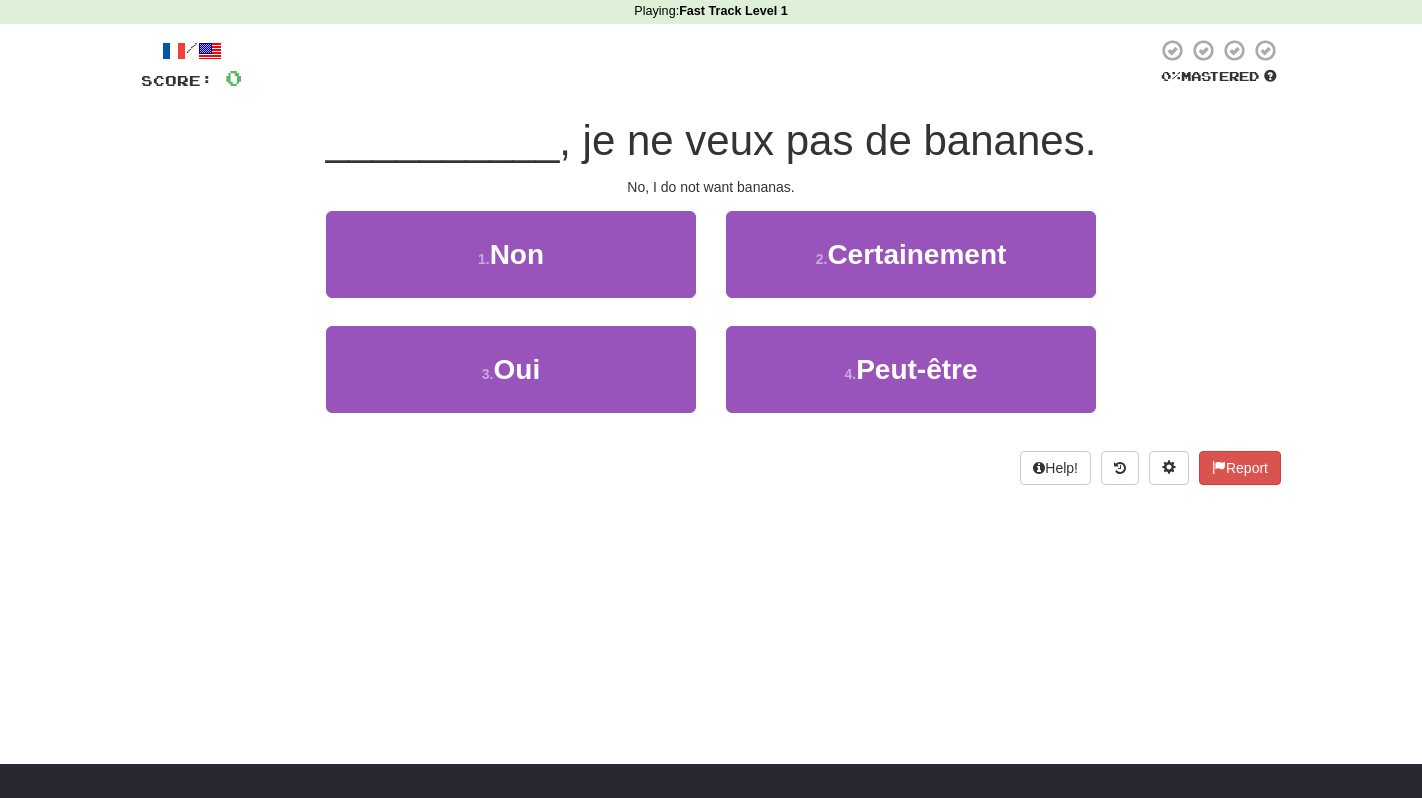 scroll, scrollTop: 0, scrollLeft: 0, axis: both 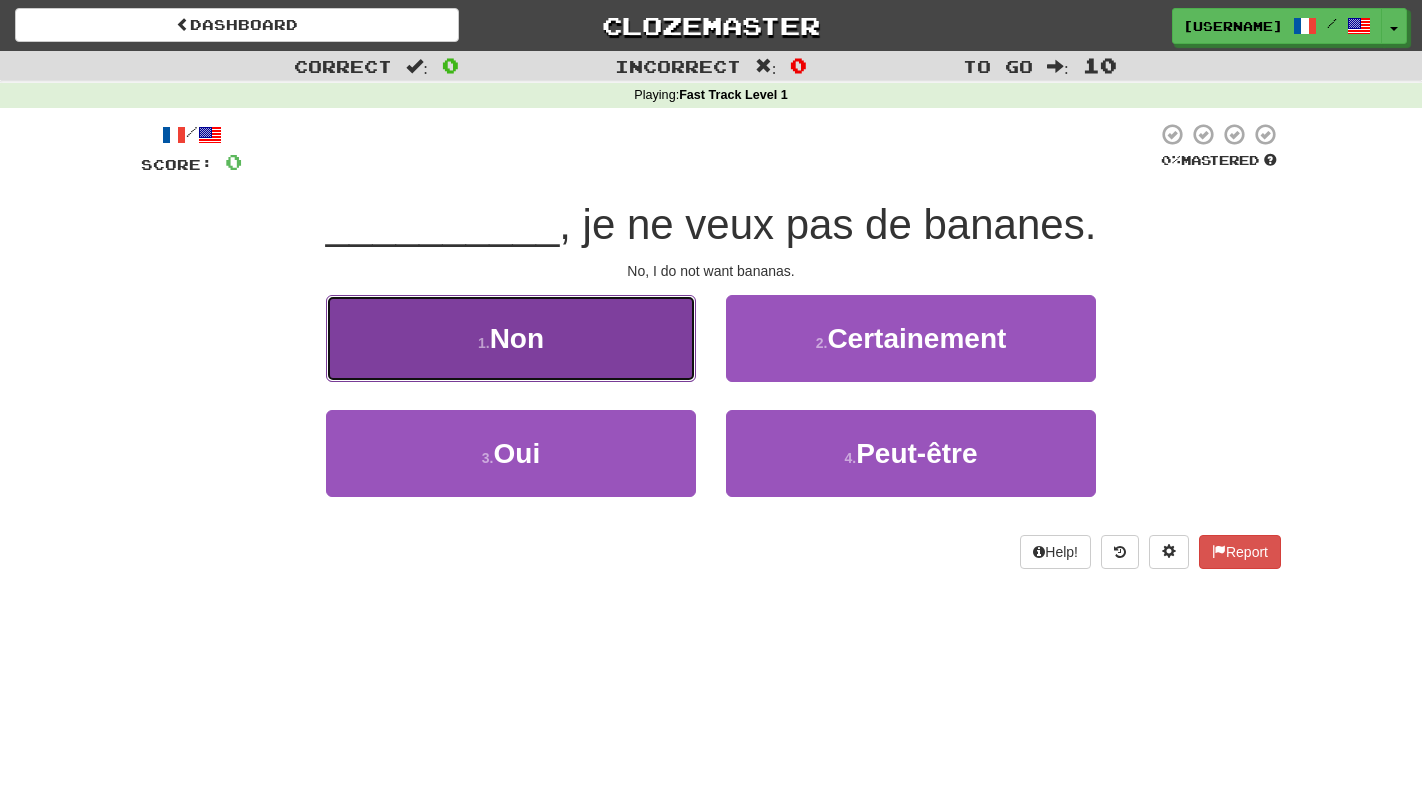 click on "1 .  Non" at bounding box center (511, 338) 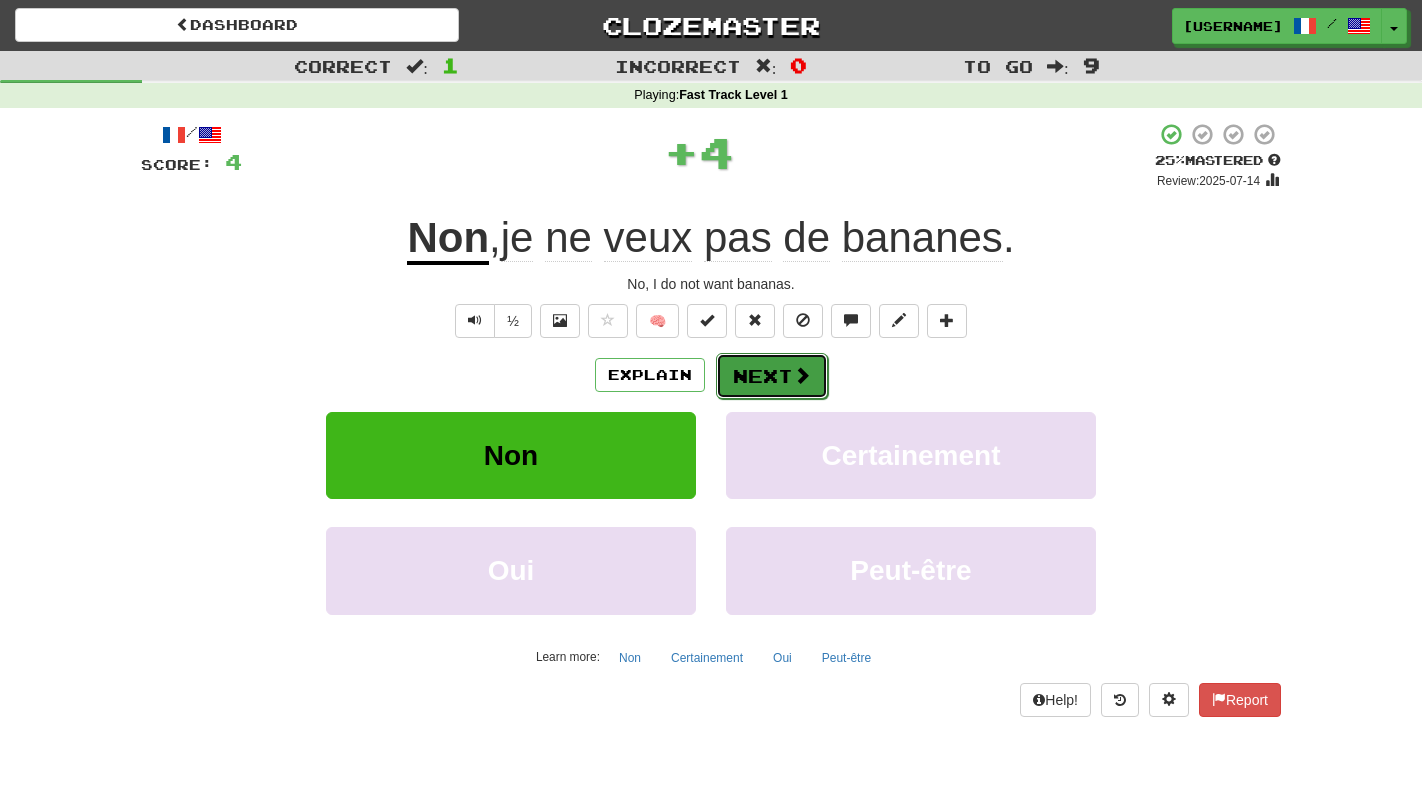 click at bounding box center [802, 375] 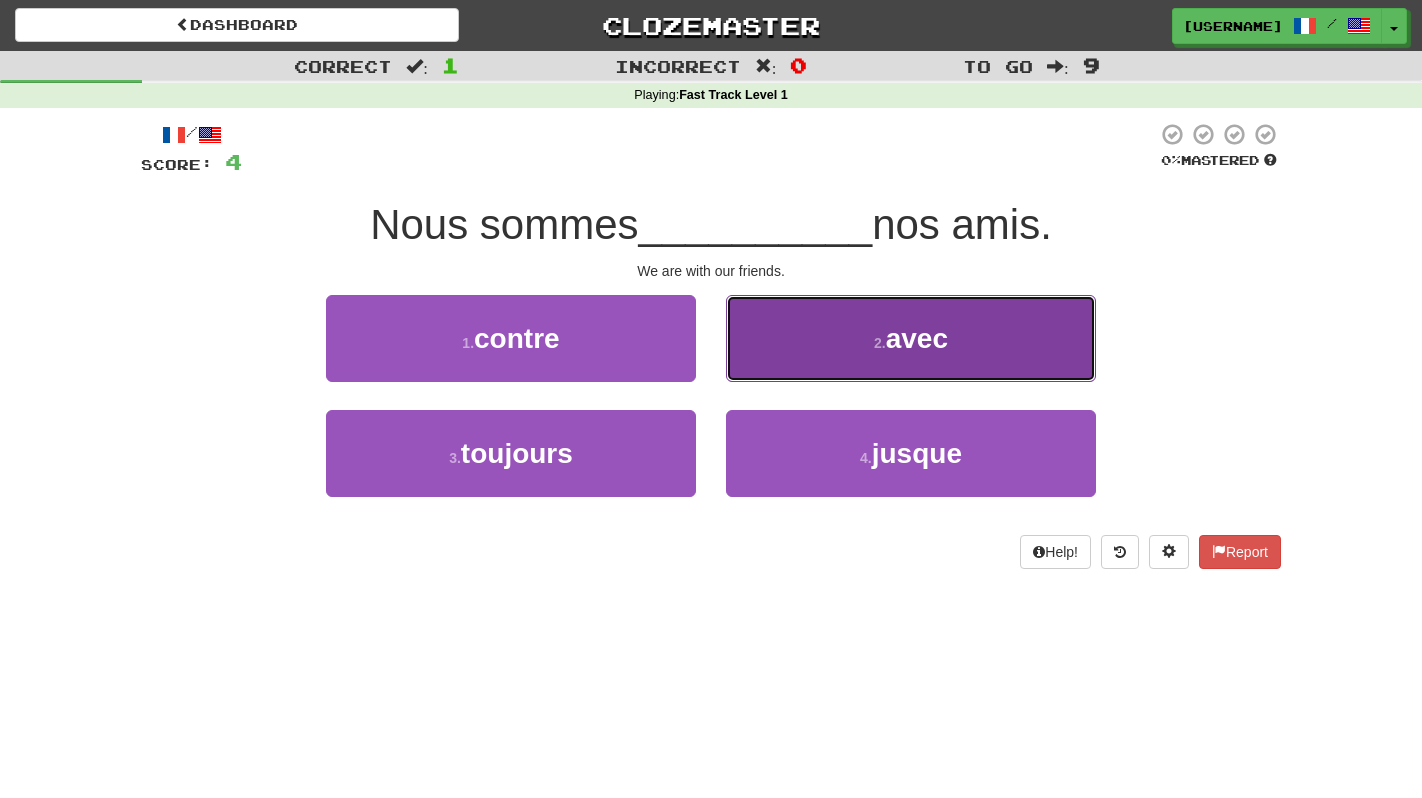 click on "2 .  avec" at bounding box center [911, 338] 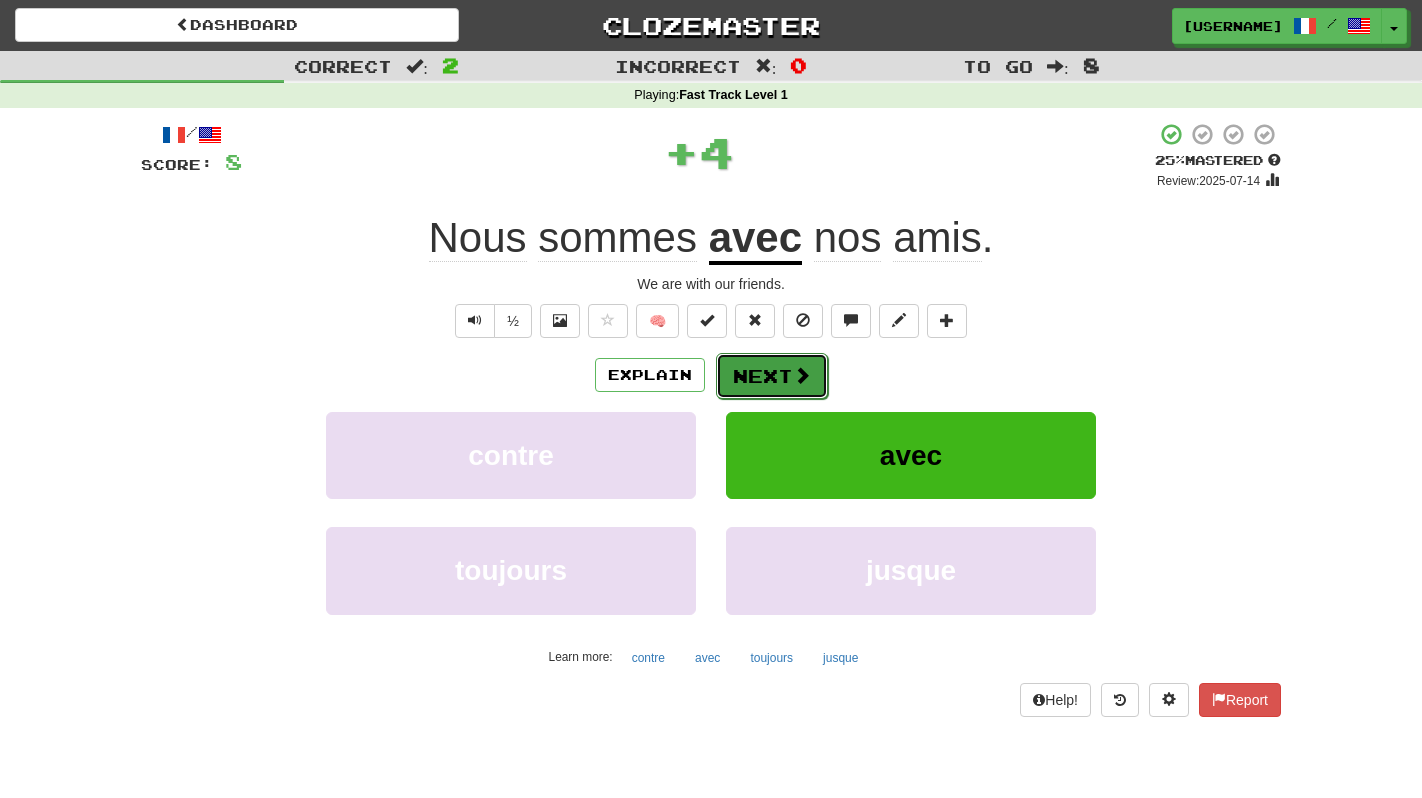click at bounding box center (802, 375) 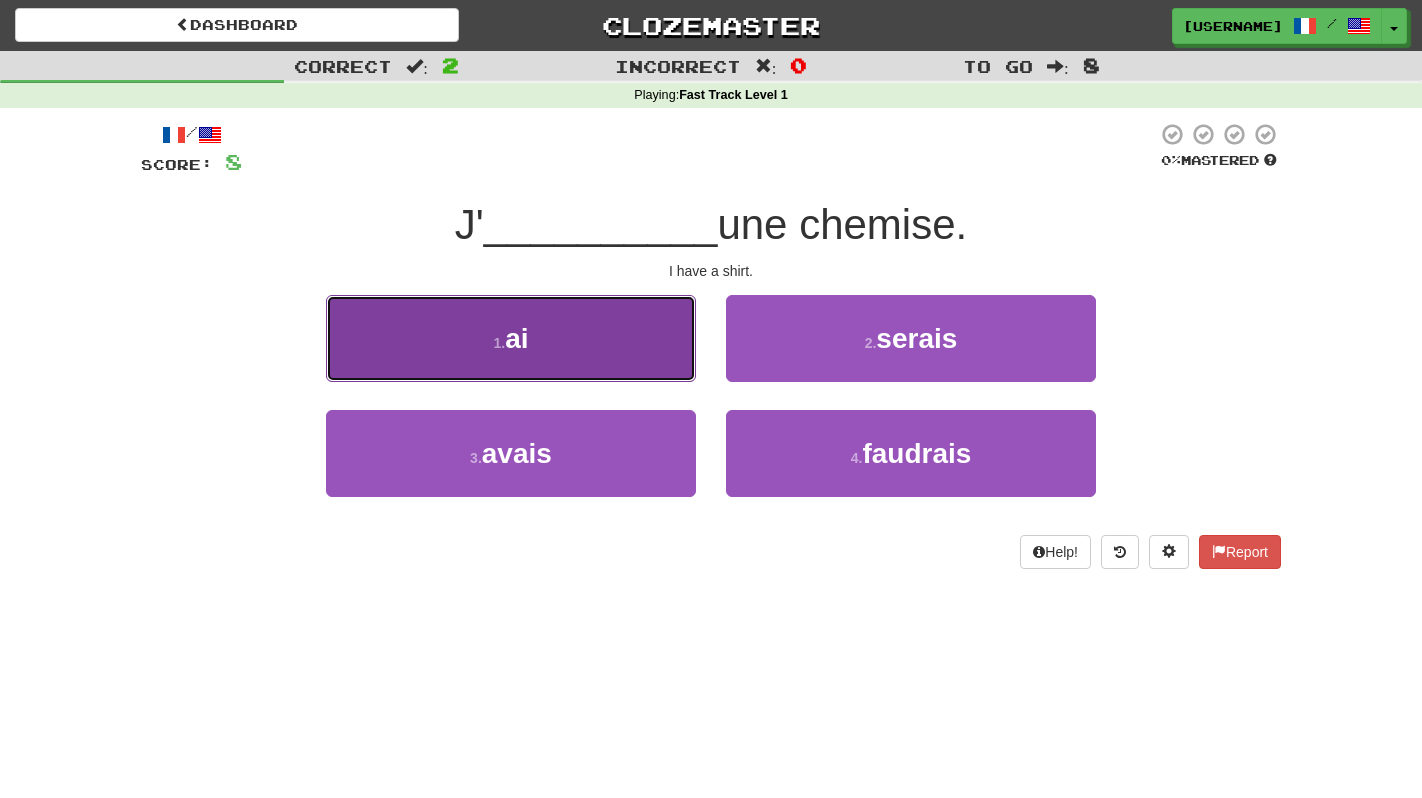 click on "1 .  ai" at bounding box center [511, 338] 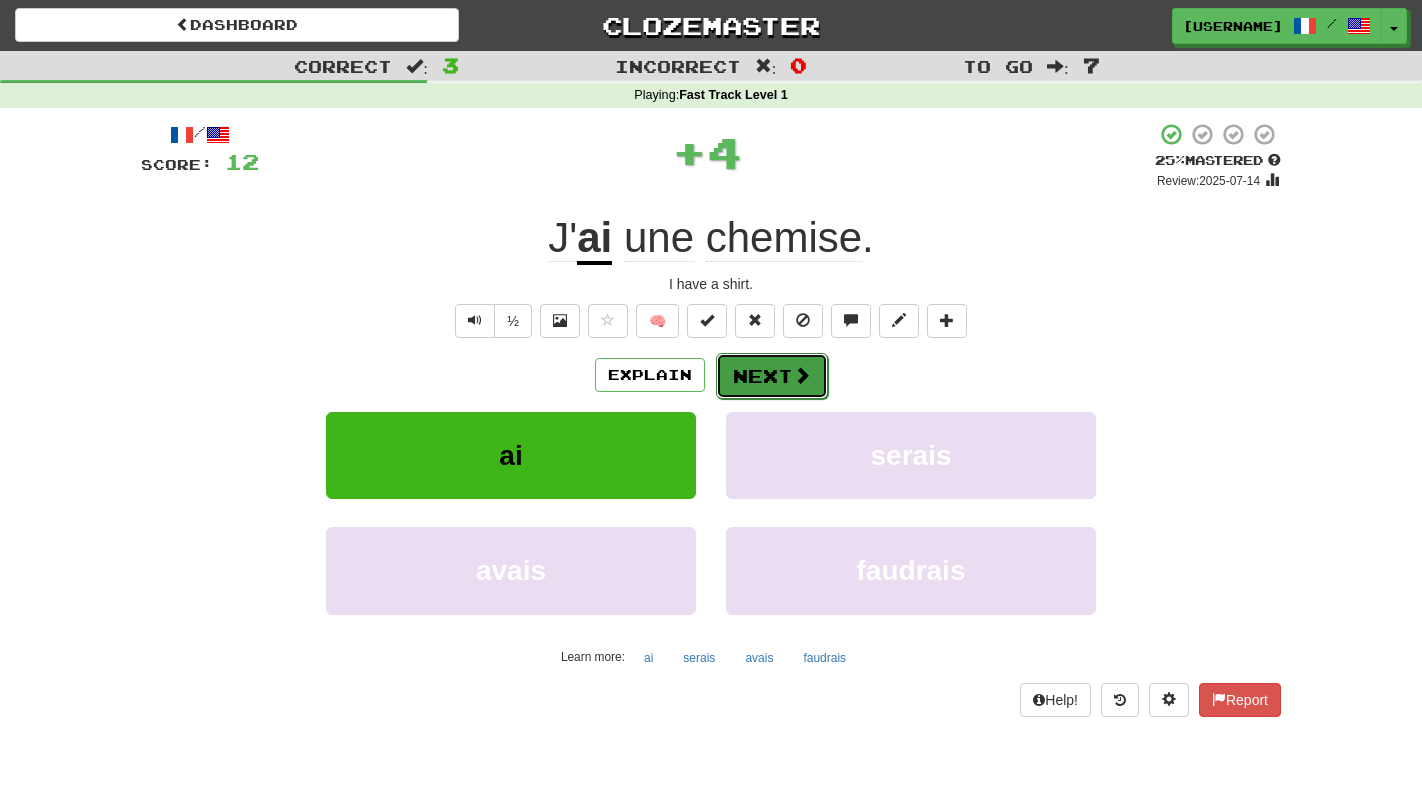 click on "Next" at bounding box center (772, 376) 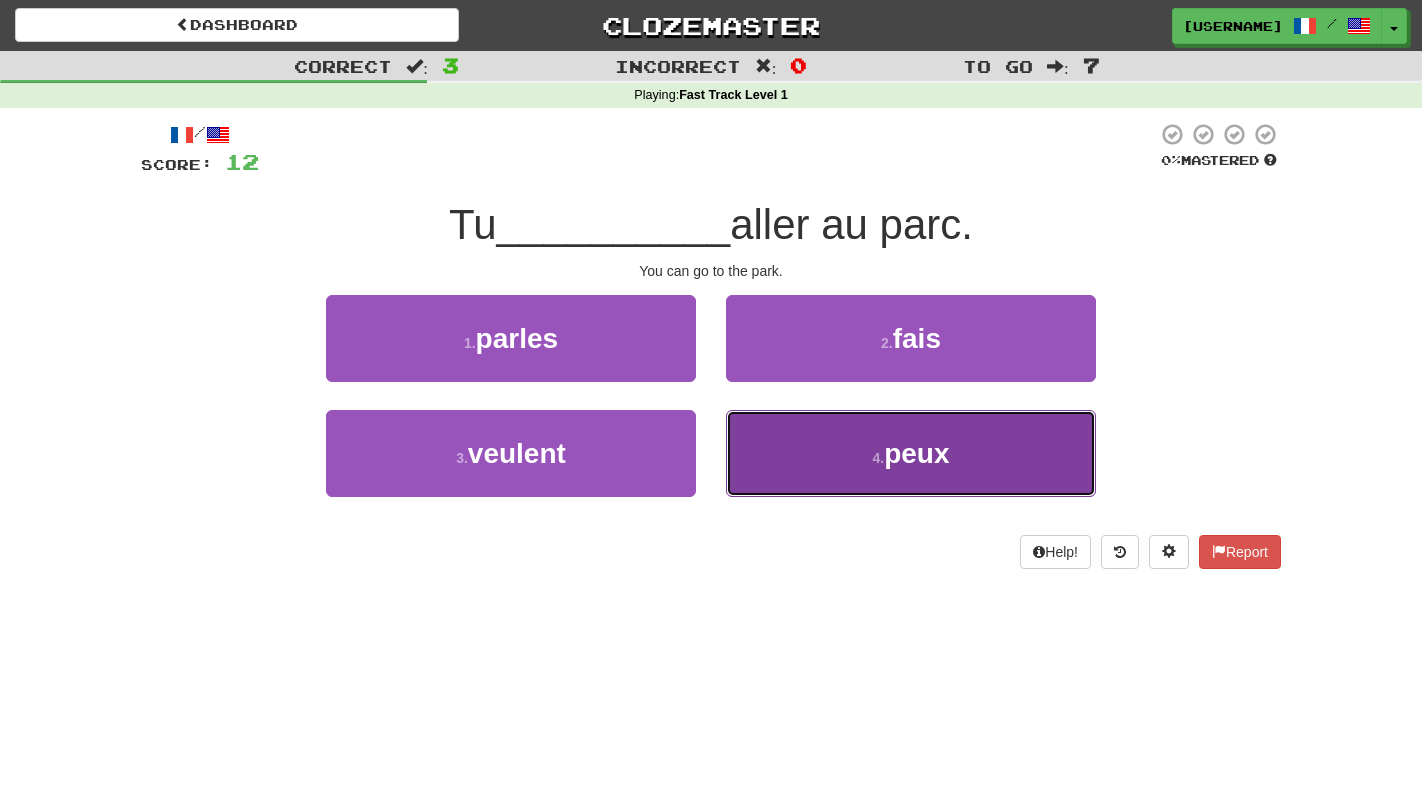 click on "peux" at bounding box center [916, 453] 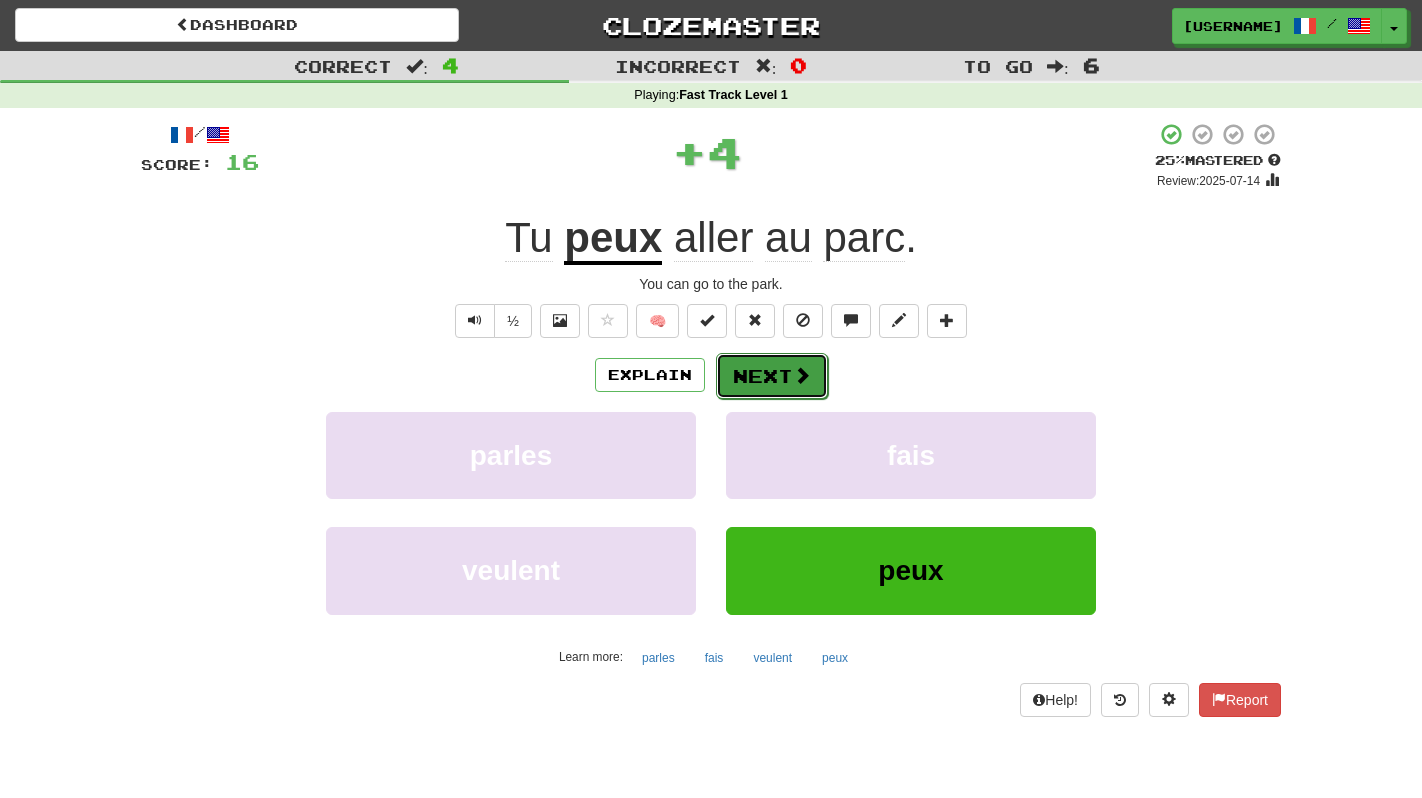 click at bounding box center (802, 375) 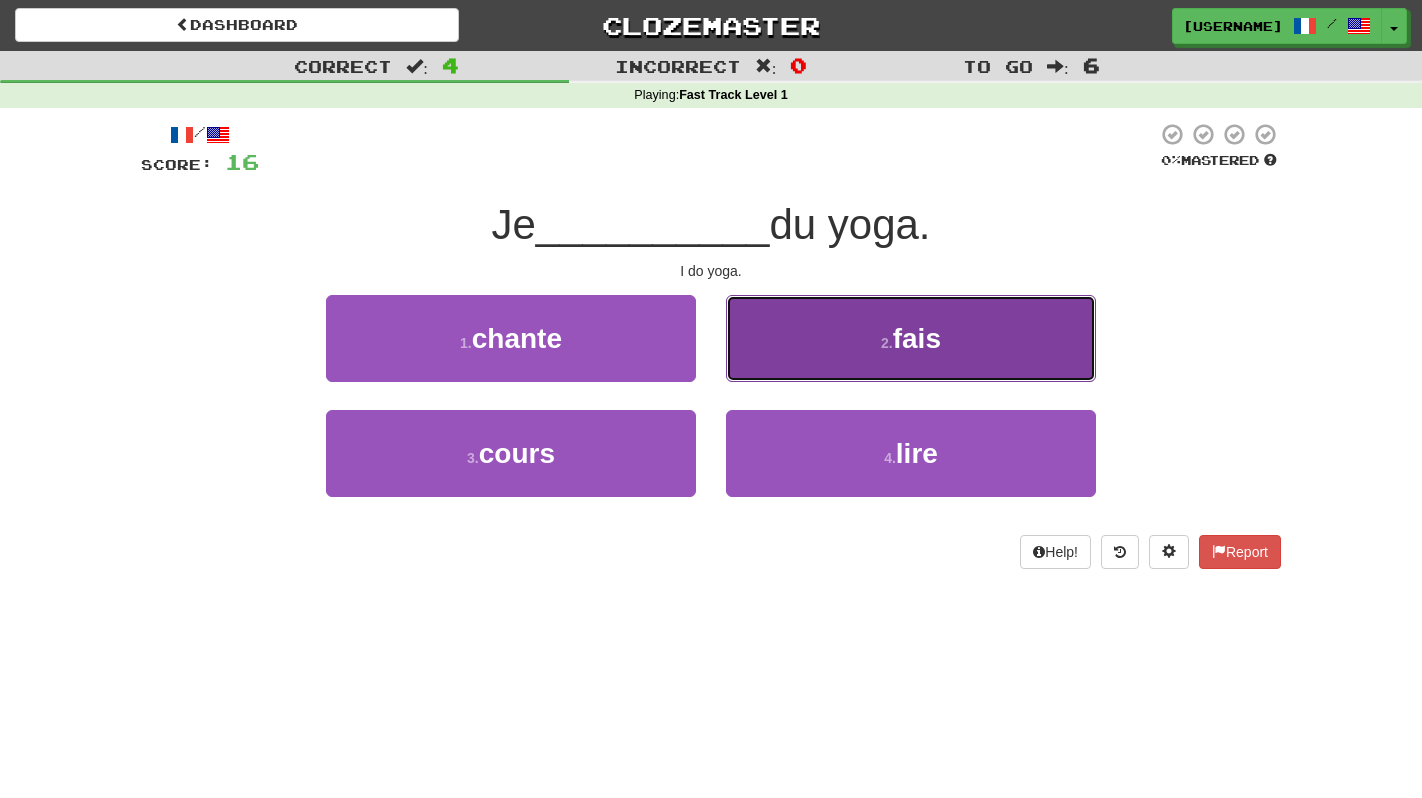 click on "2 .  fais" at bounding box center (911, 338) 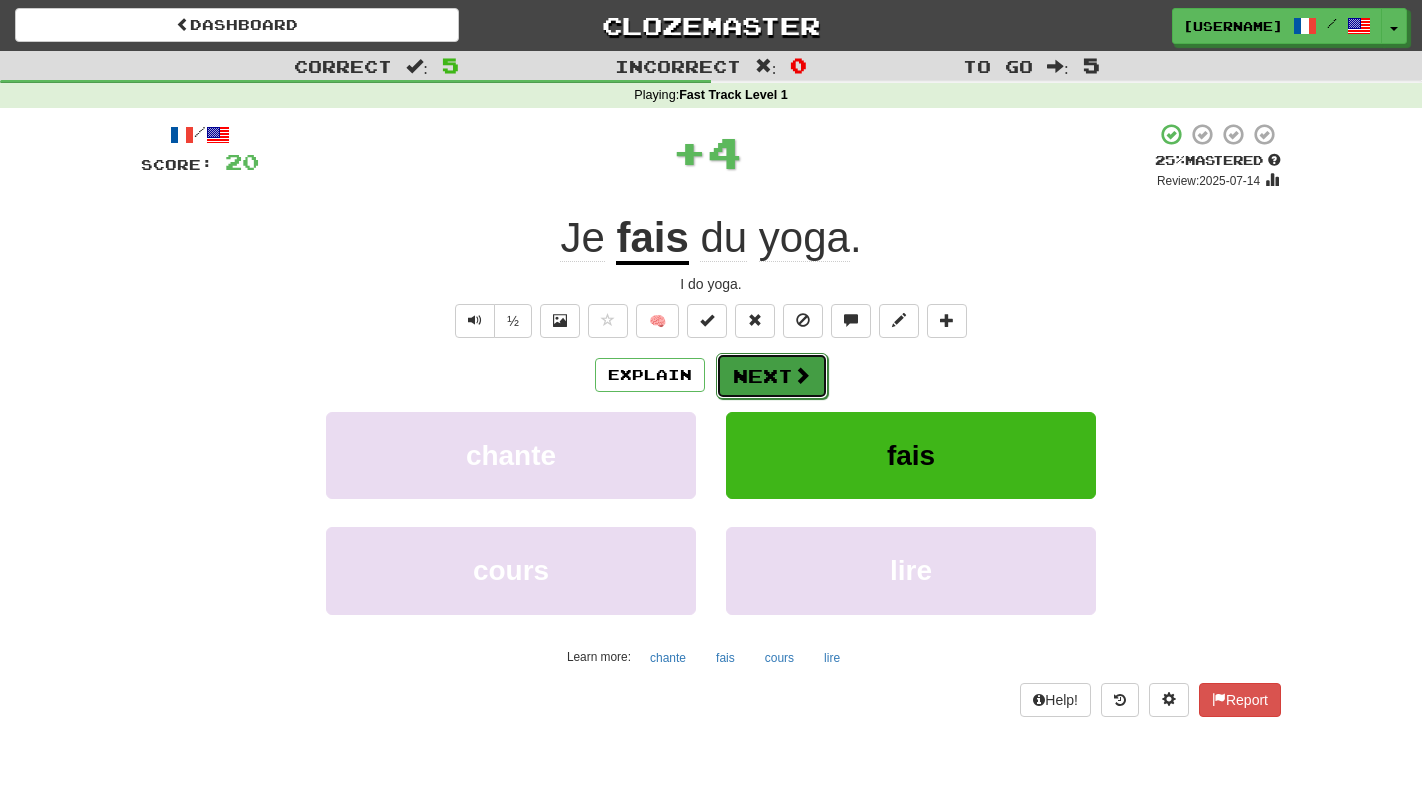click on "Next" at bounding box center (772, 376) 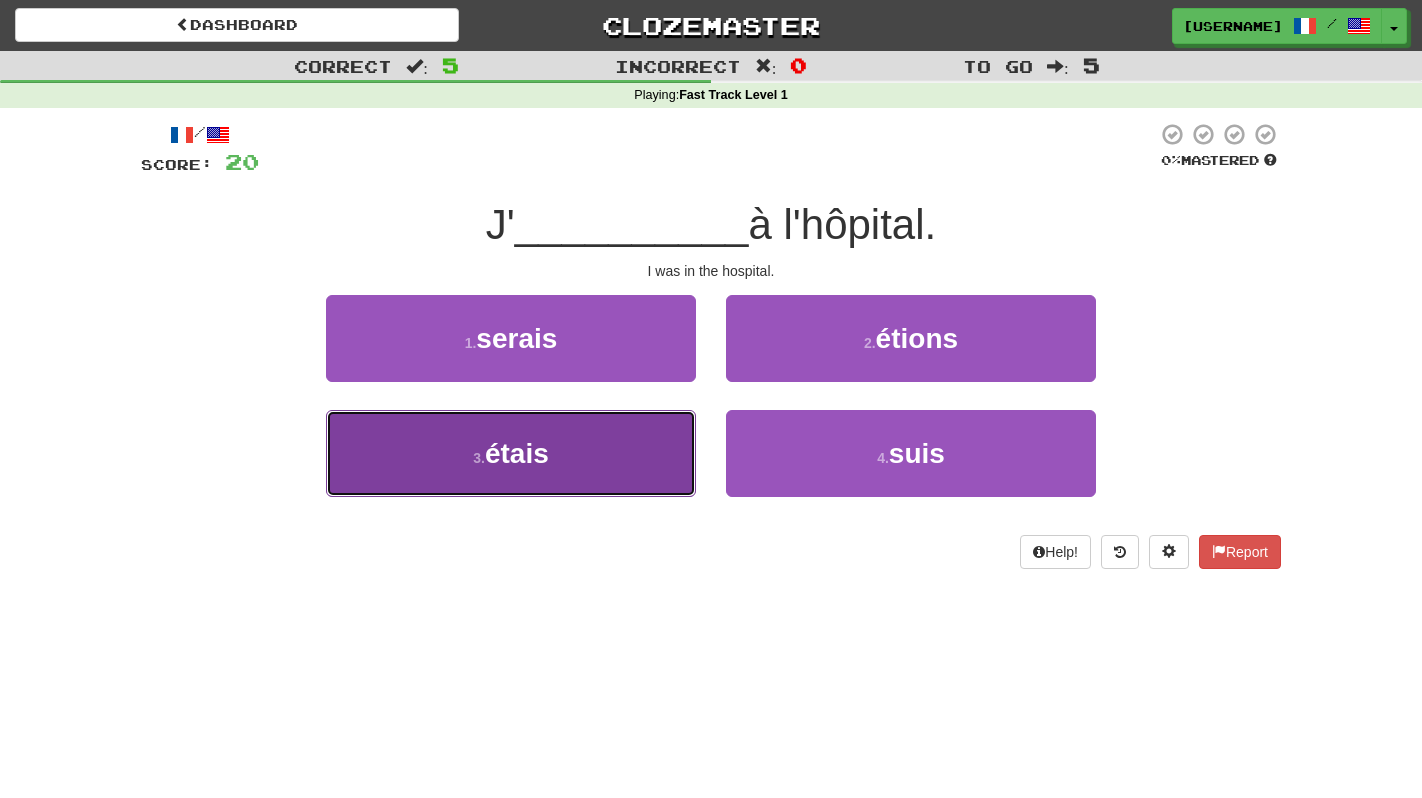 click on "3 .  étais" at bounding box center (511, 453) 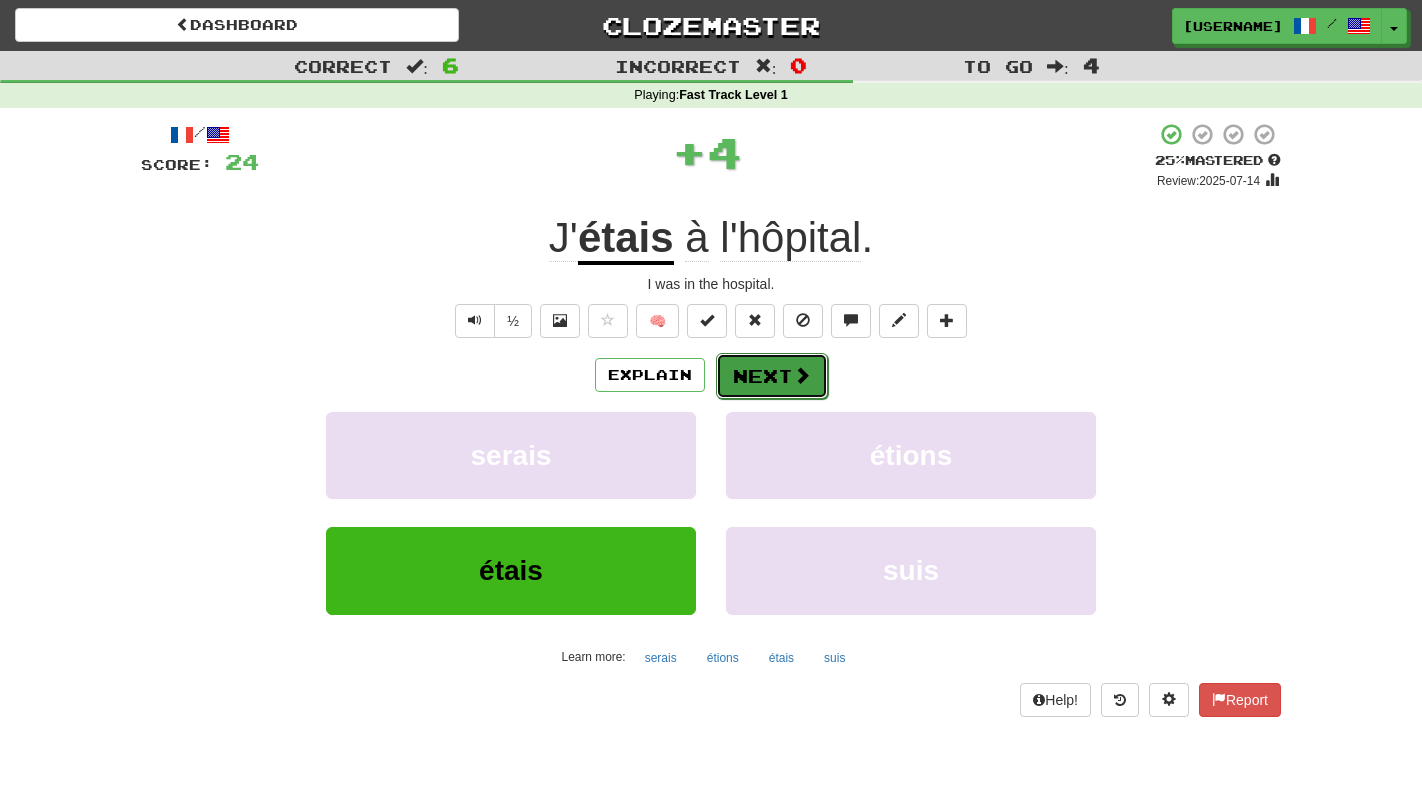 click on "Next" at bounding box center [772, 376] 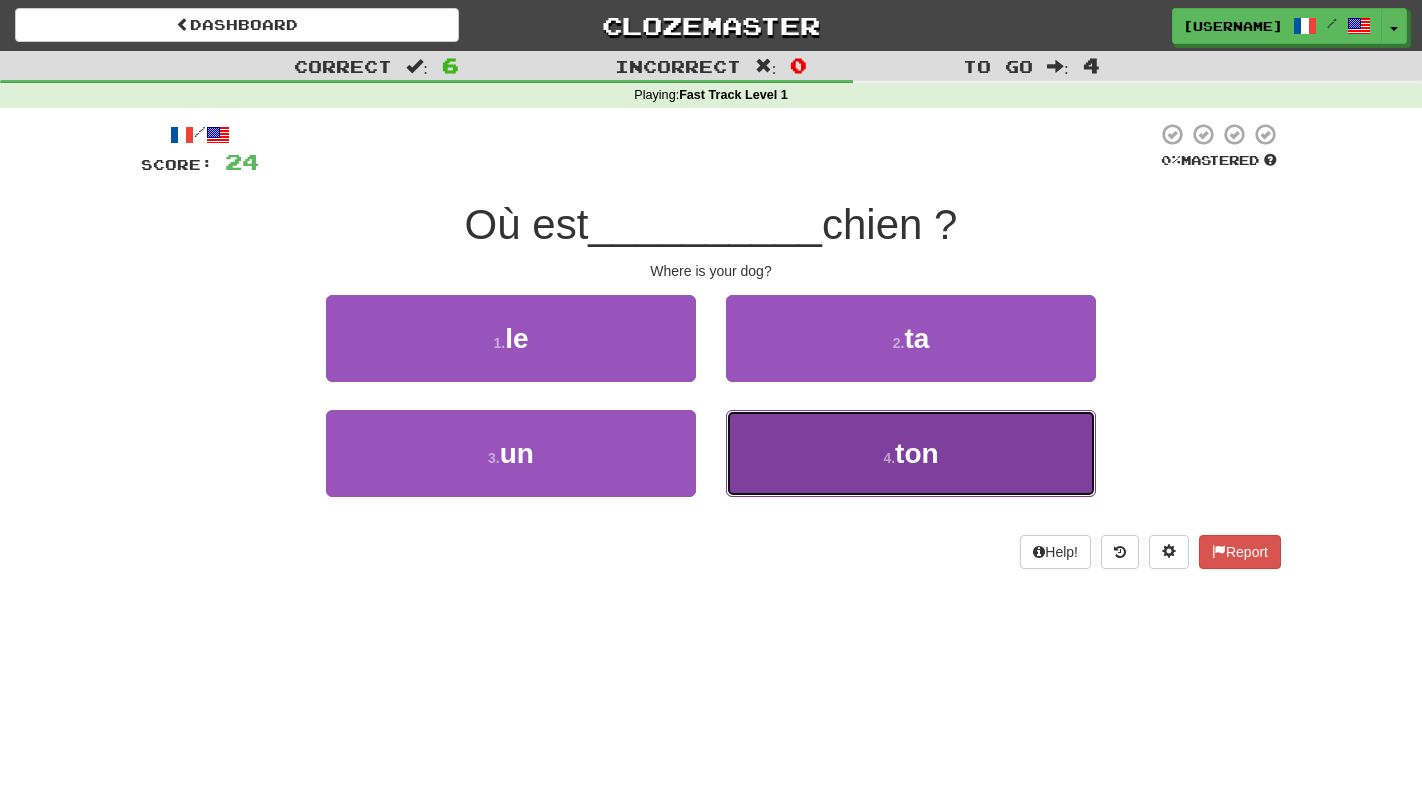 click on "4 .  ton" at bounding box center [911, 453] 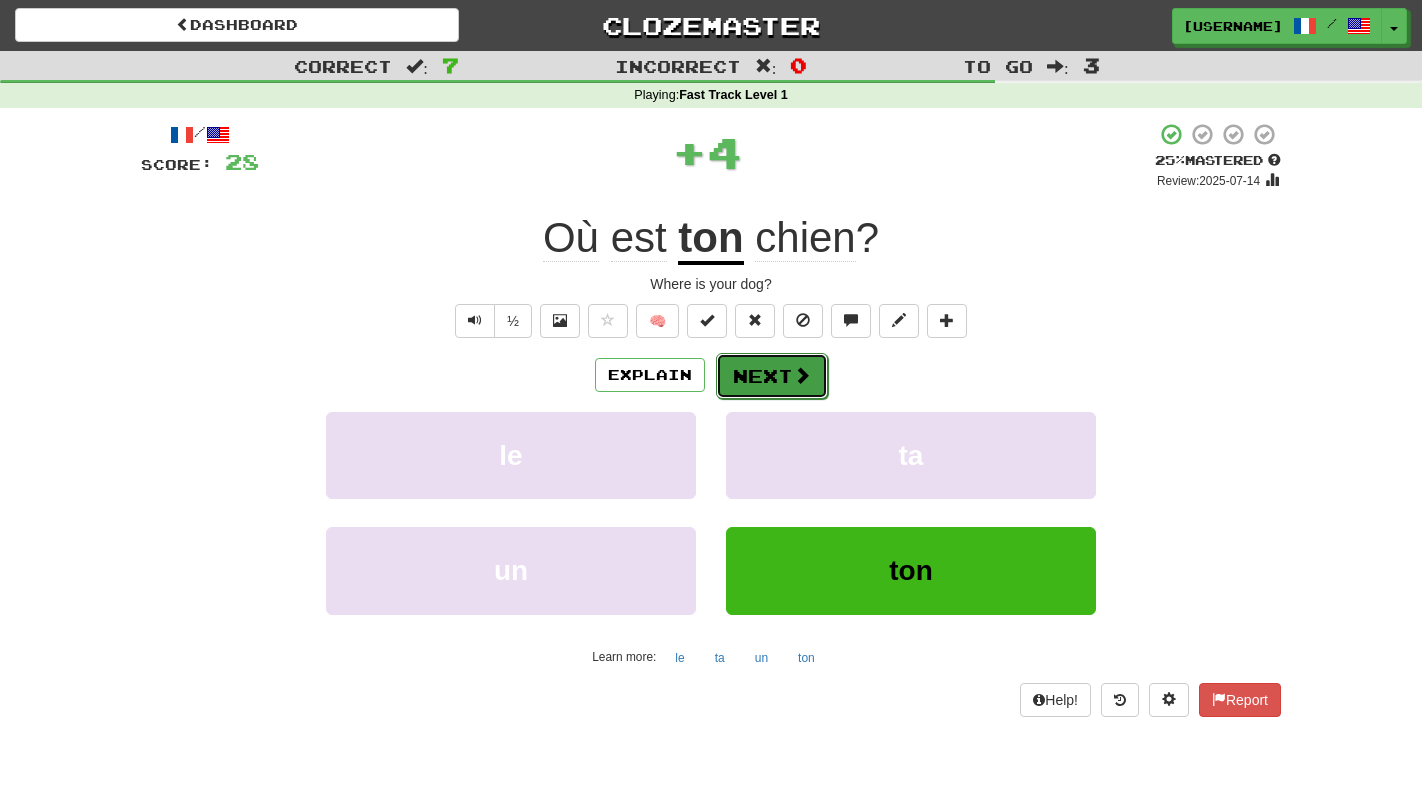 click on "Next" at bounding box center (772, 376) 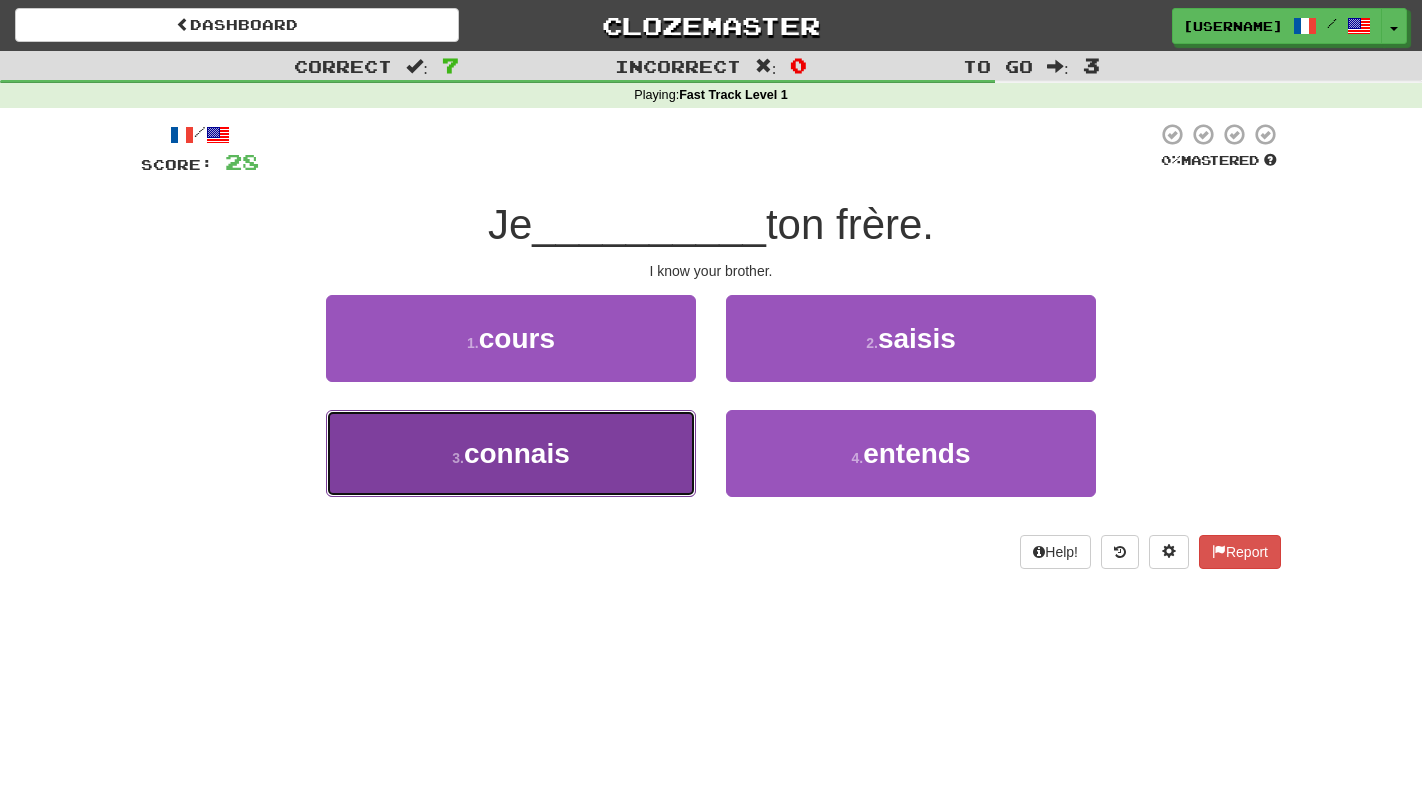 click on "3 .  connais" at bounding box center [511, 453] 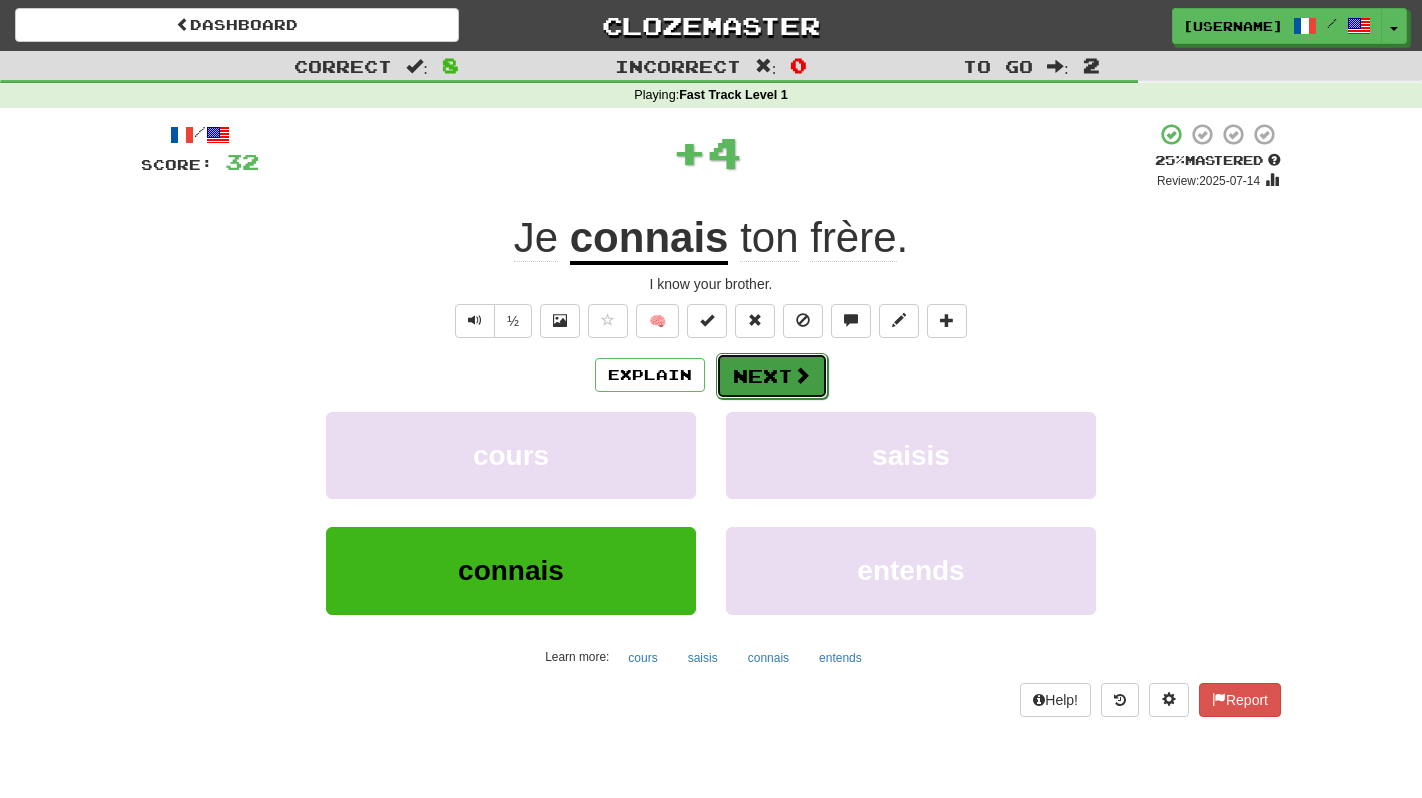 click on "Next" at bounding box center [772, 376] 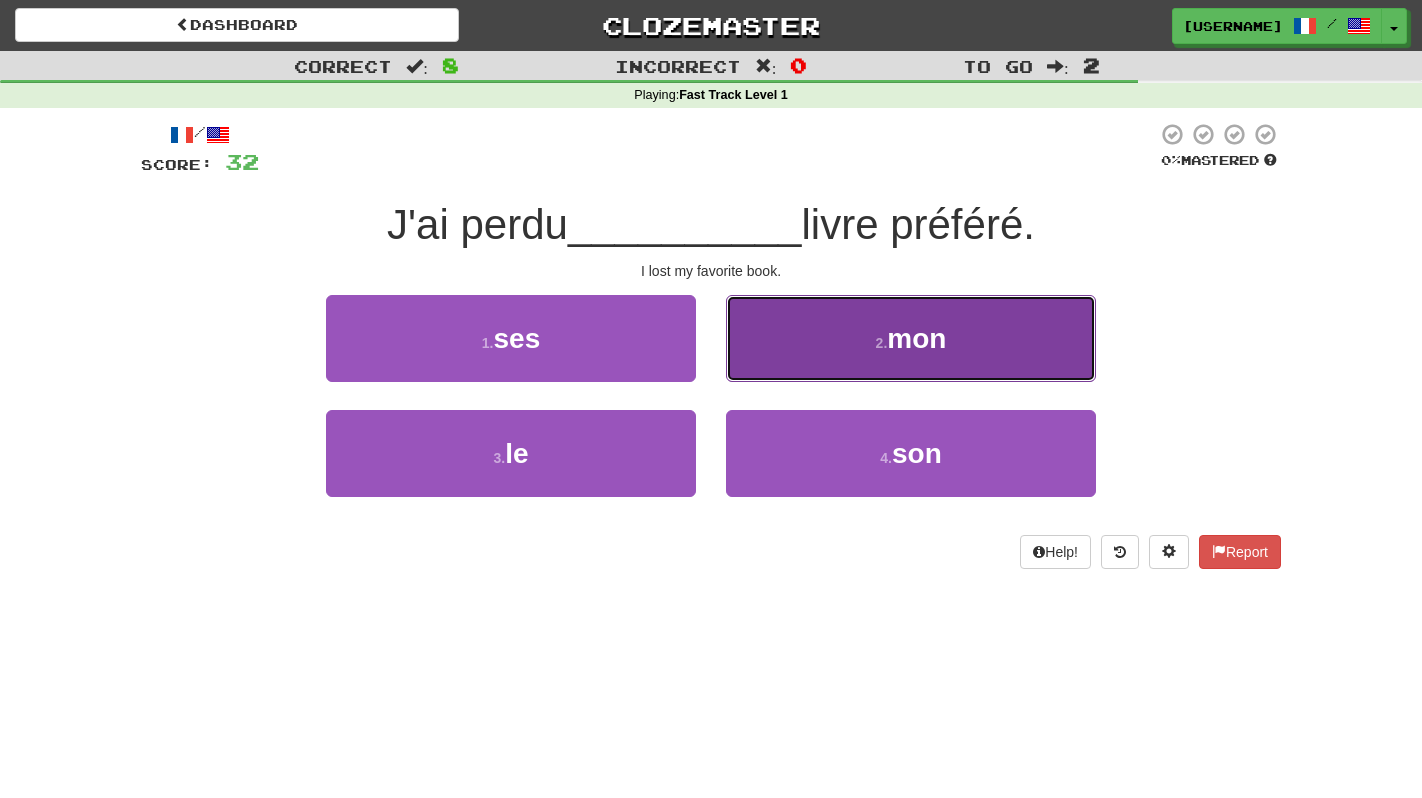 click on "2 .  mon" at bounding box center [911, 338] 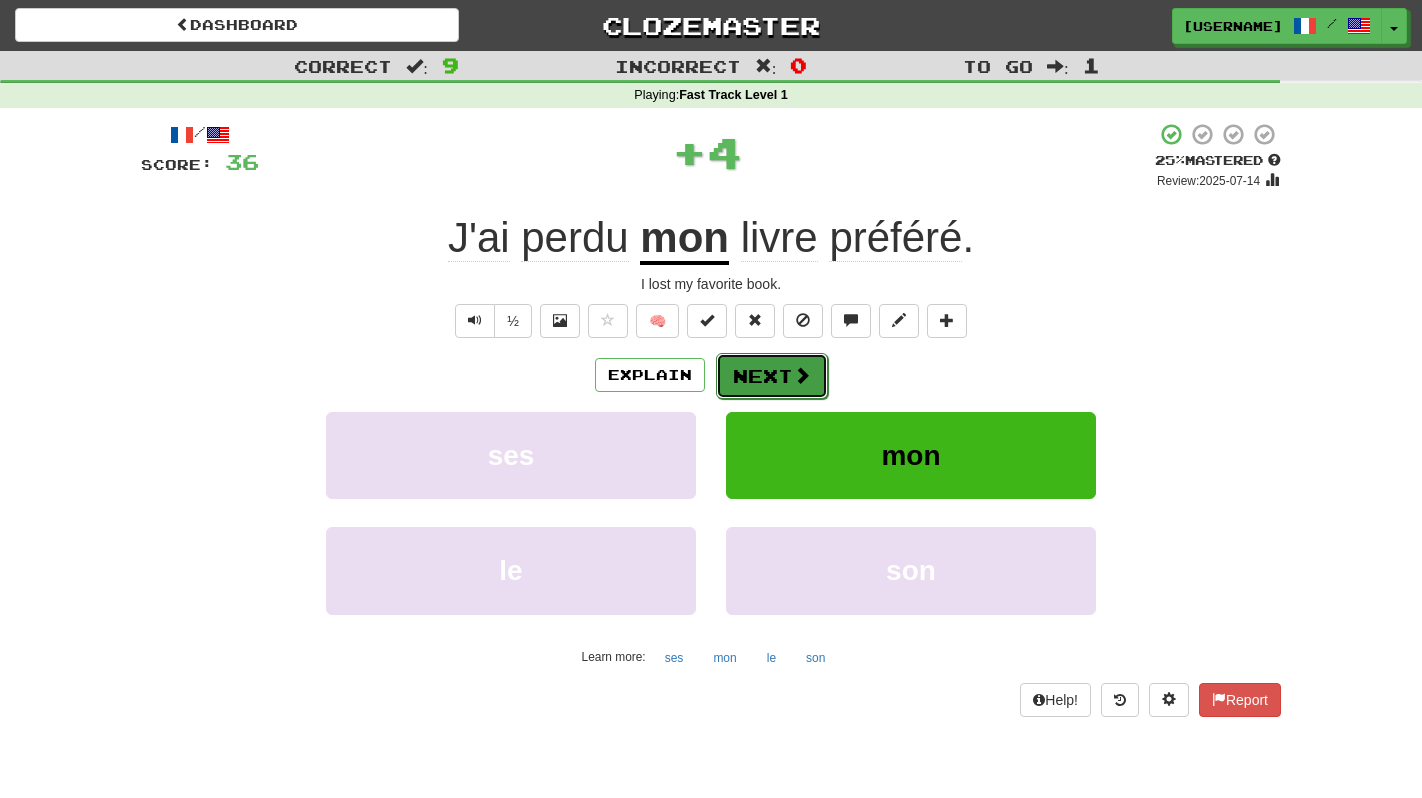 click at bounding box center (802, 375) 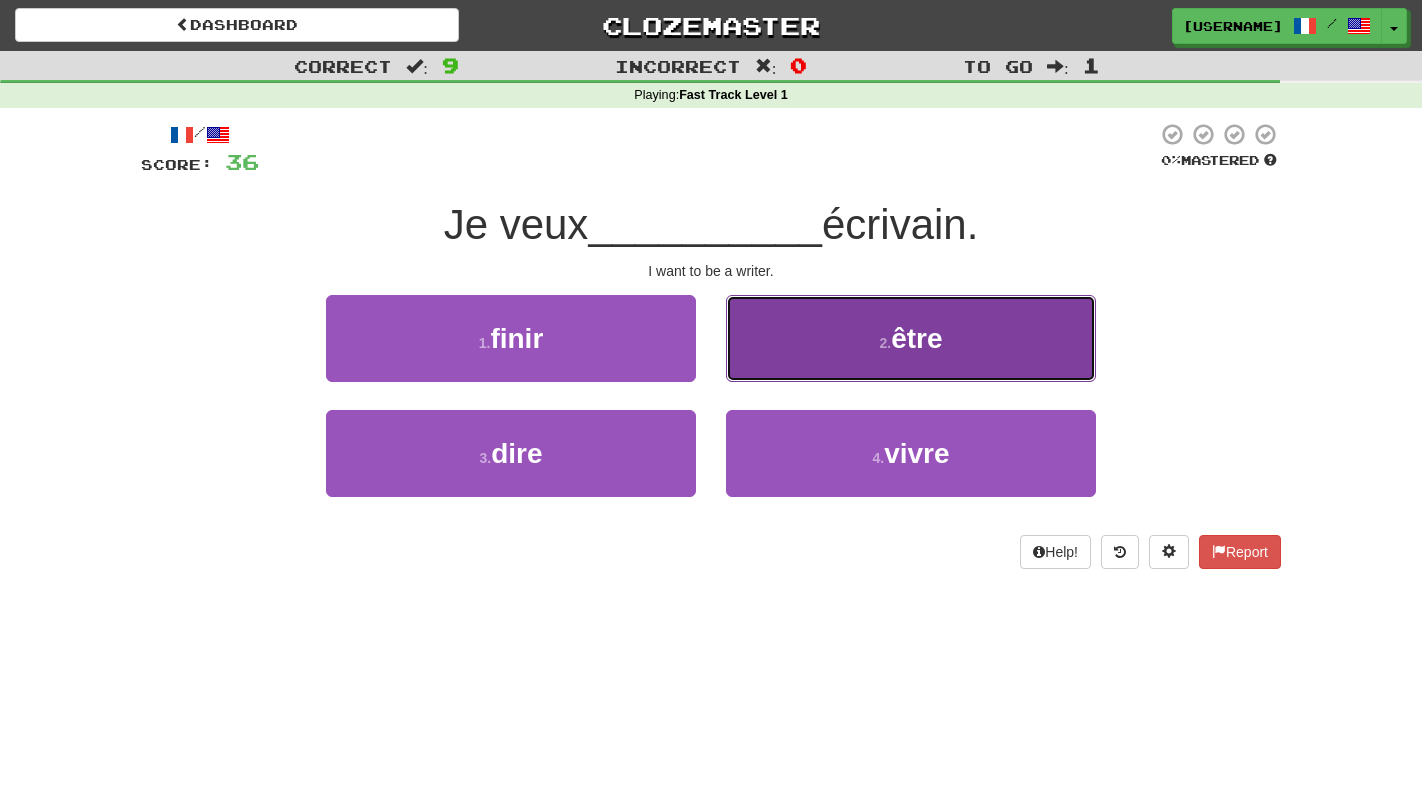 click on "être" at bounding box center (916, 338) 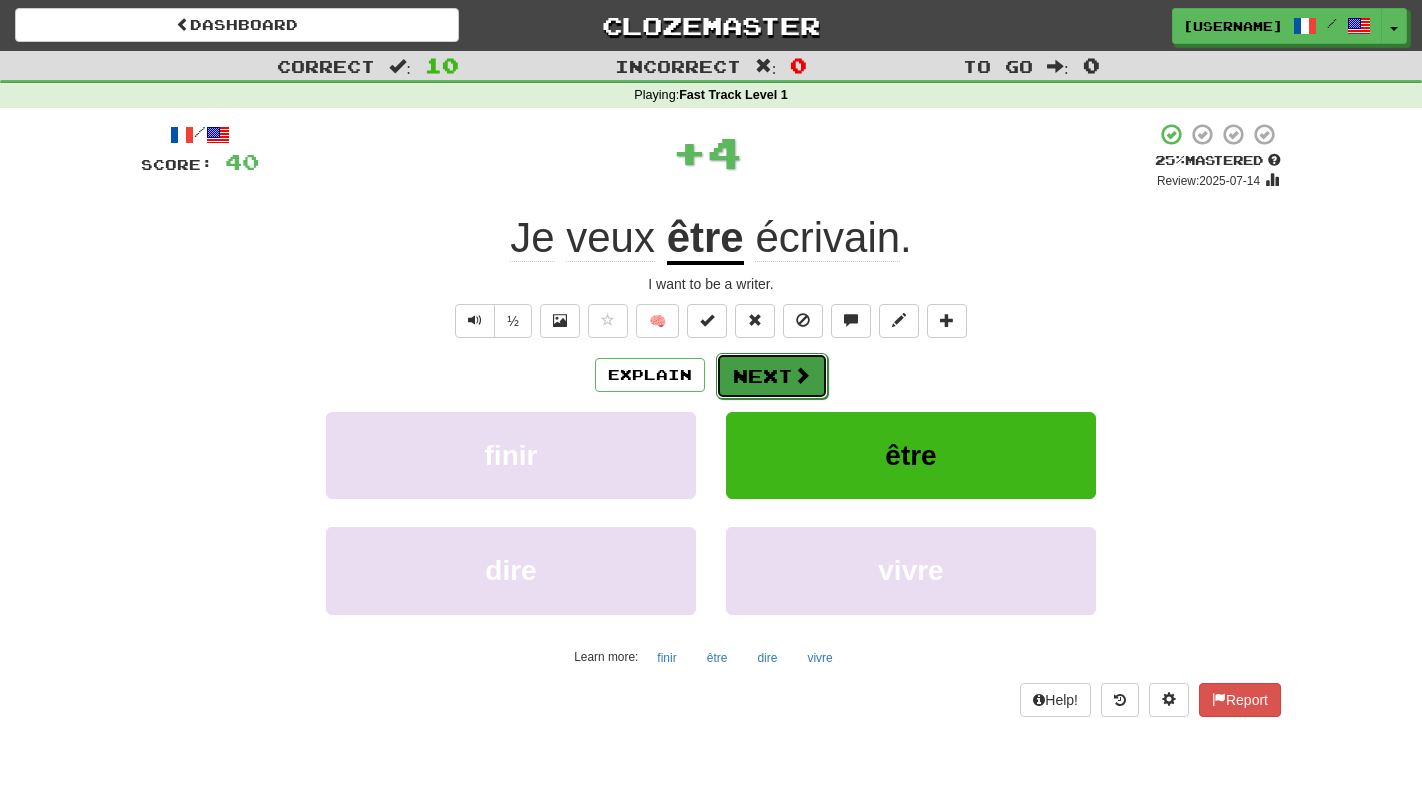 click on "Next" at bounding box center (772, 376) 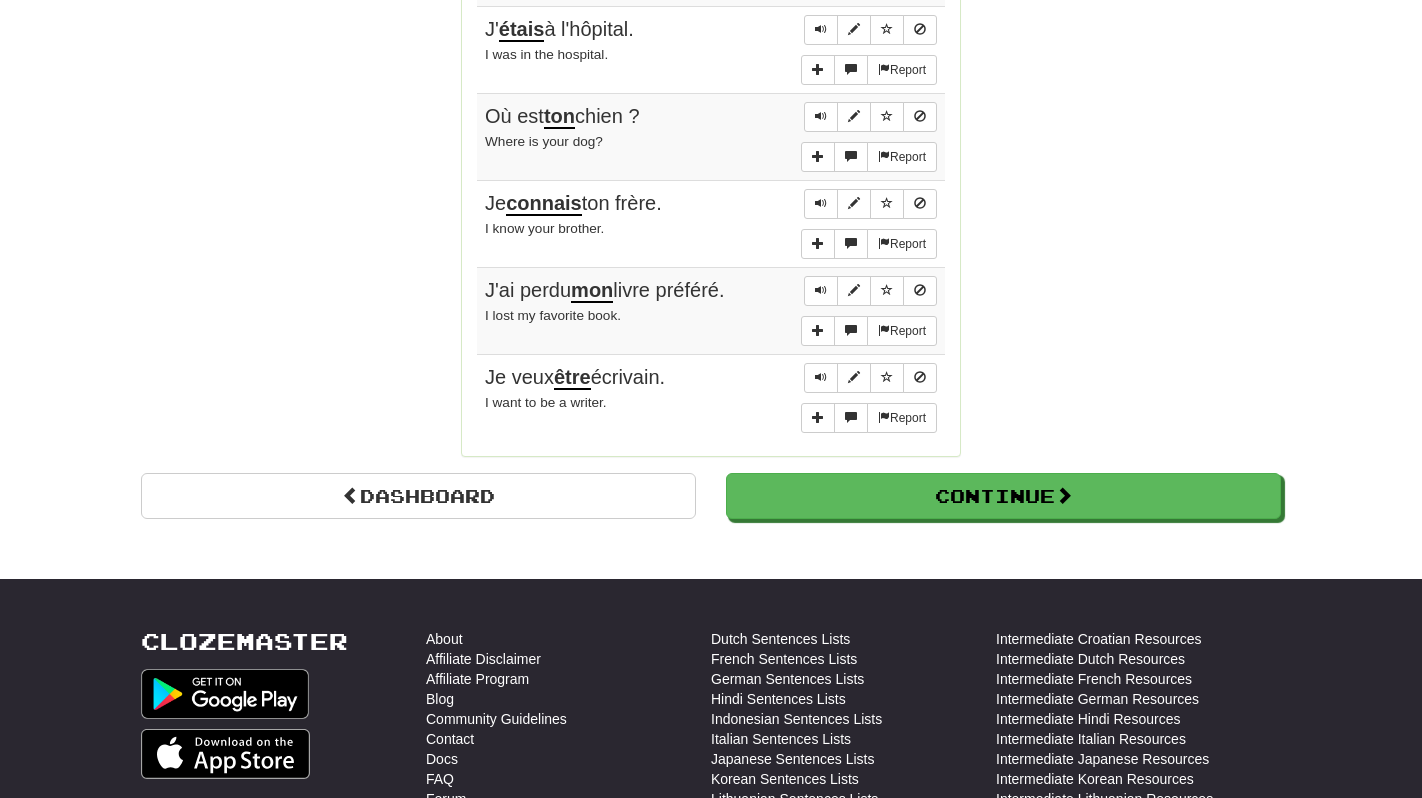 scroll, scrollTop: 1796, scrollLeft: 0, axis: vertical 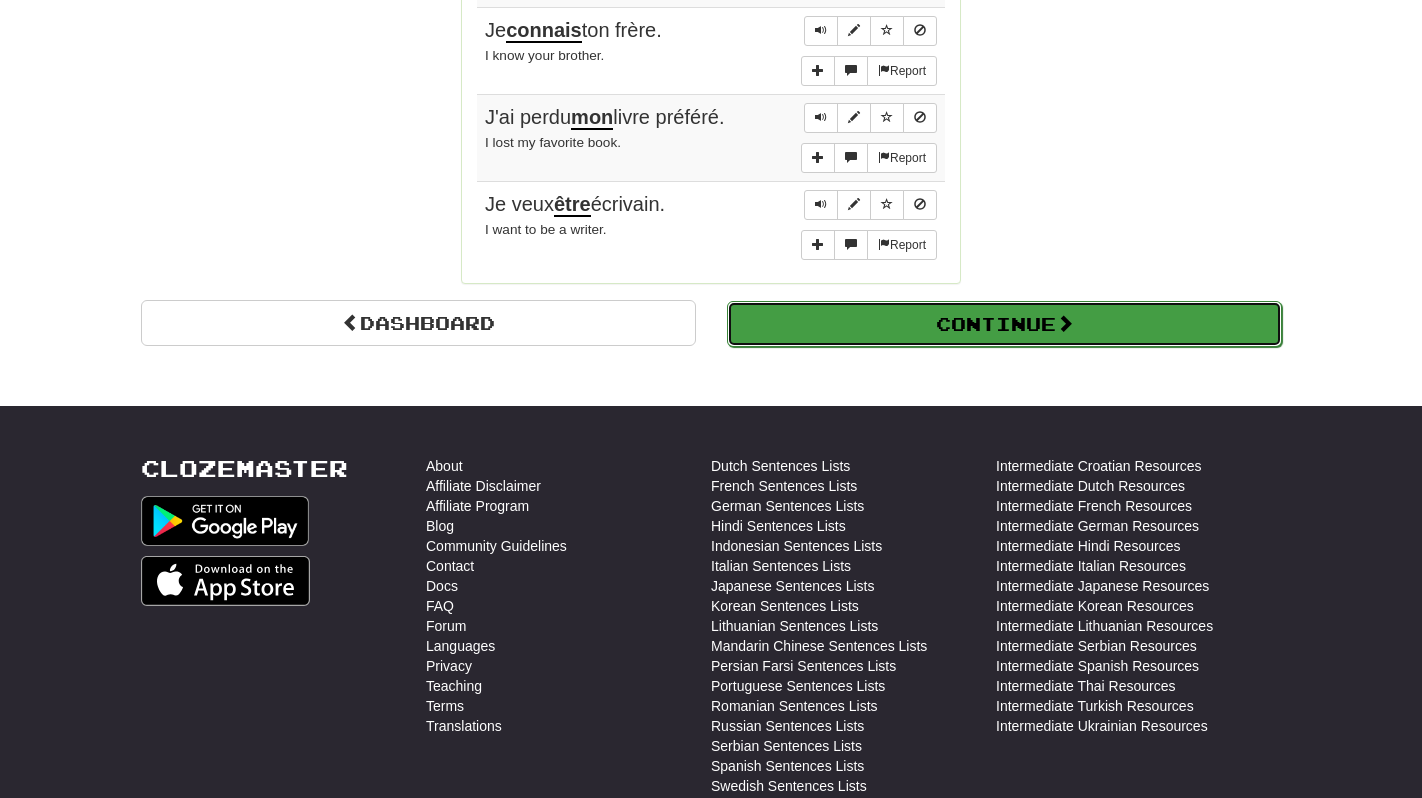 click on "Continue" at bounding box center (1004, 324) 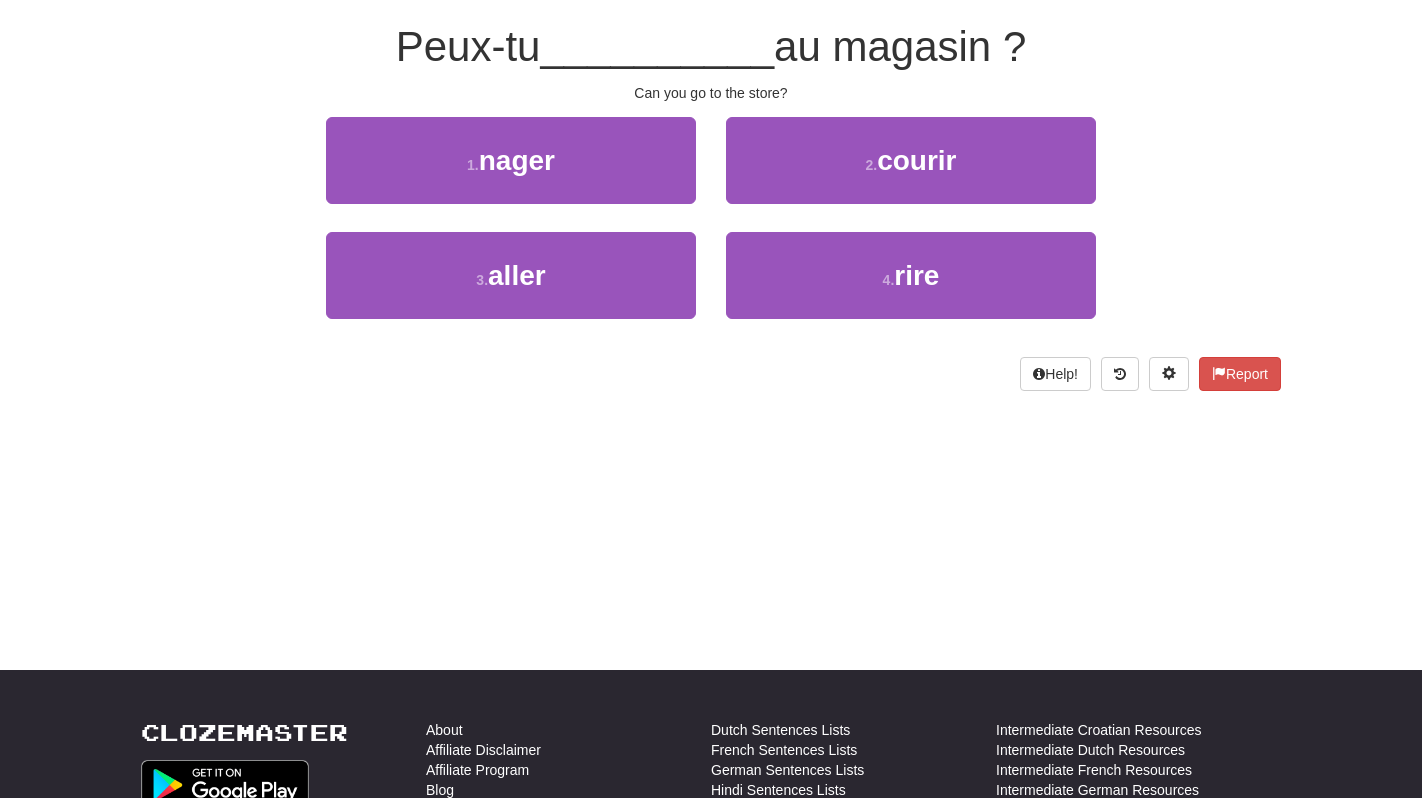 scroll, scrollTop: 0, scrollLeft: 0, axis: both 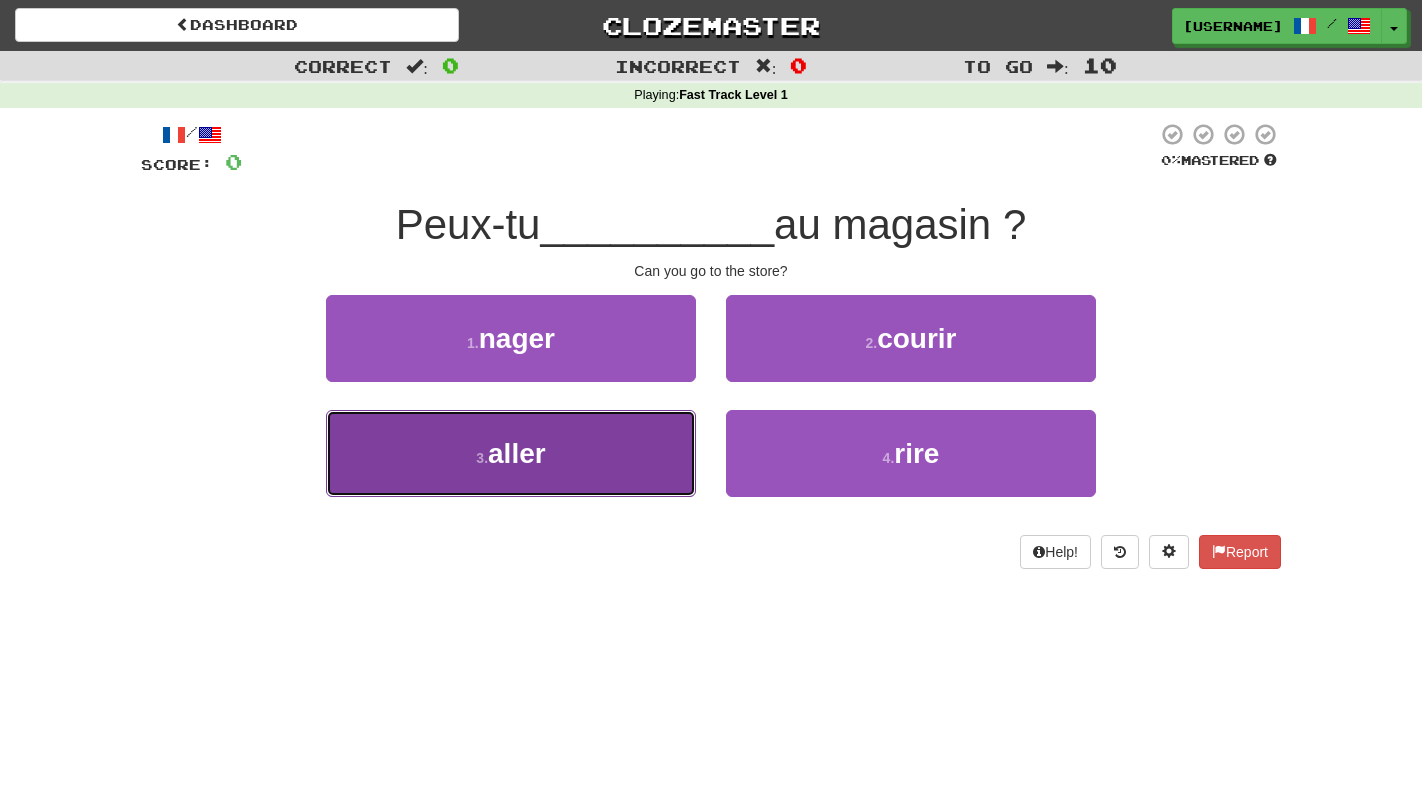 click on "3 .  aller" at bounding box center (511, 453) 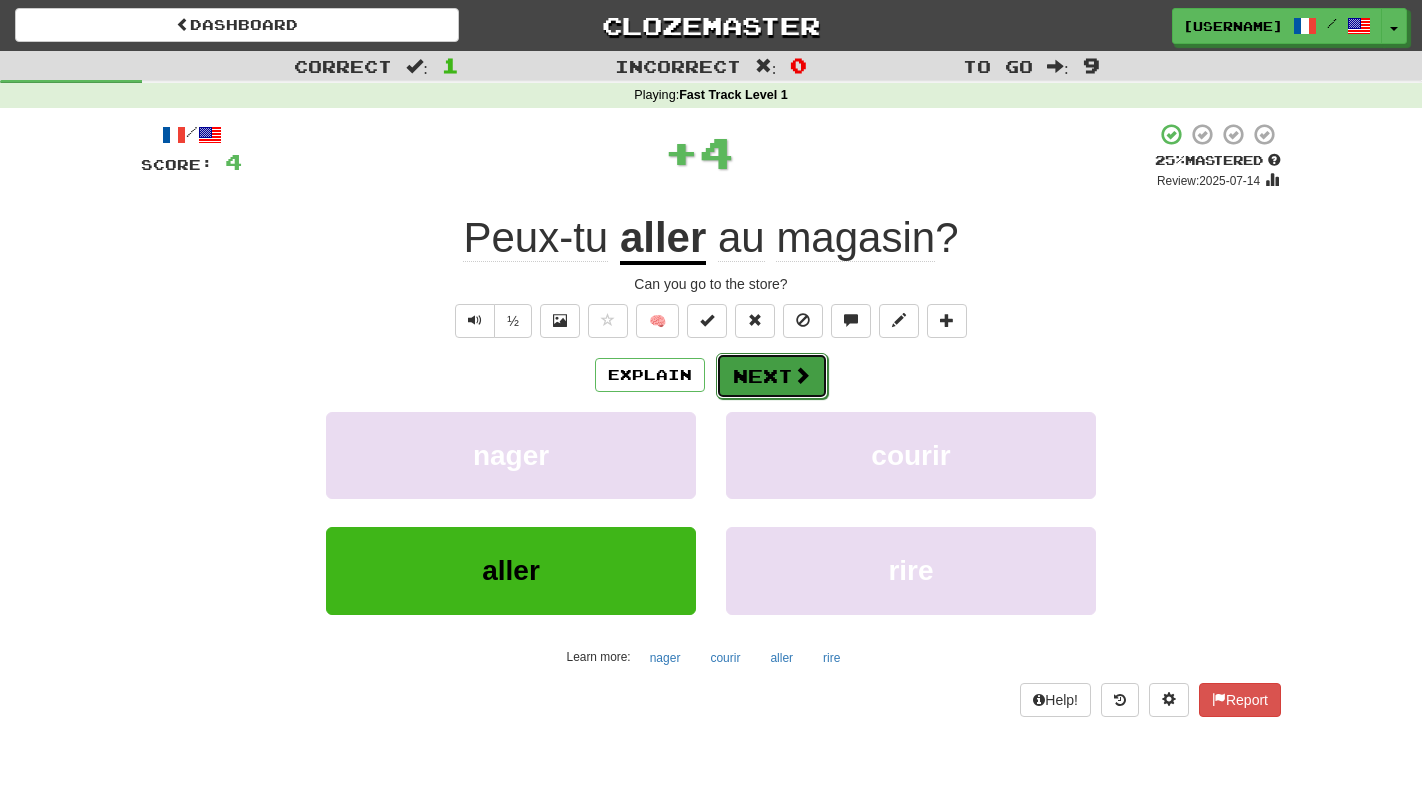 click on "Next" at bounding box center [772, 376] 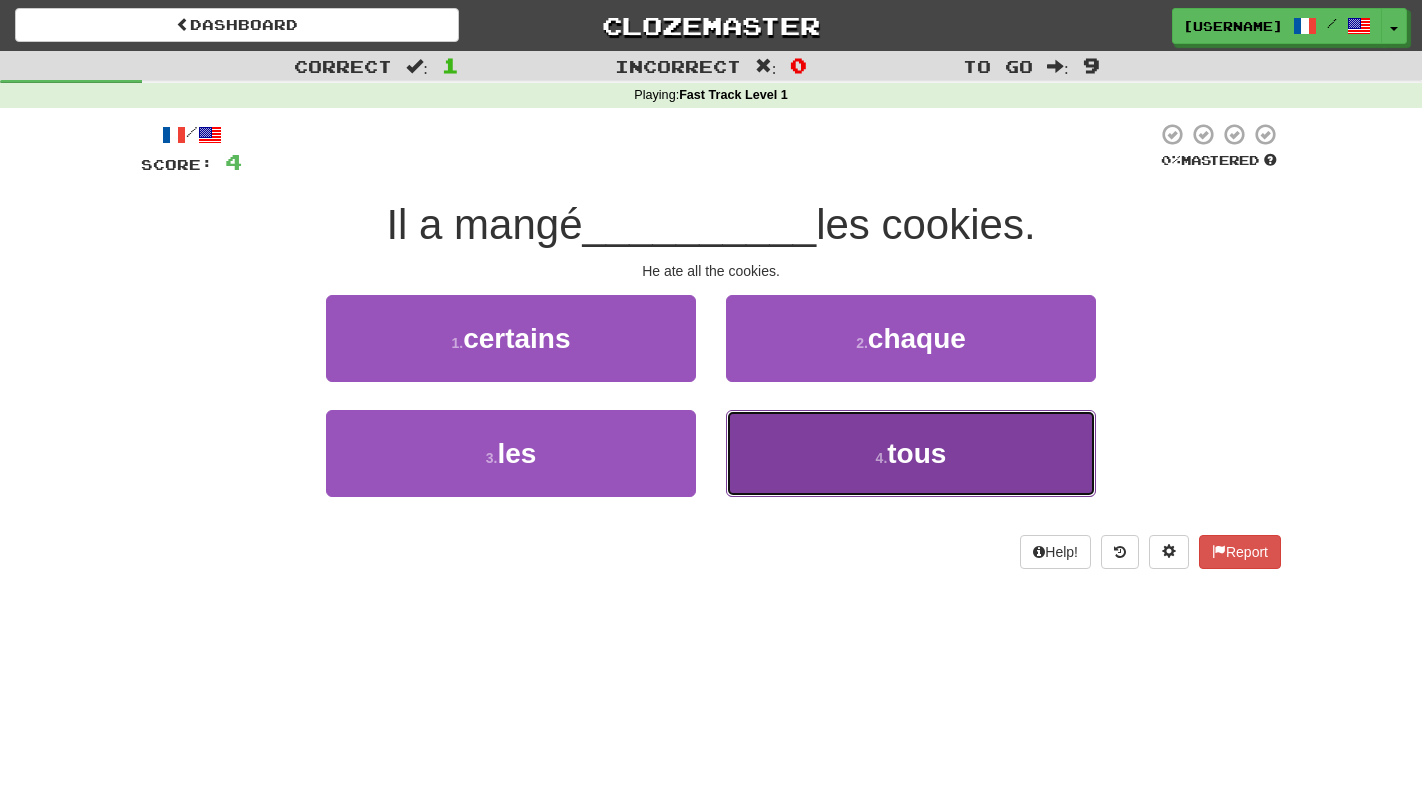 click on "4 .  tous" at bounding box center [911, 453] 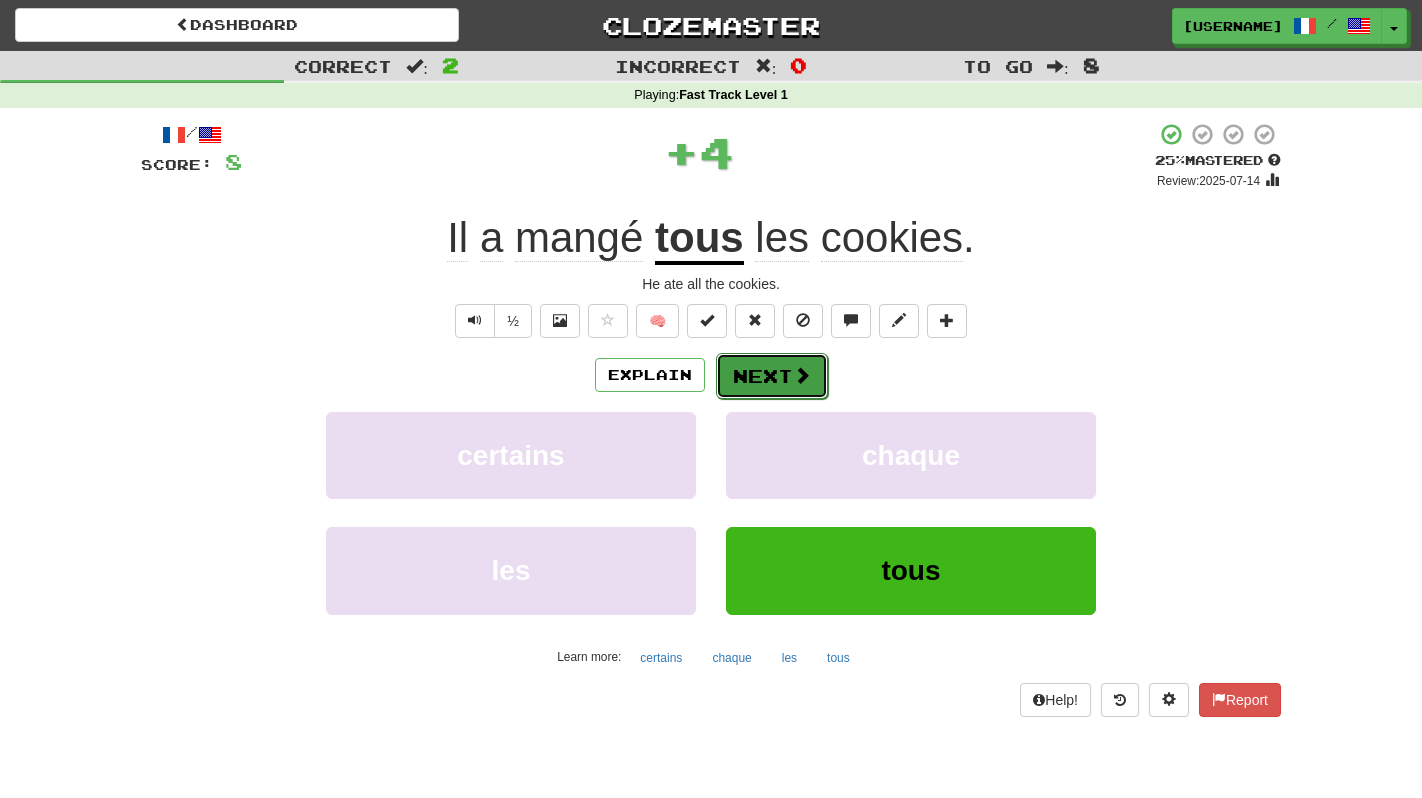 click on "Next" at bounding box center [772, 376] 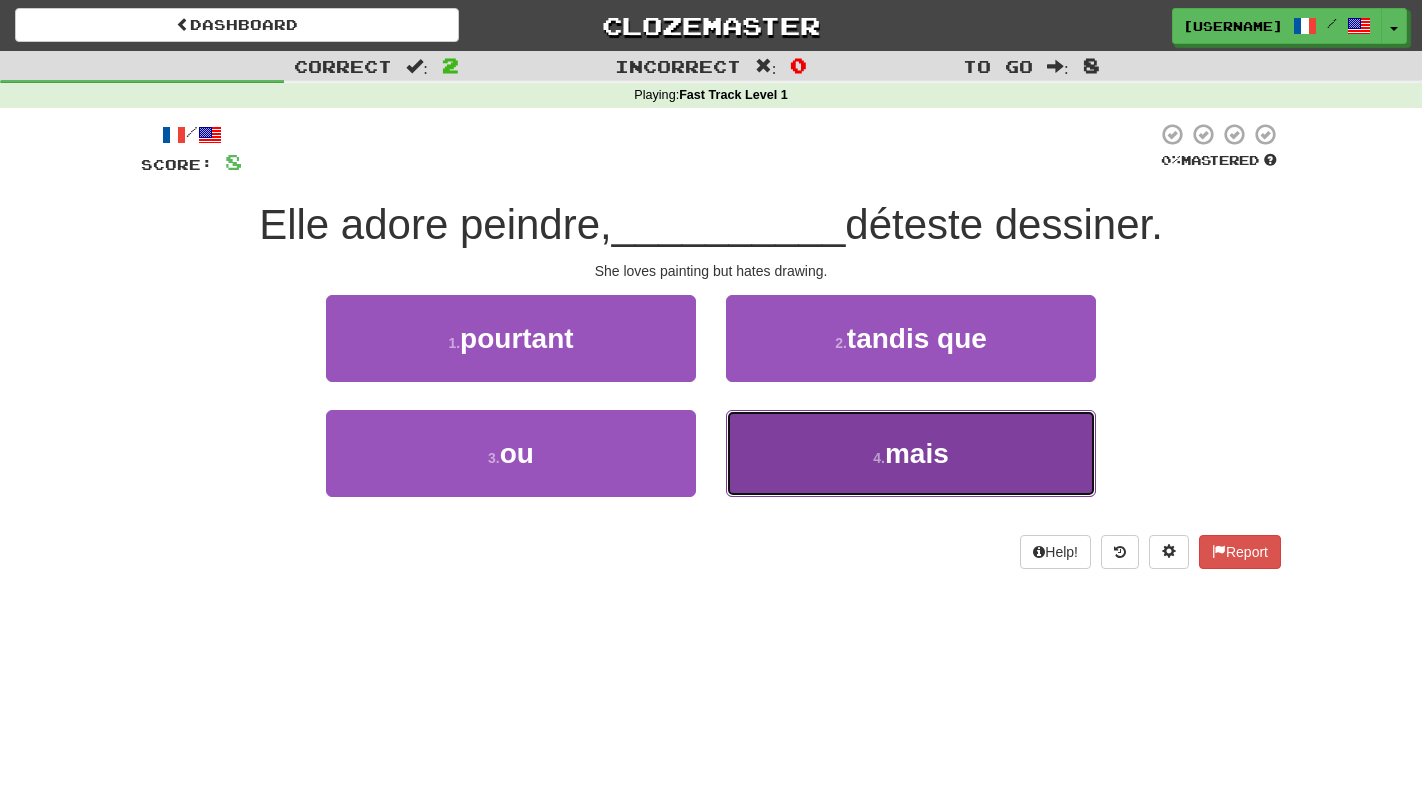 click on "4 ." at bounding box center [879, 458] 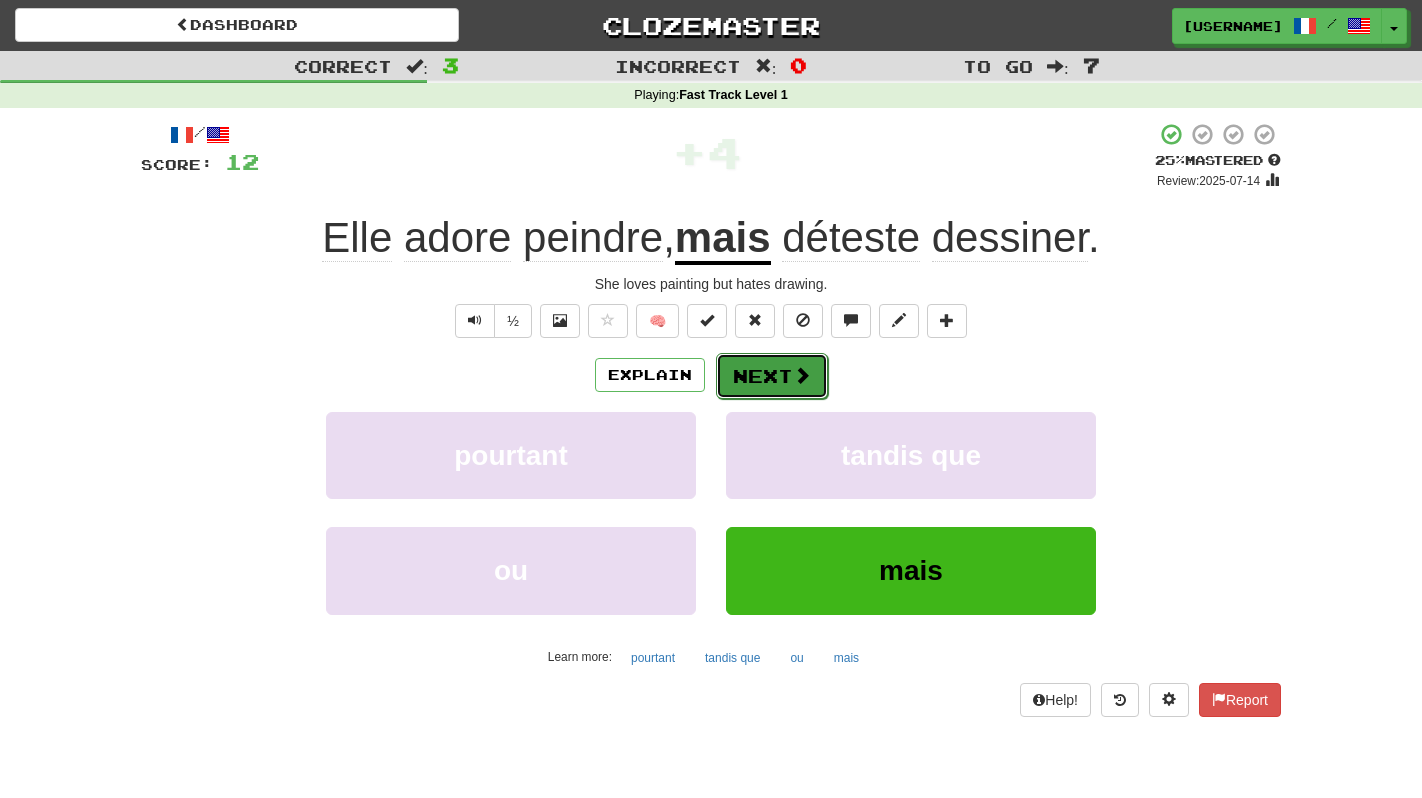 click on "Next" at bounding box center (772, 376) 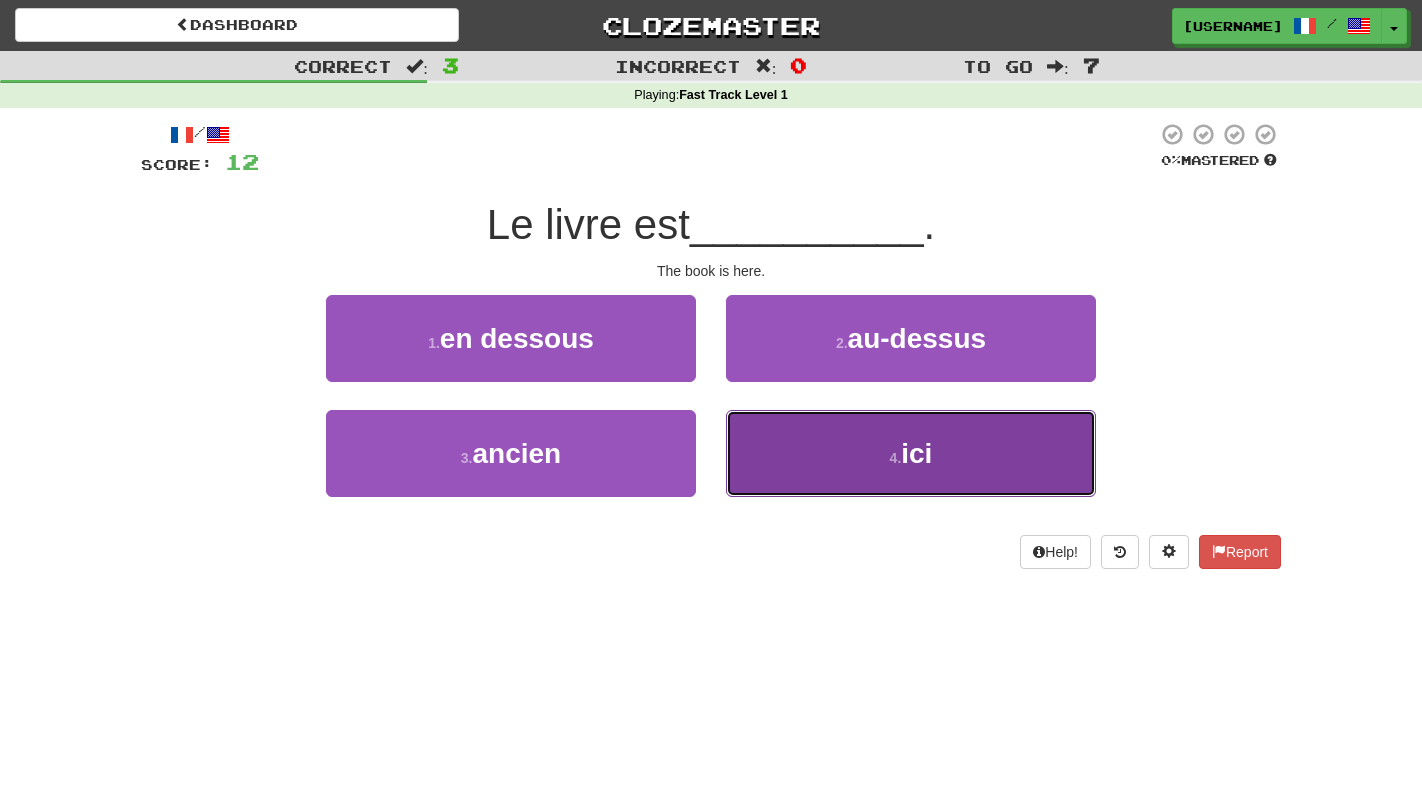 click on "4 .  ici" at bounding box center [911, 453] 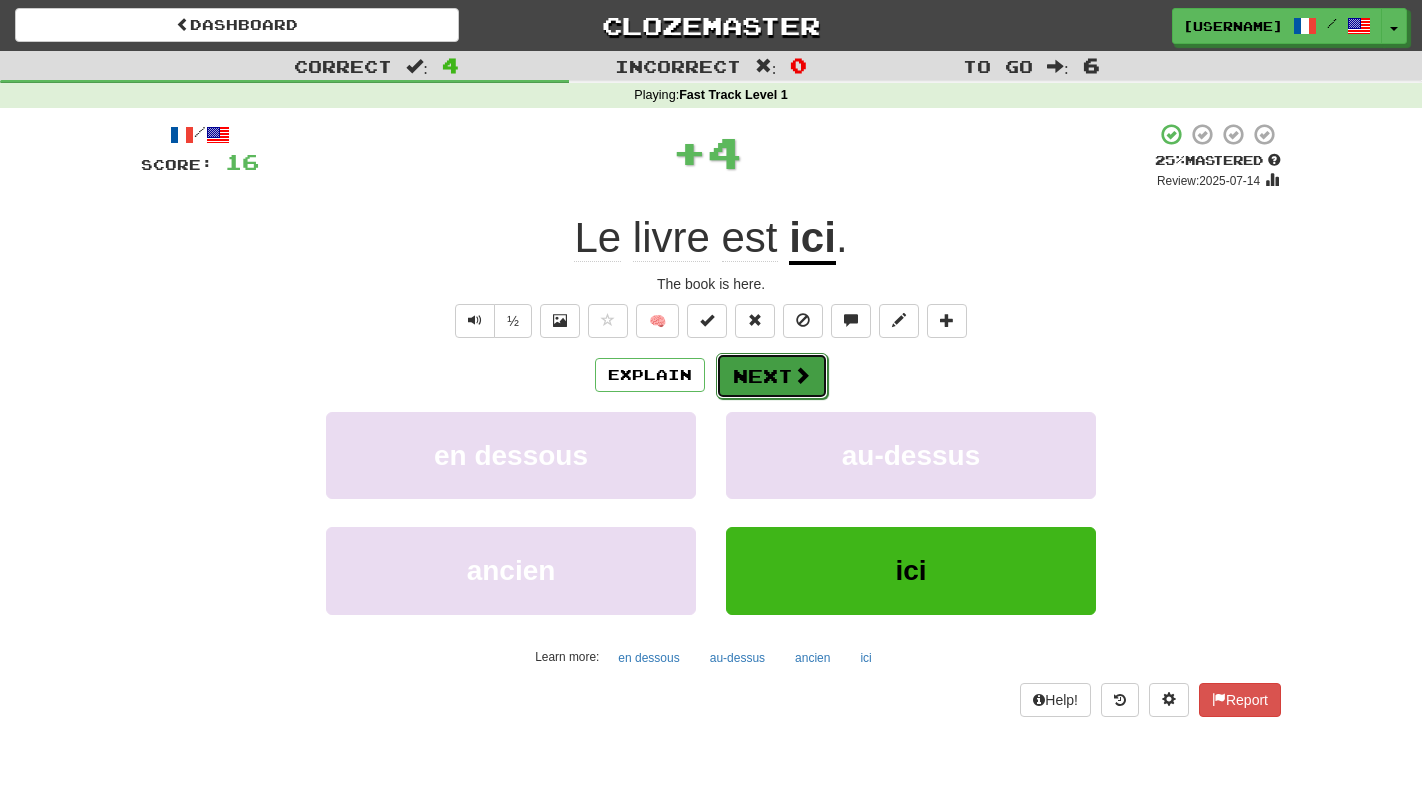 click on "Next" at bounding box center [772, 376] 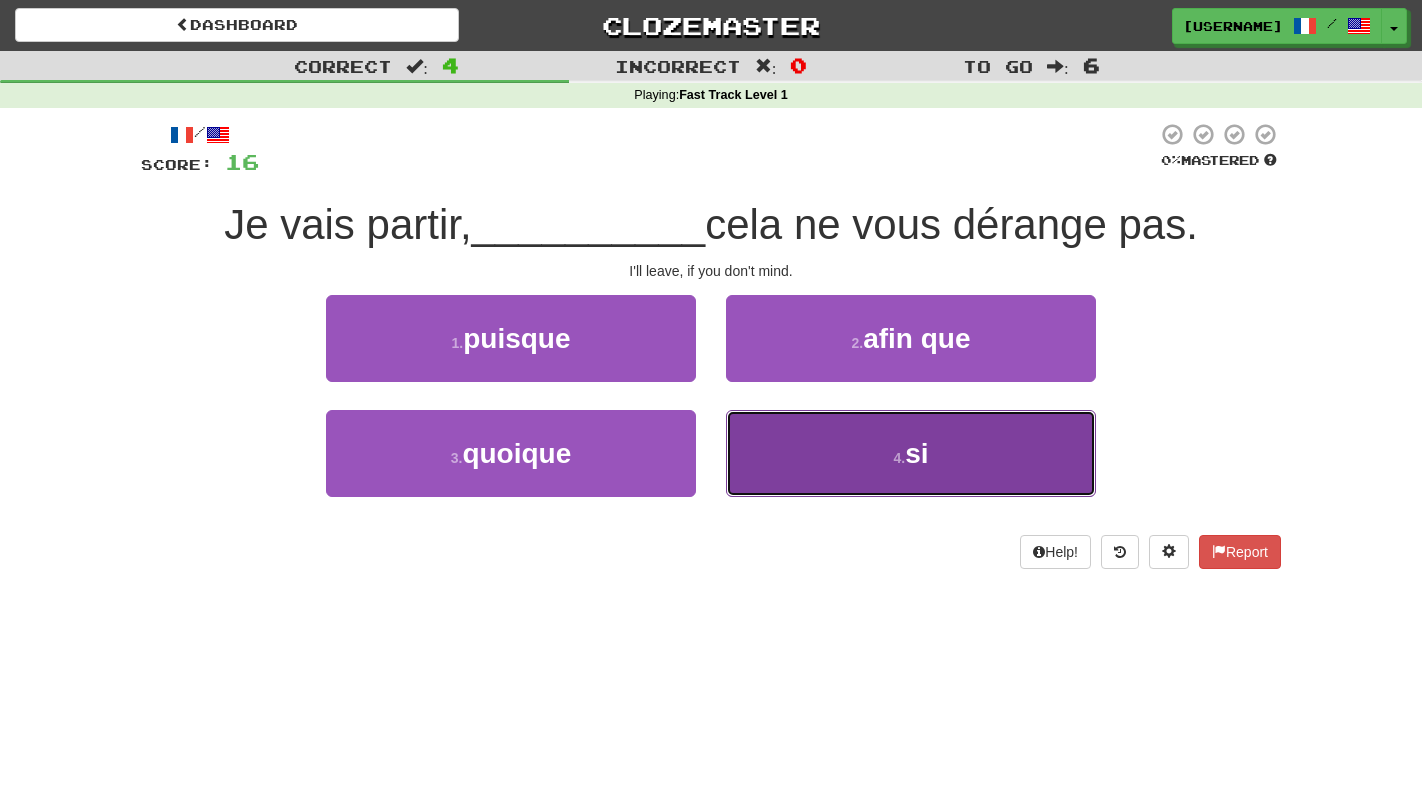 click on "4 .  si" at bounding box center [911, 453] 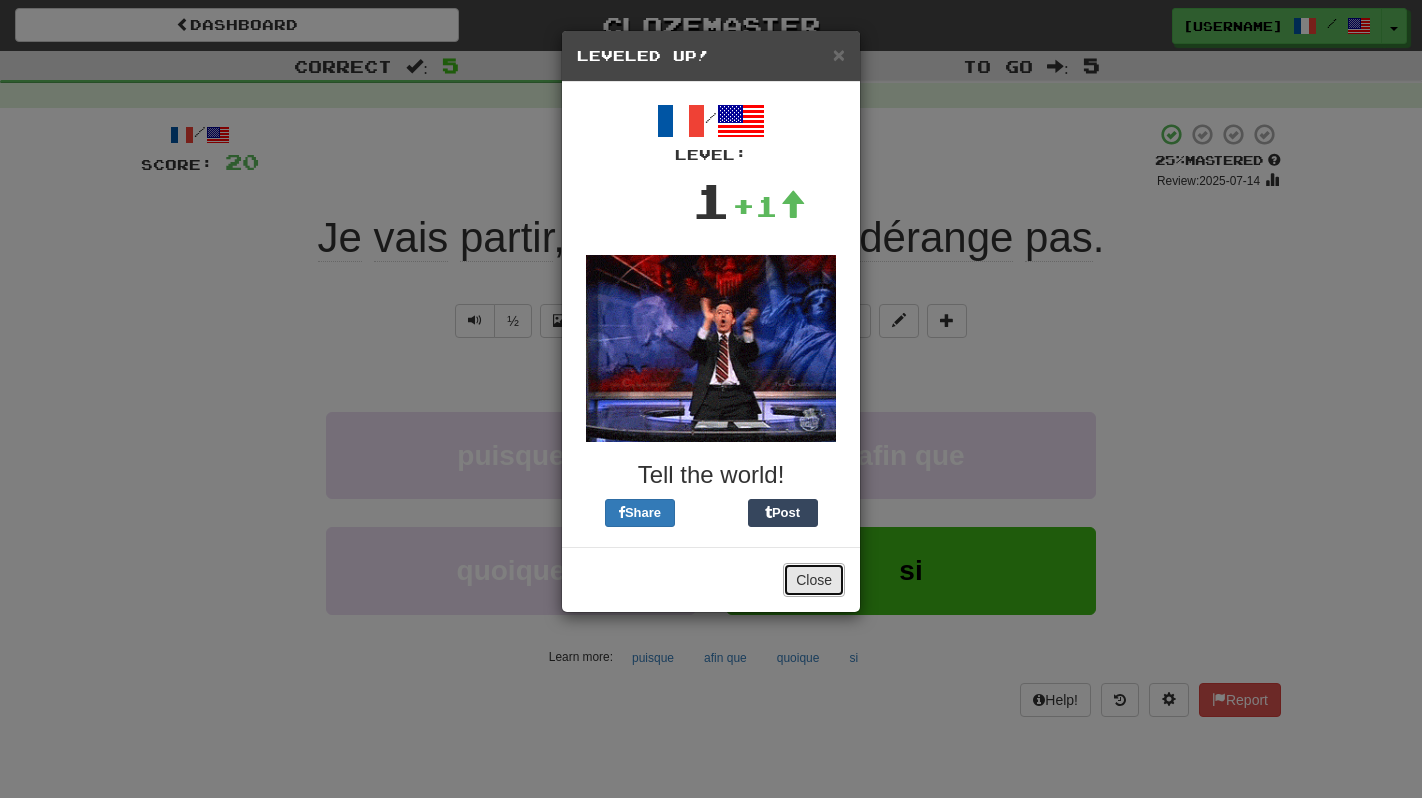 click on "Close" at bounding box center (814, 580) 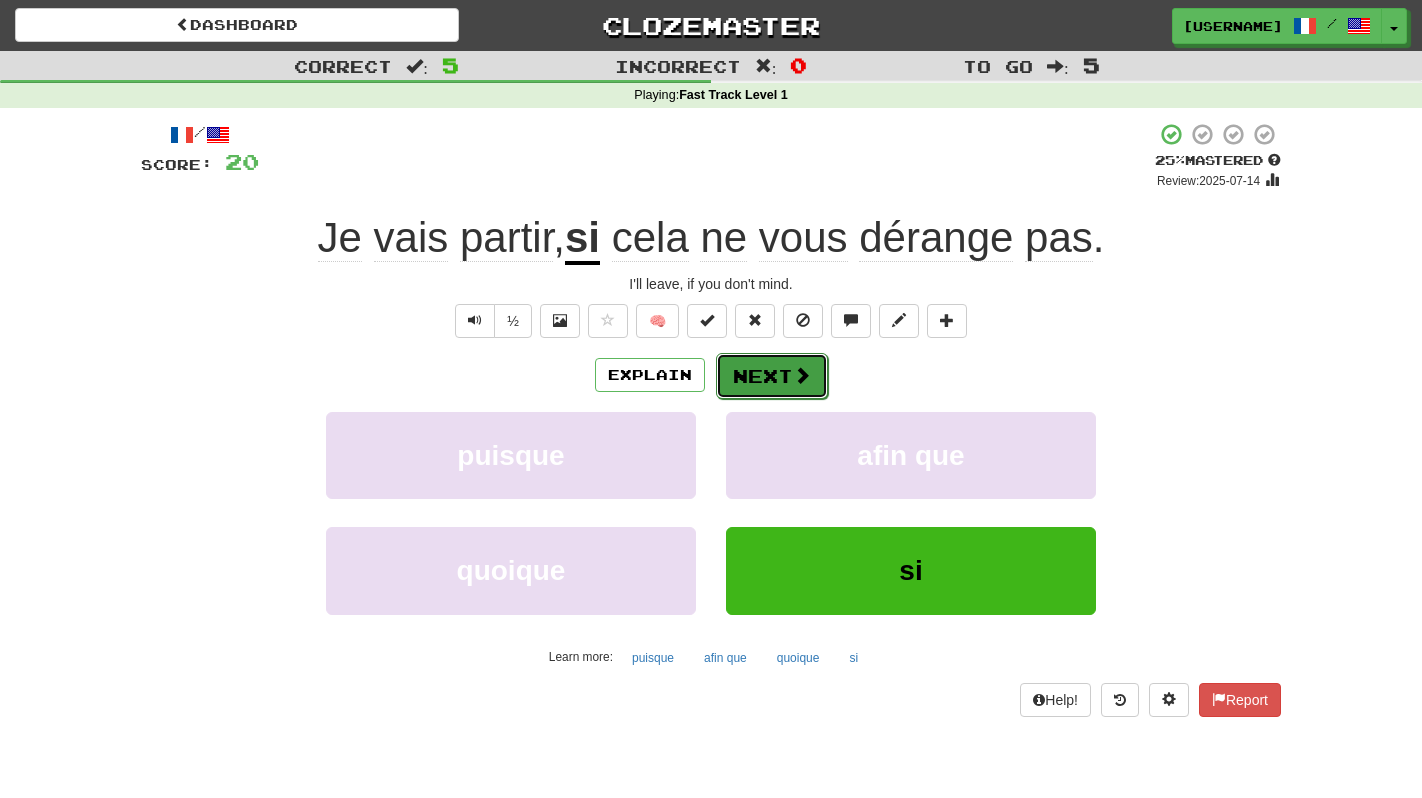 click on "Next" at bounding box center [772, 376] 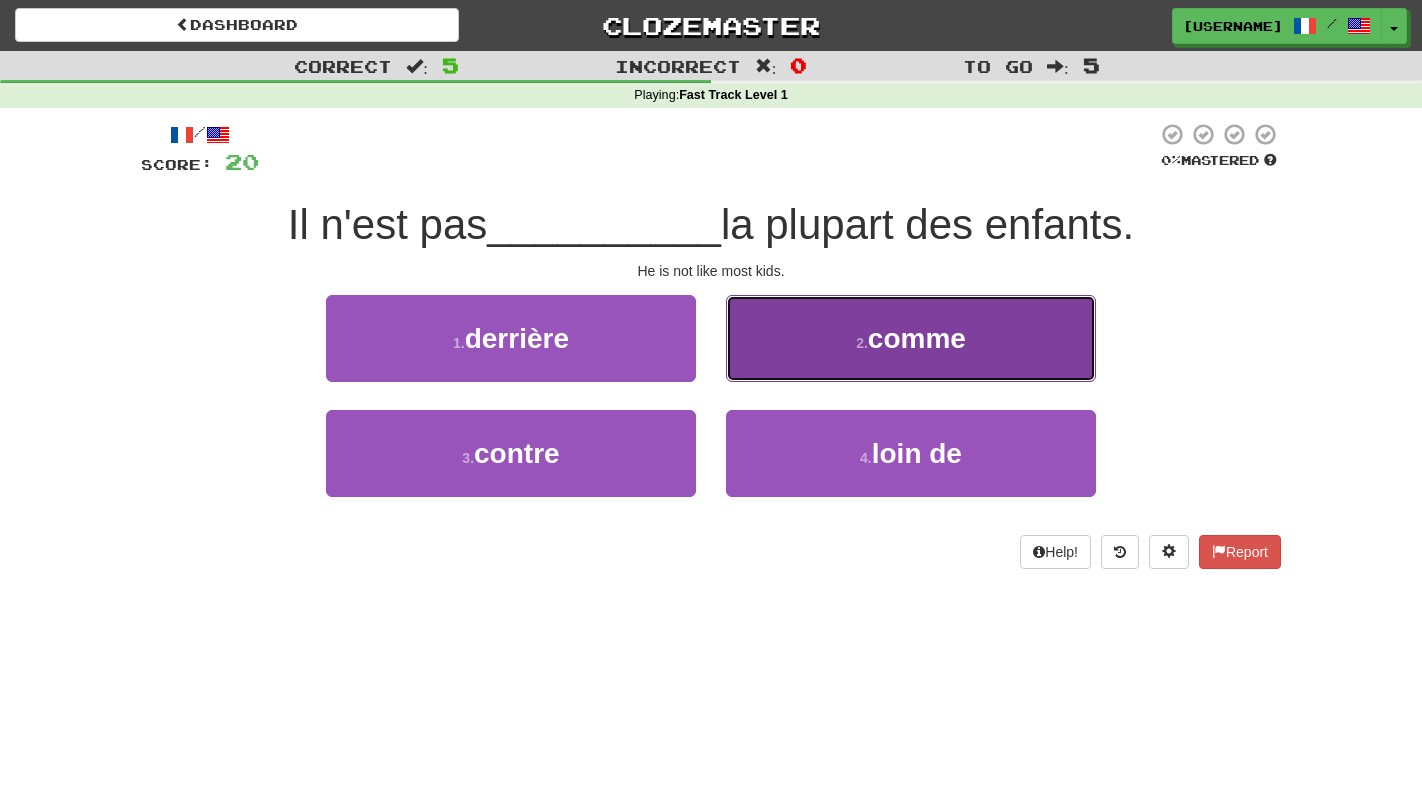 click on "2 .  comme" at bounding box center (911, 338) 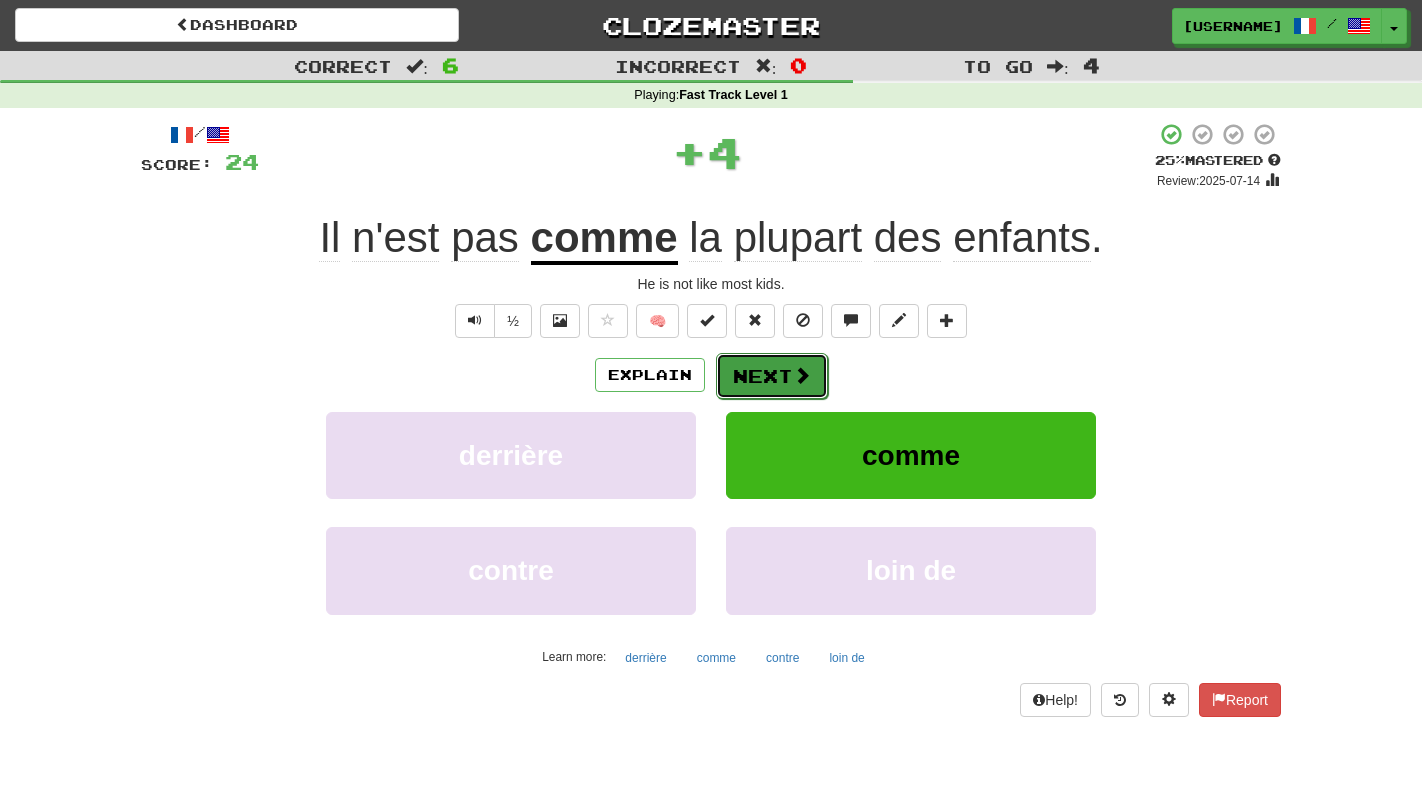 click on "Next" at bounding box center [772, 376] 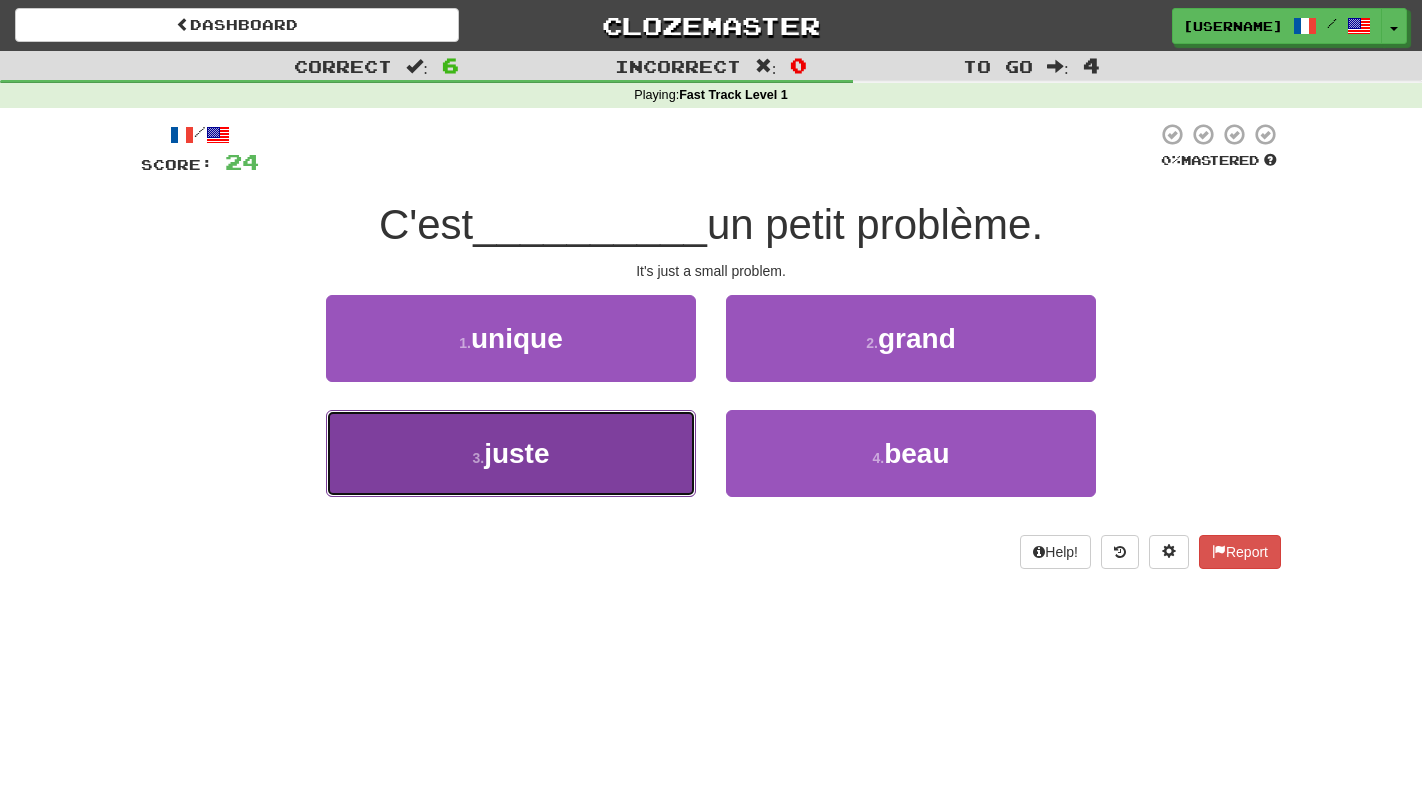 click on "3 .  juste" at bounding box center (511, 453) 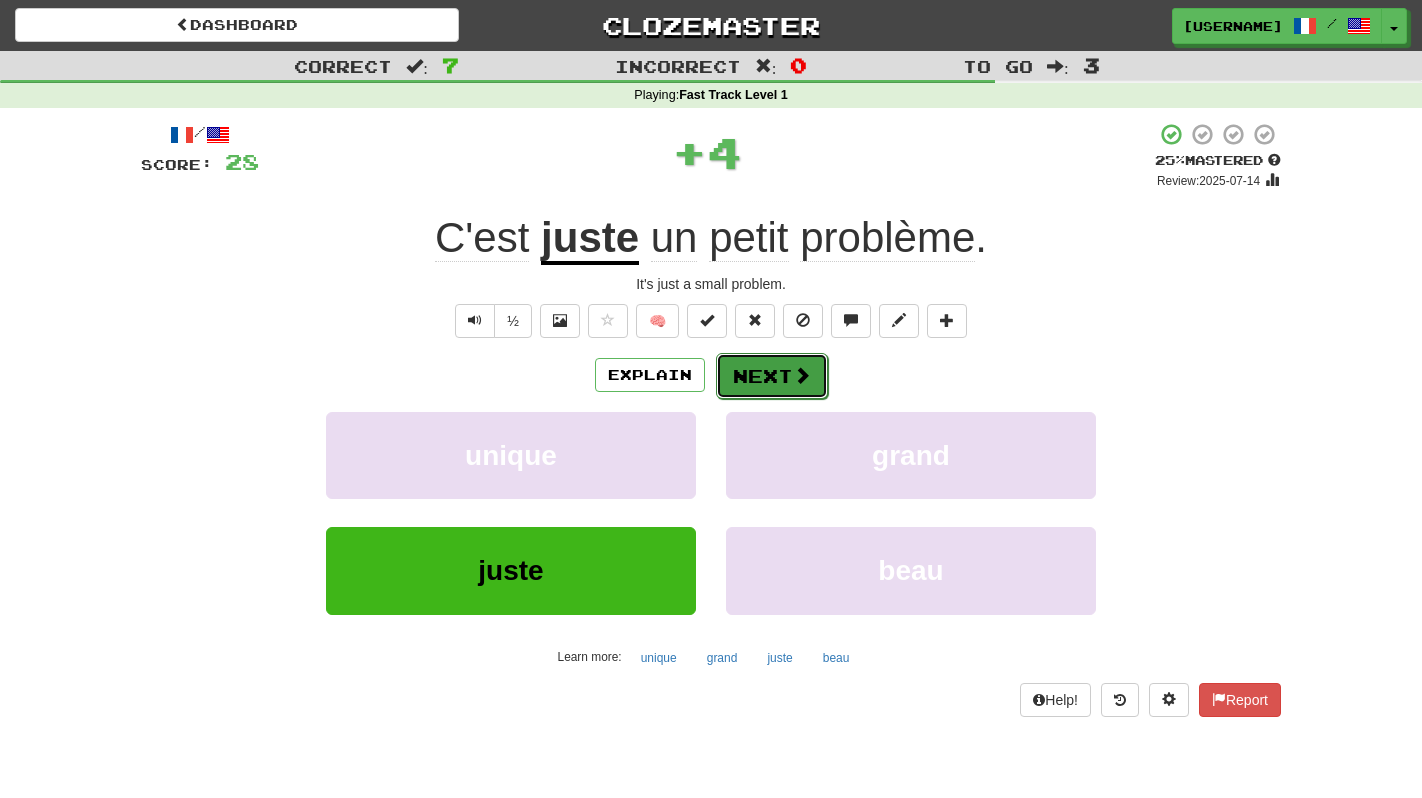 click on "Next" at bounding box center [772, 376] 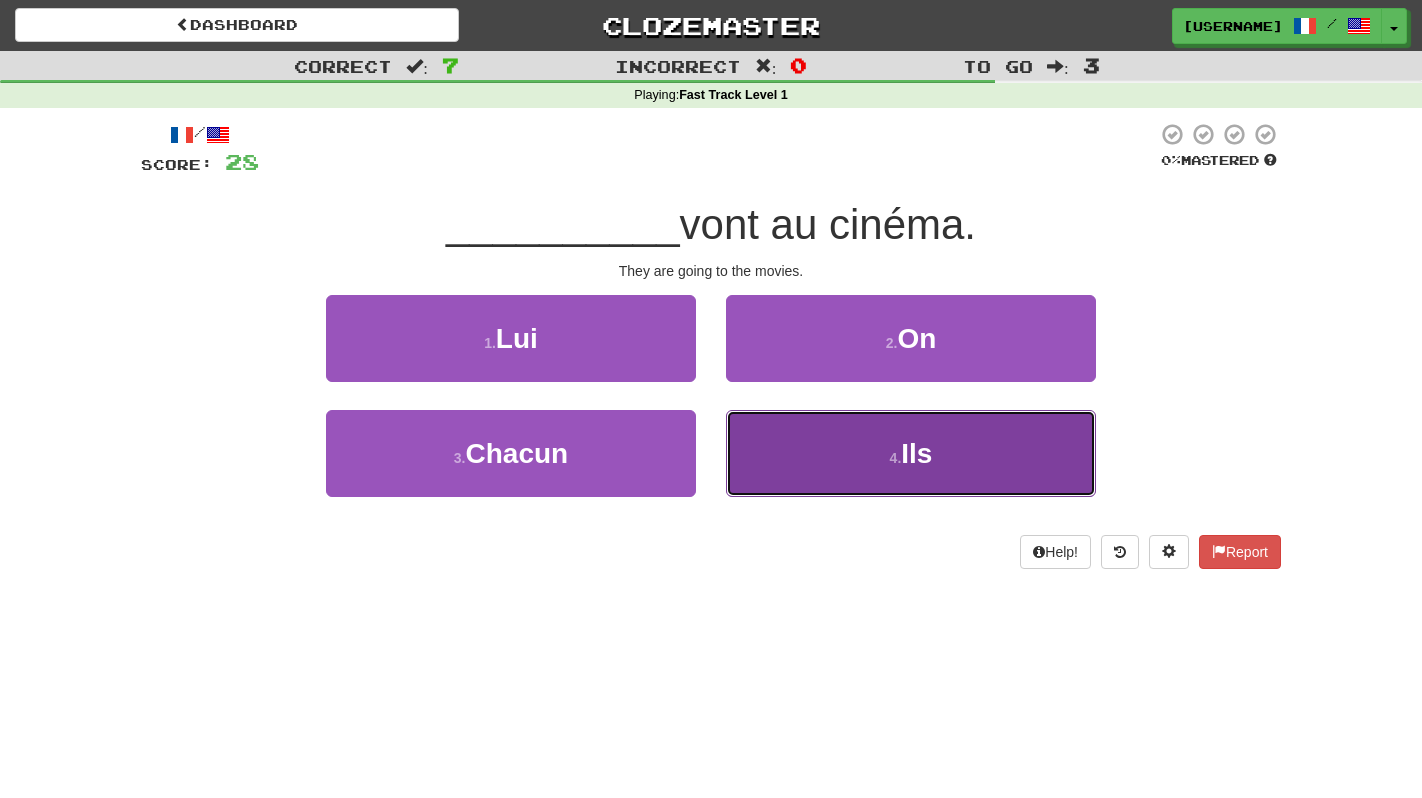 click on "4 .  Ils" at bounding box center (911, 453) 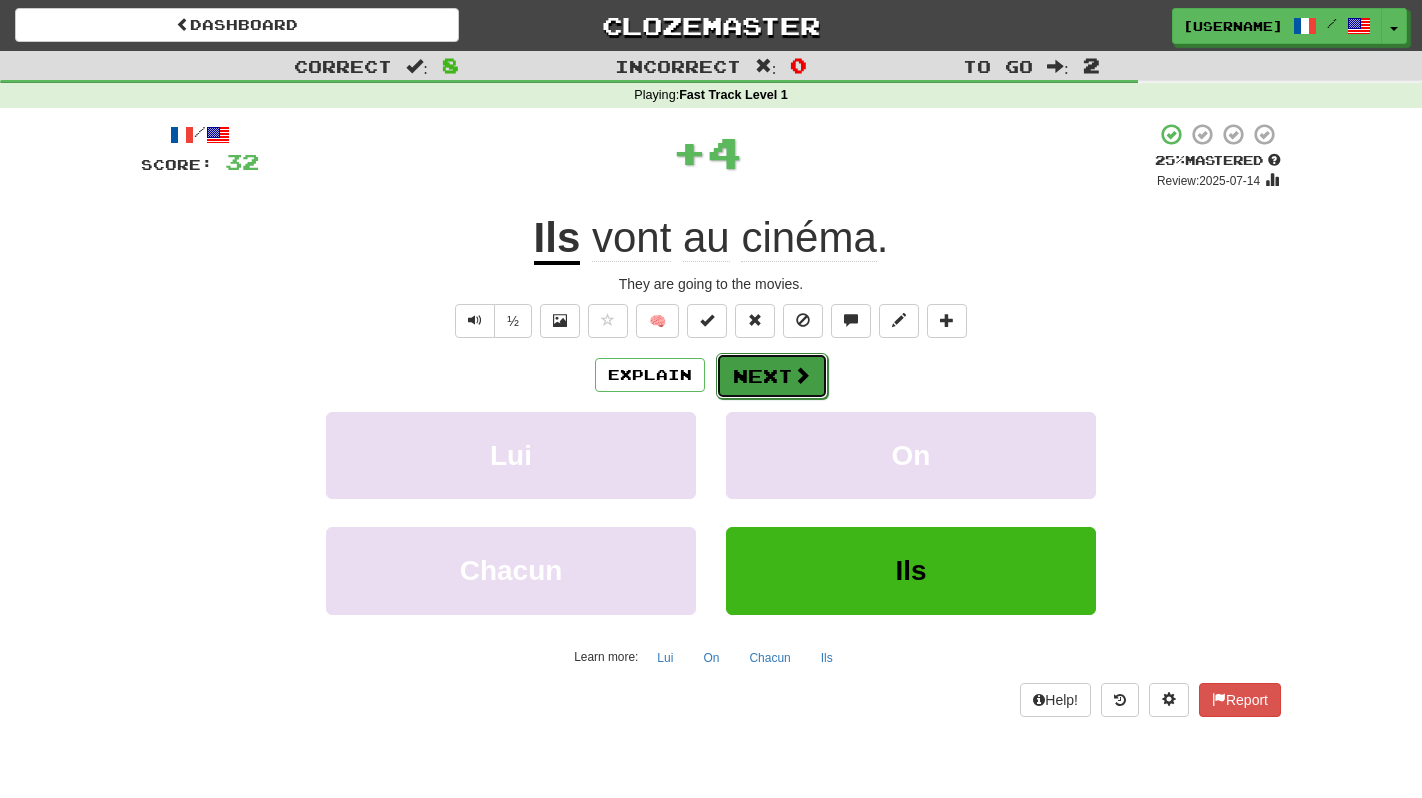 click on "Next" at bounding box center (772, 376) 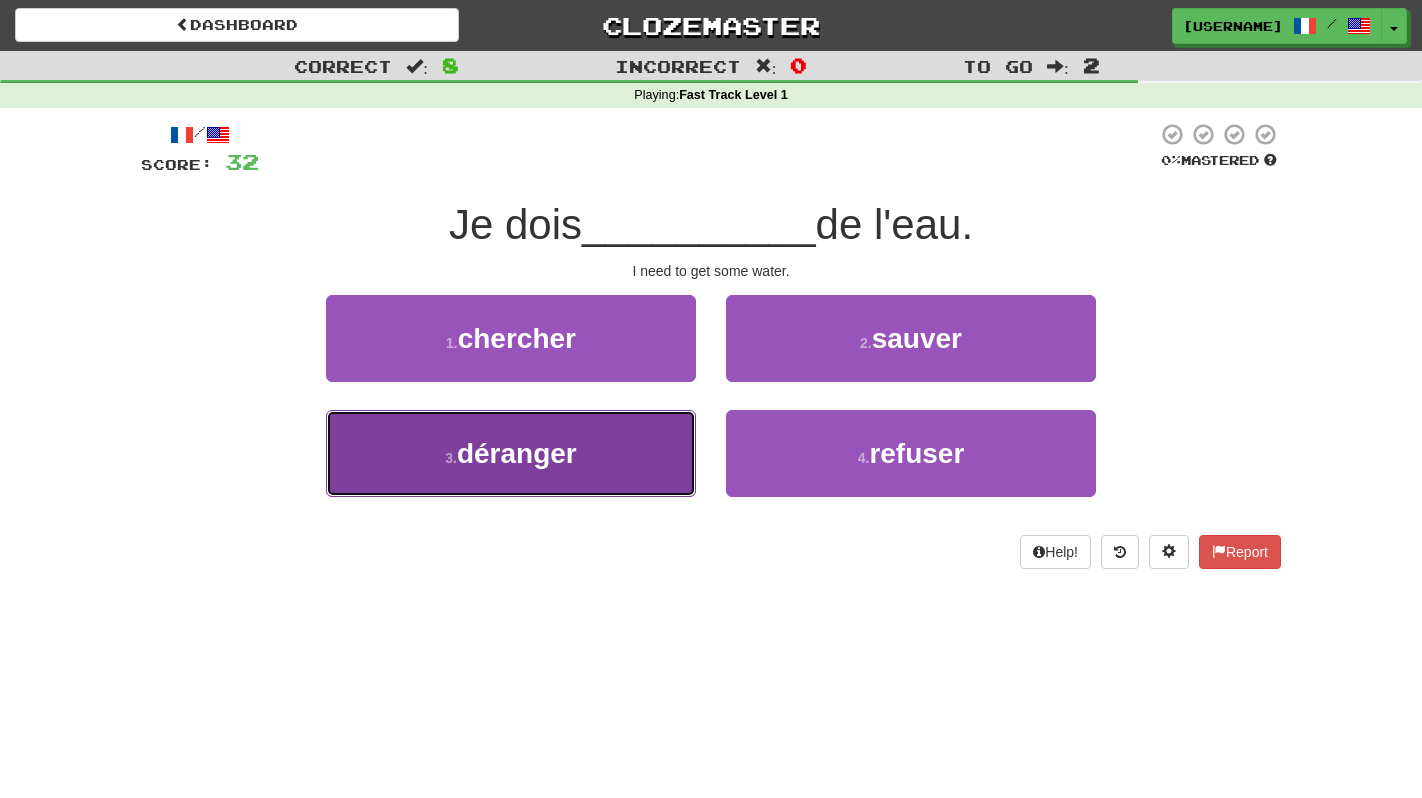 click on "3 .  déranger" at bounding box center (511, 453) 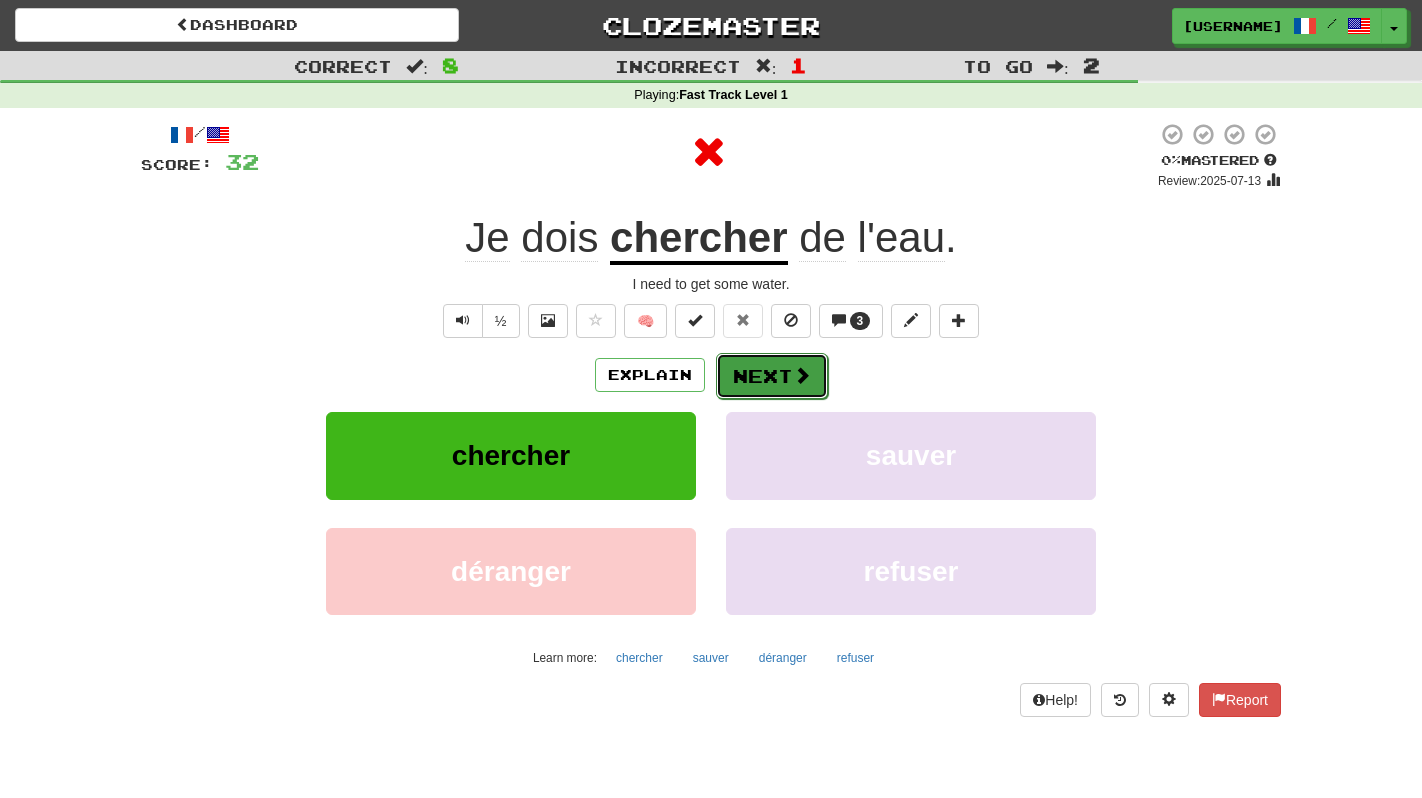 click on "Next" at bounding box center [772, 376] 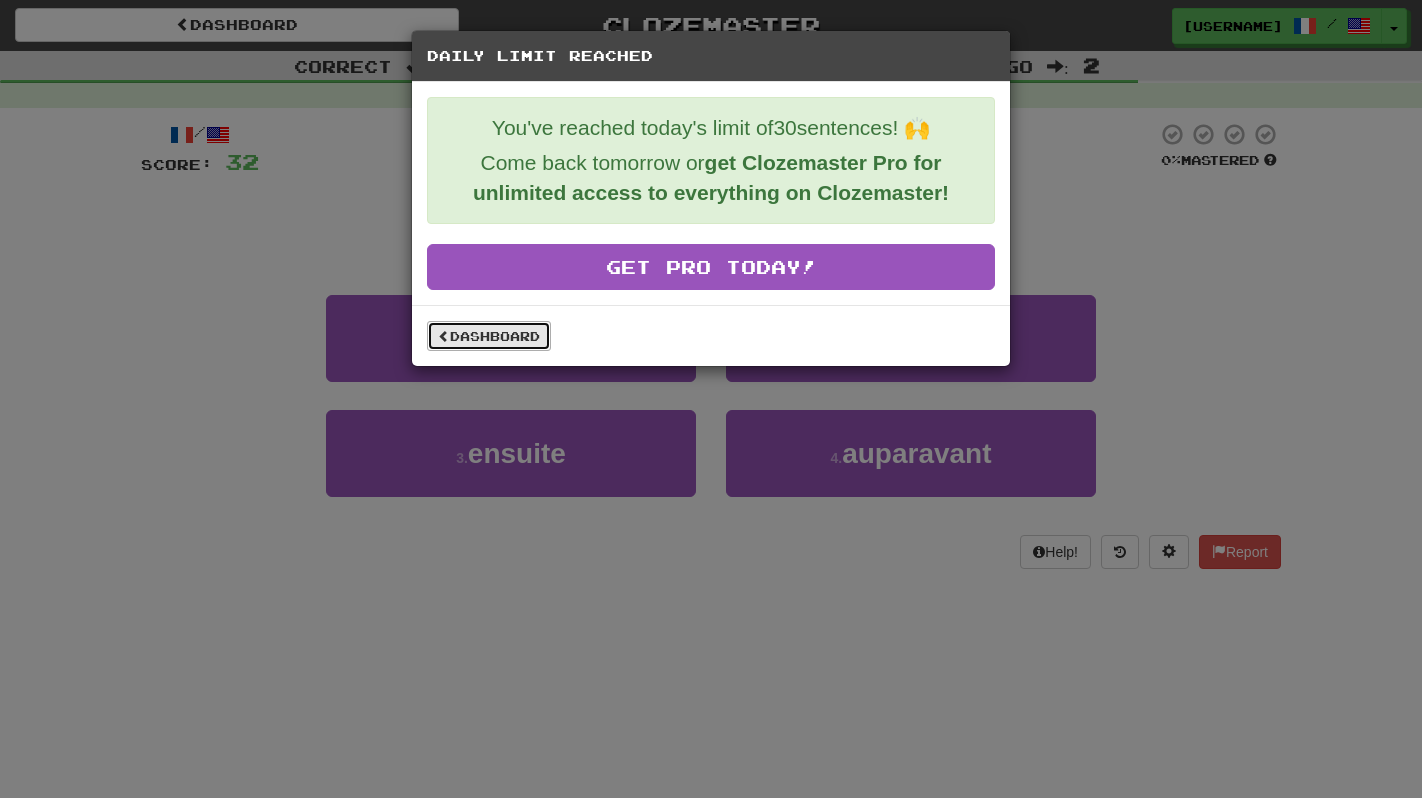 click on "Dashboard" at bounding box center (489, 336) 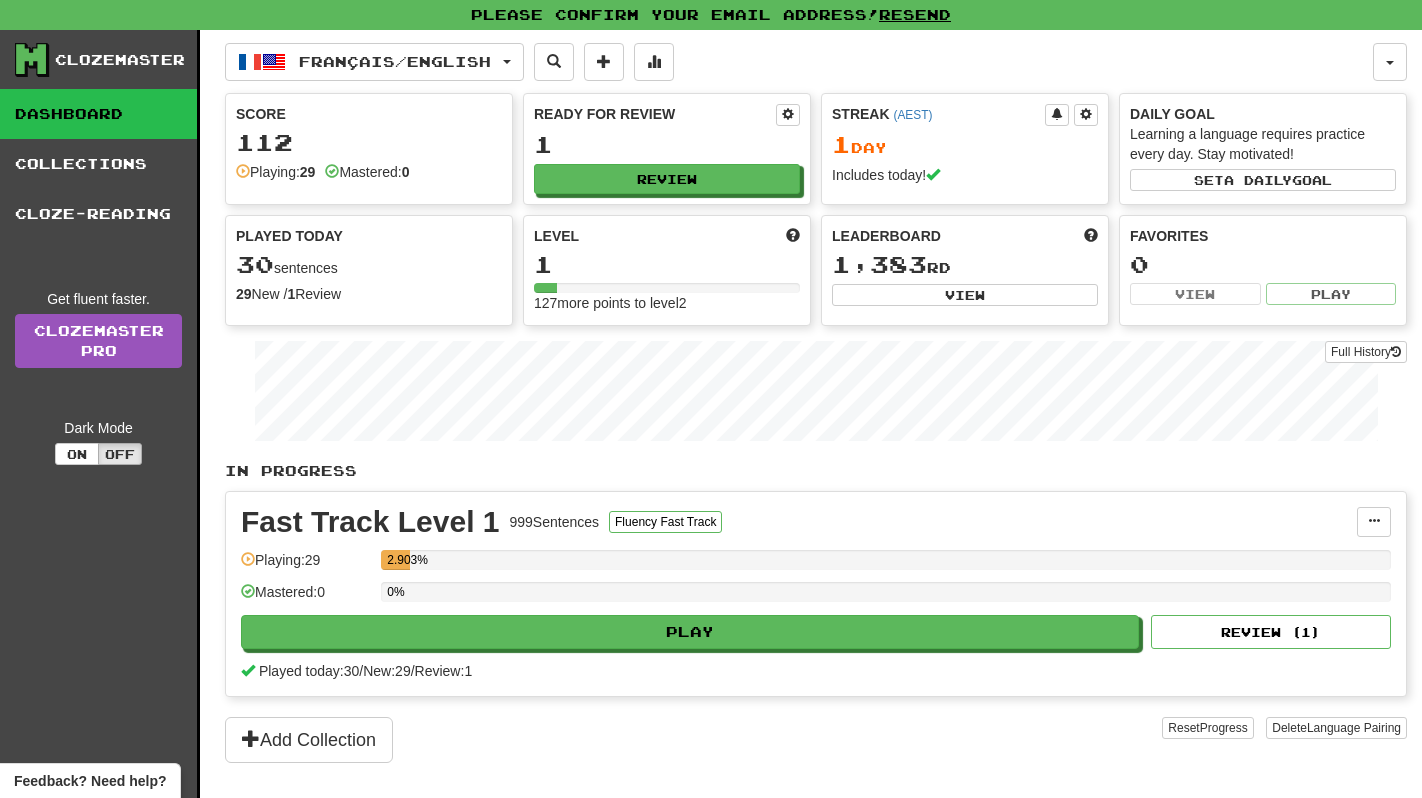 scroll, scrollTop: 0, scrollLeft: 0, axis: both 